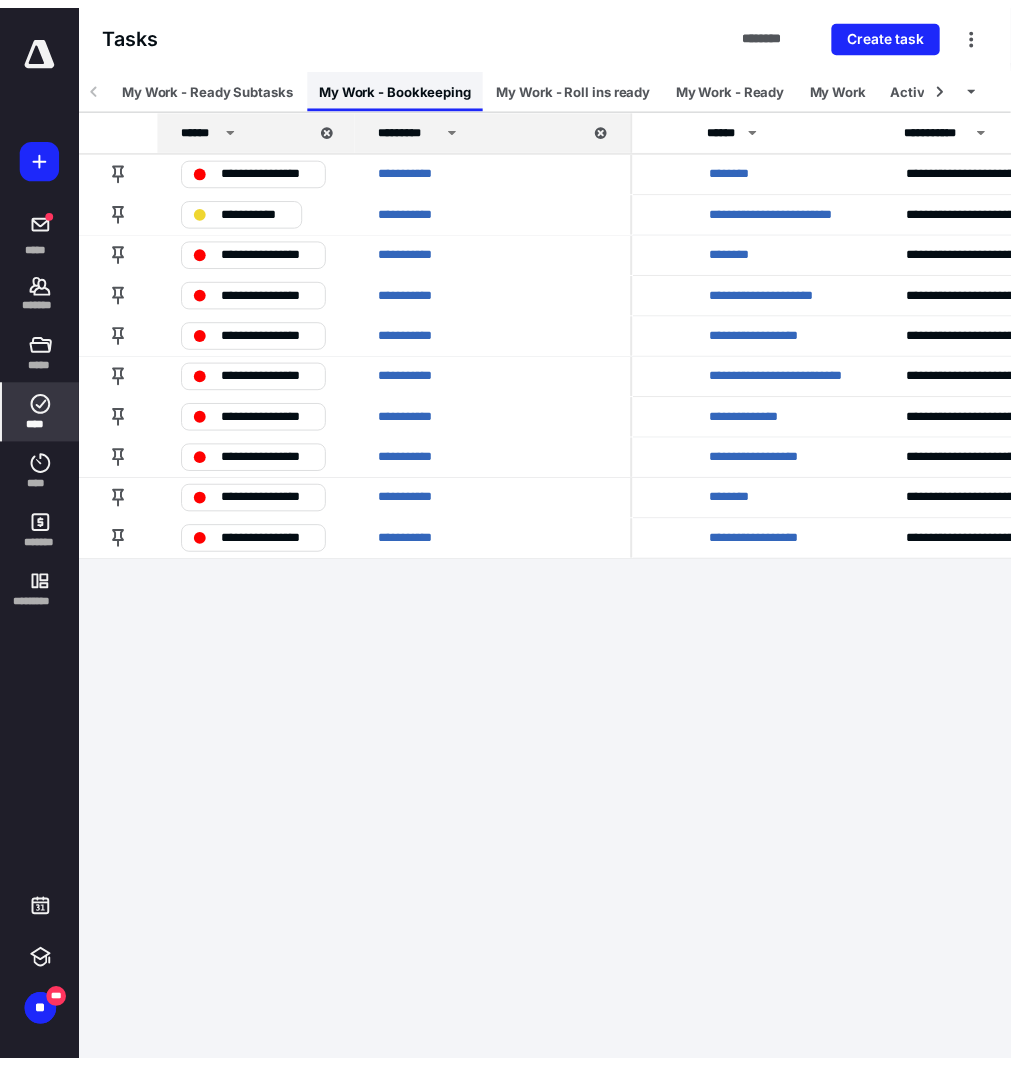 scroll, scrollTop: 0, scrollLeft: 0, axis: both 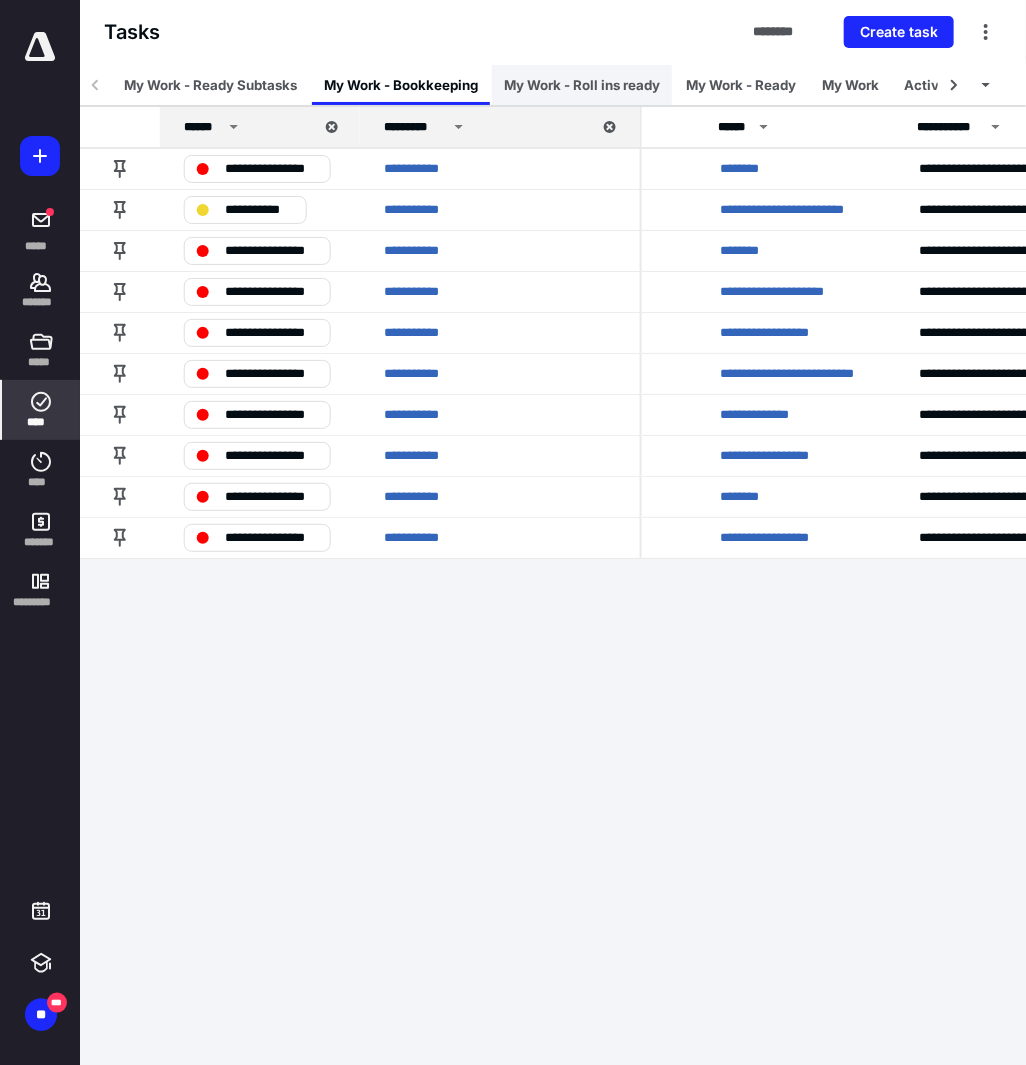 click on "My Work - Roll ins ready" at bounding box center (582, 85) 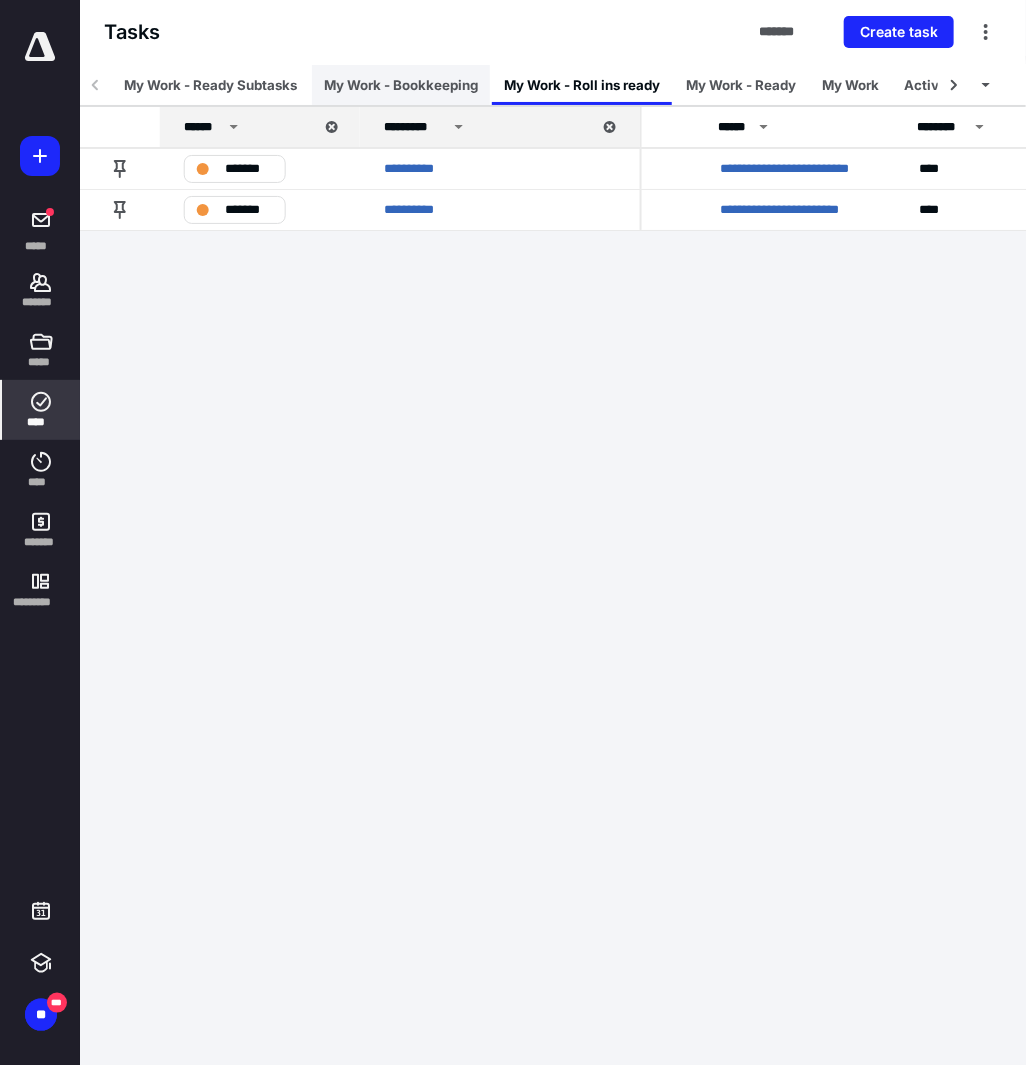 click on "My Work - Bookkeeping" at bounding box center (401, 85) 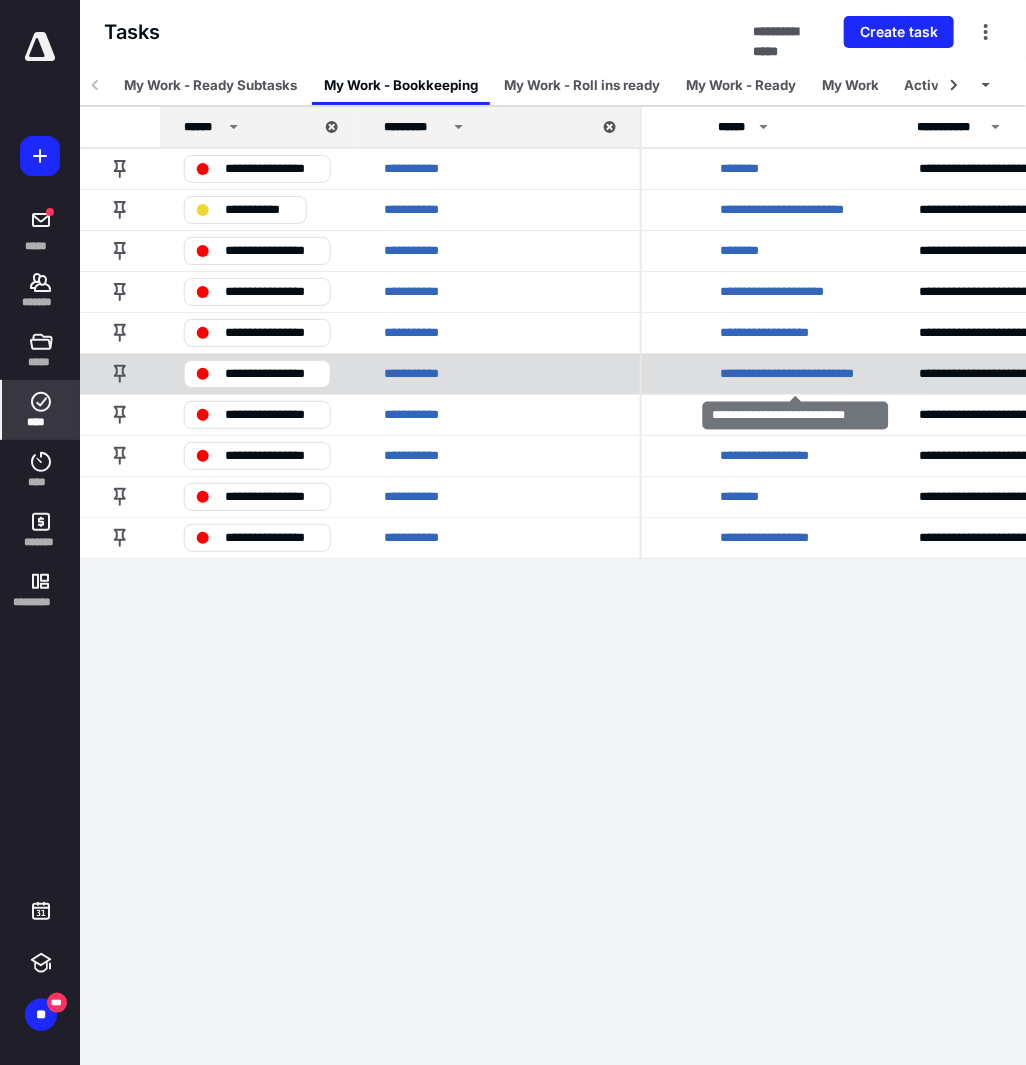 click on "**********" at bounding box center (796, 374) 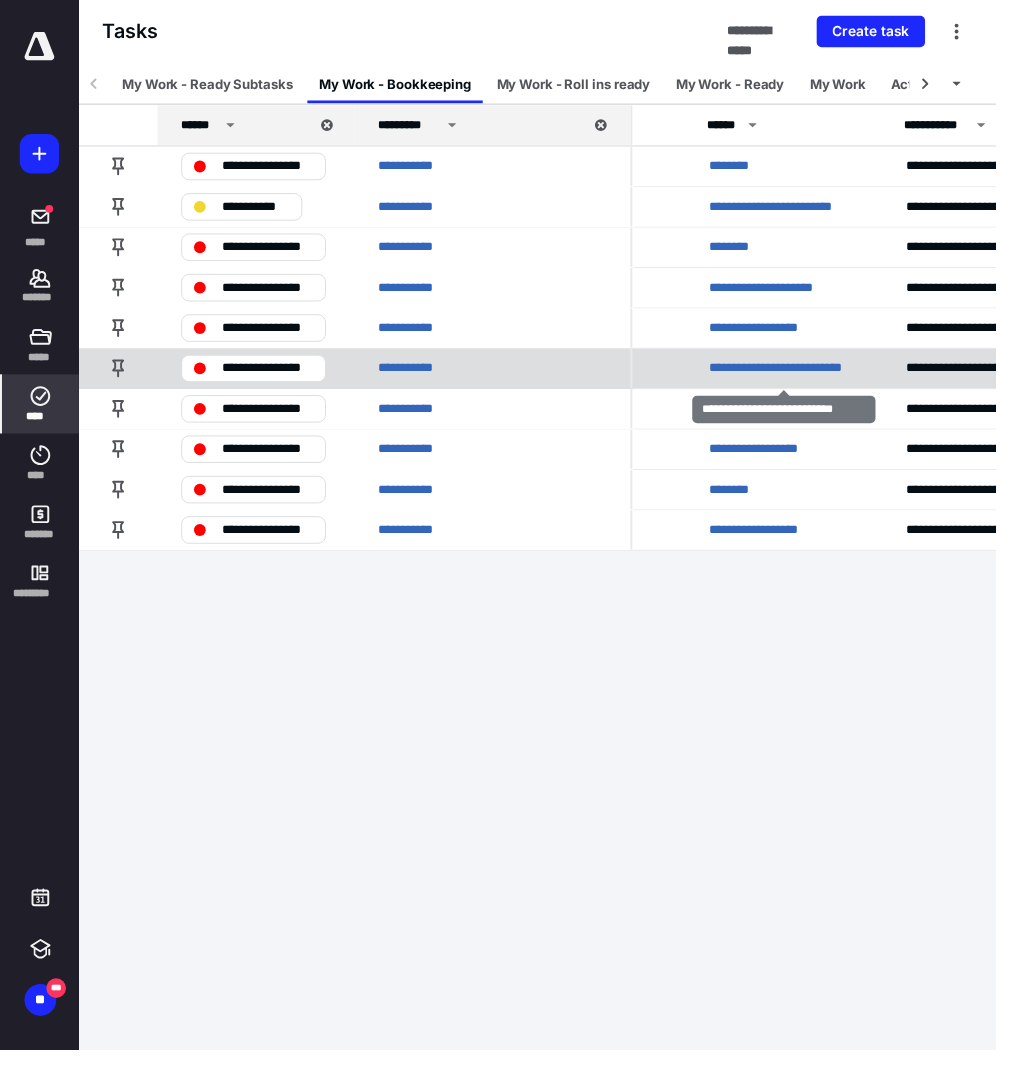 scroll, scrollTop: 0, scrollLeft: 516, axis: horizontal 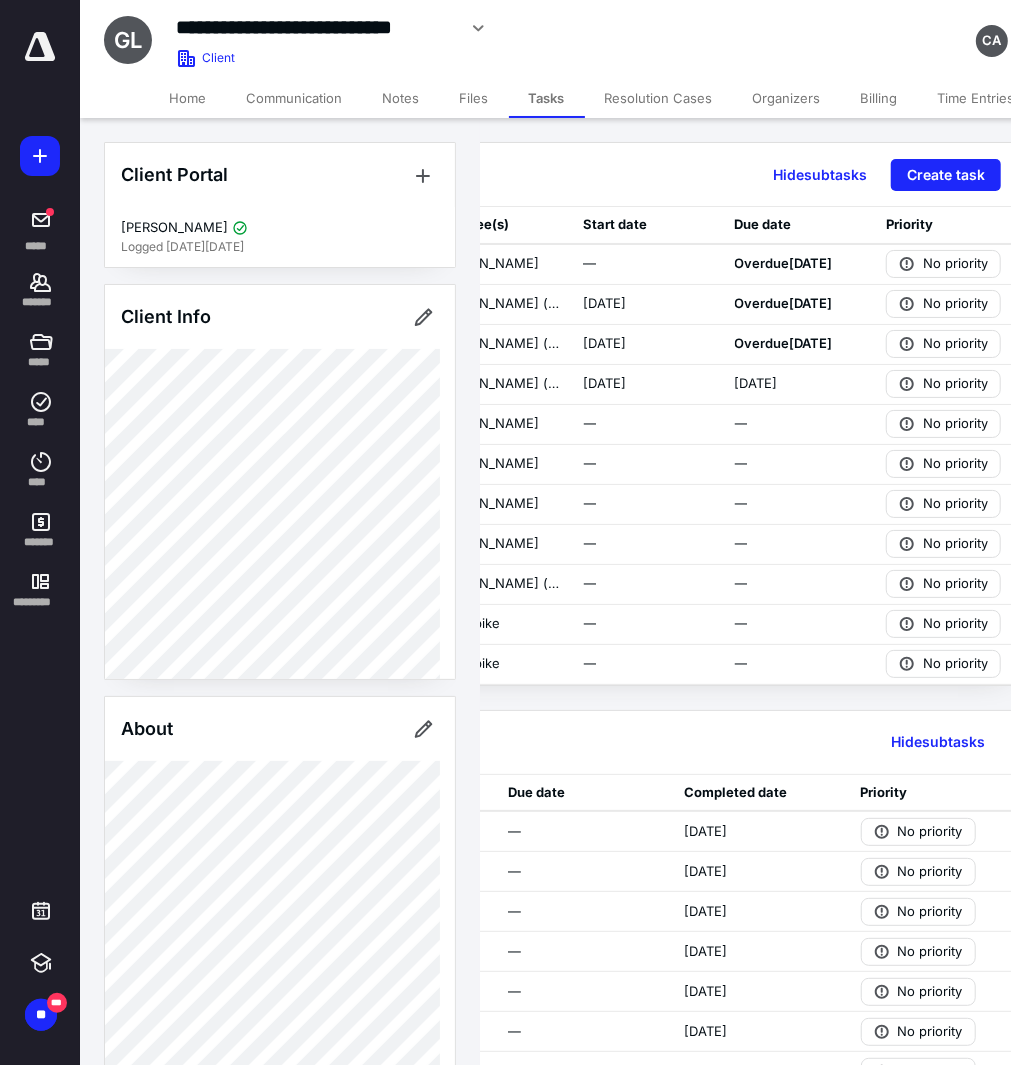 click on "Files" at bounding box center [474, 98] 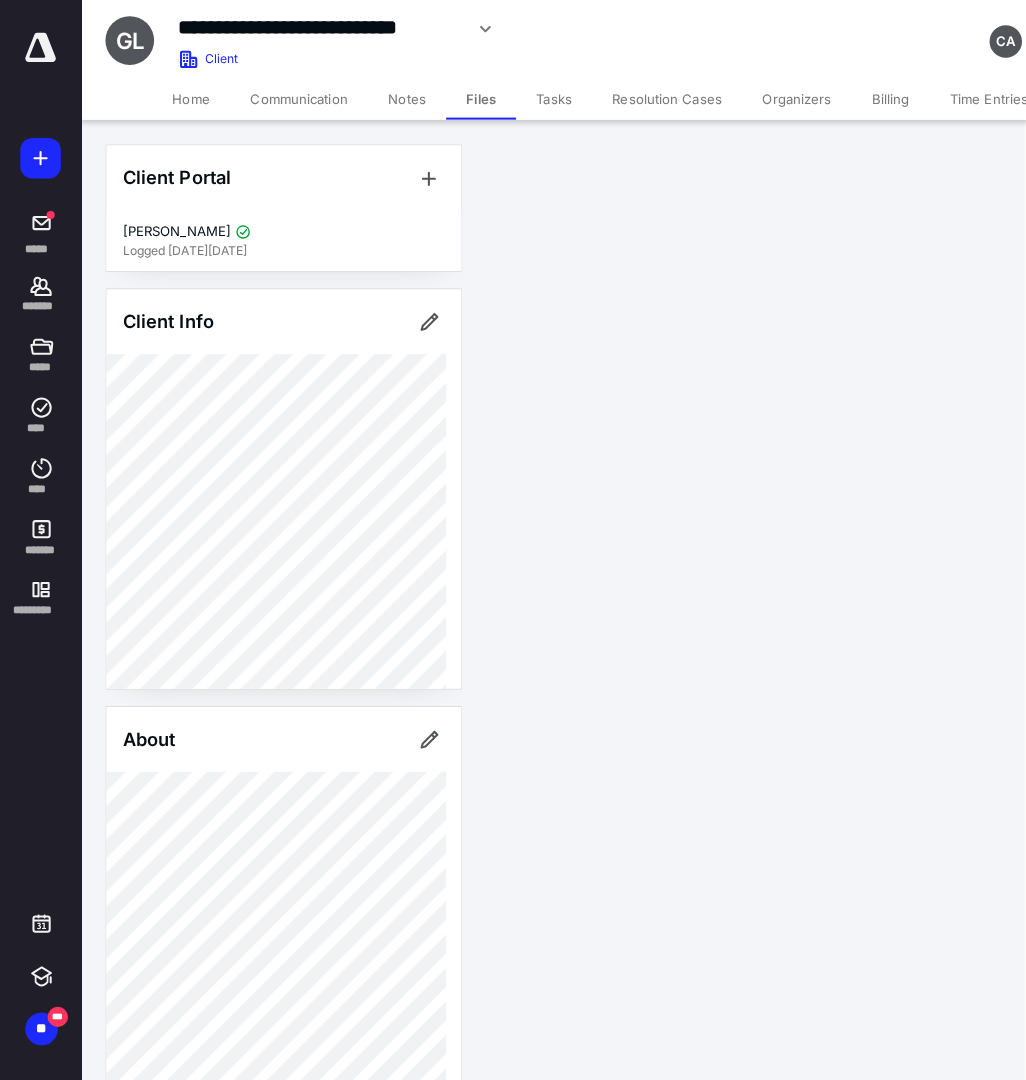 scroll, scrollTop: 0, scrollLeft: 0, axis: both 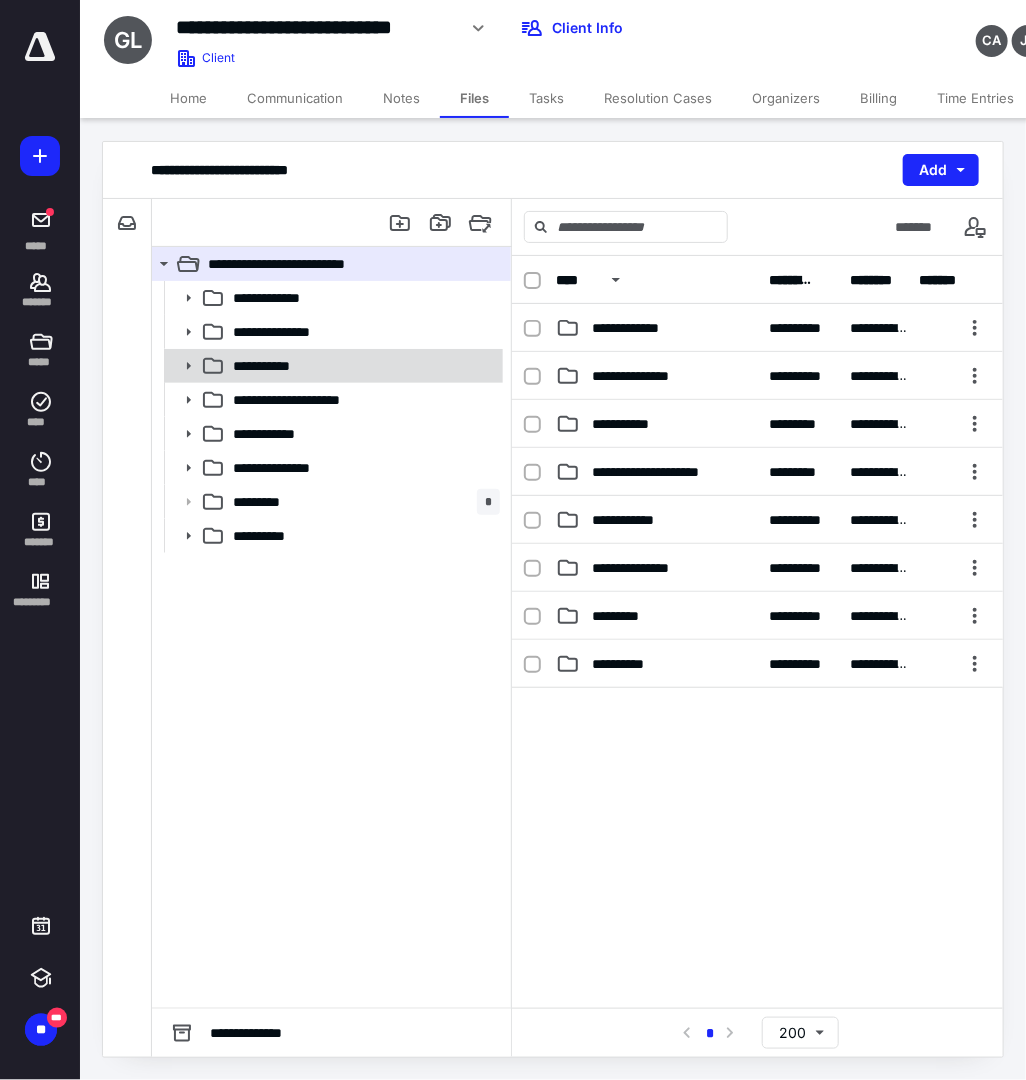 click on "**********" at bounding box center (276, 366) 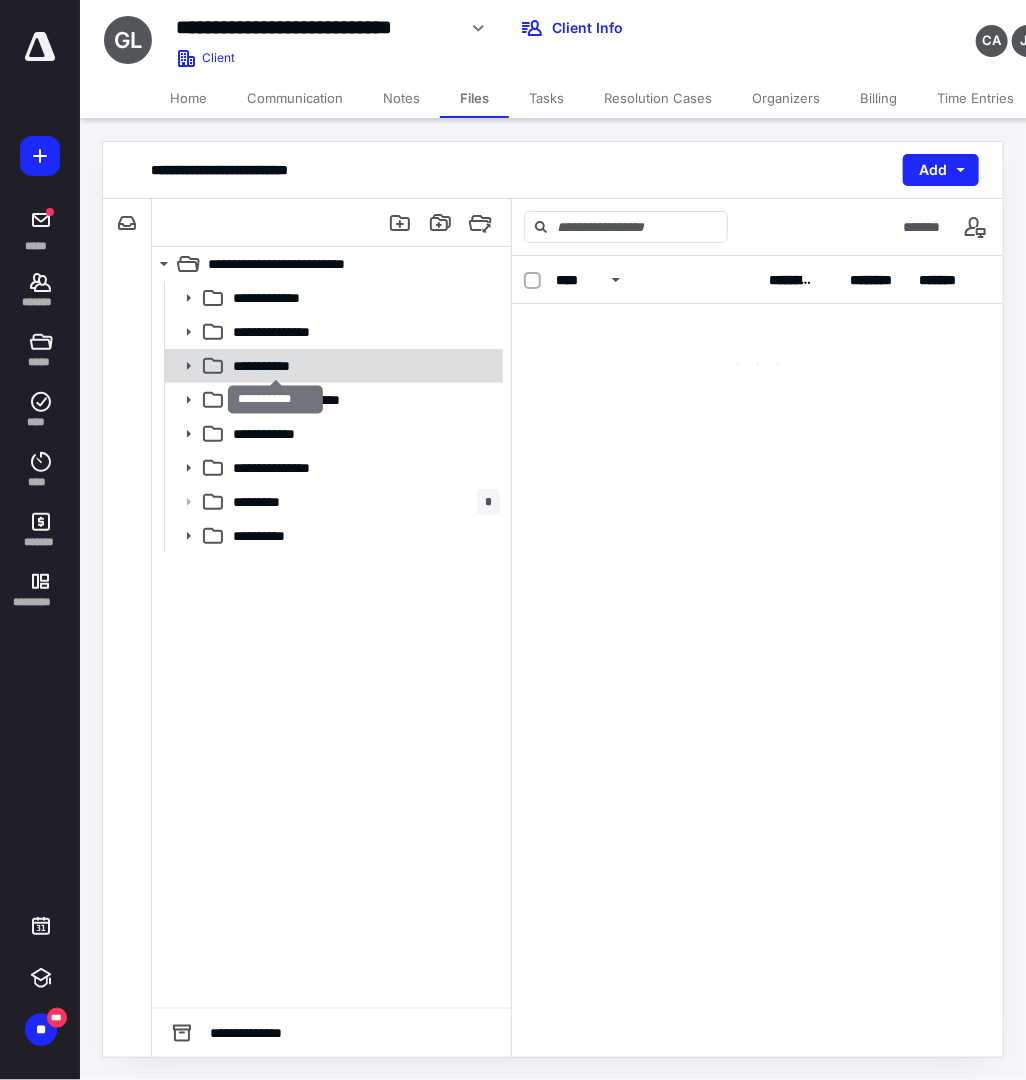 click on "**********" at bounding box center [276, 366] 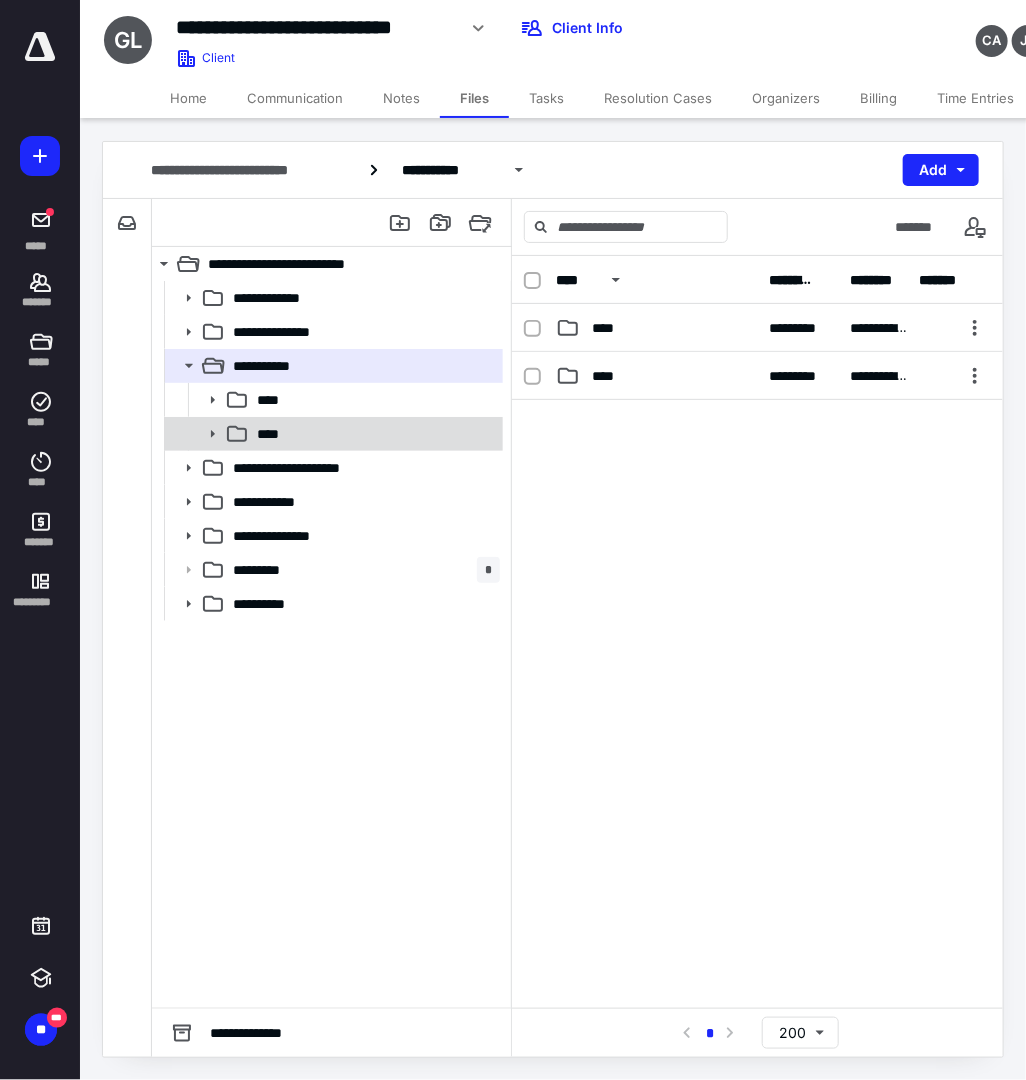 click on "****" at bounding box center [374, 434] 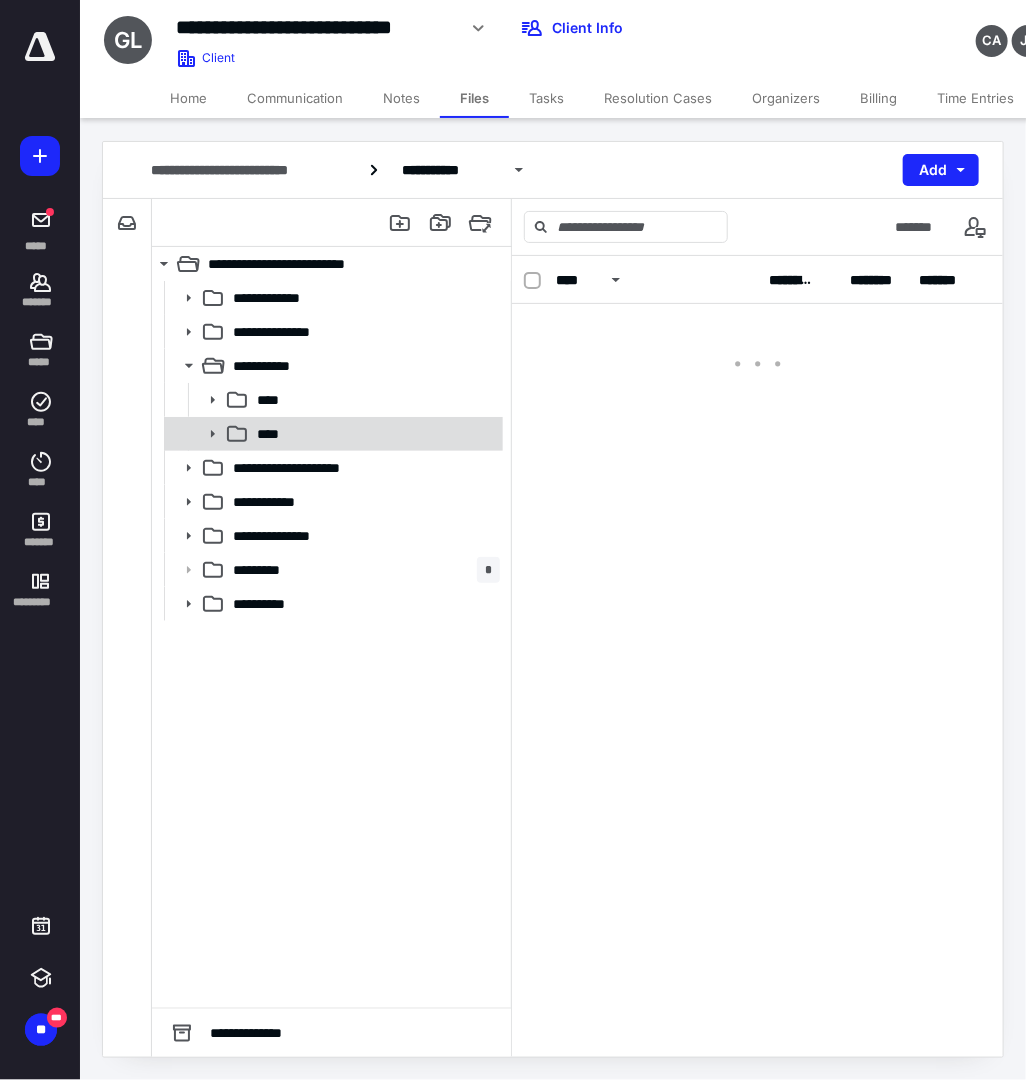 click on "****" at bounding box center (374, 434) 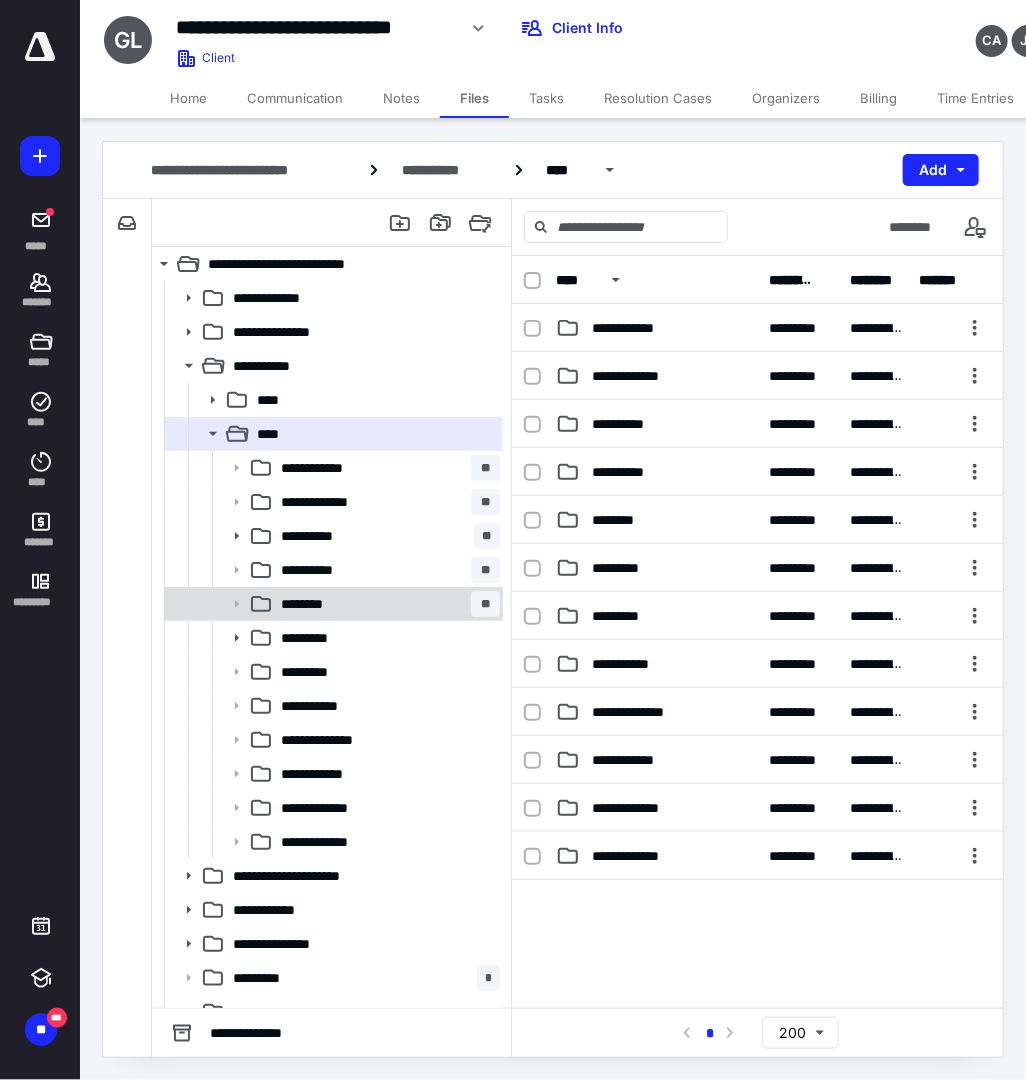 click on "******** **" at bounding box center [386, 604] 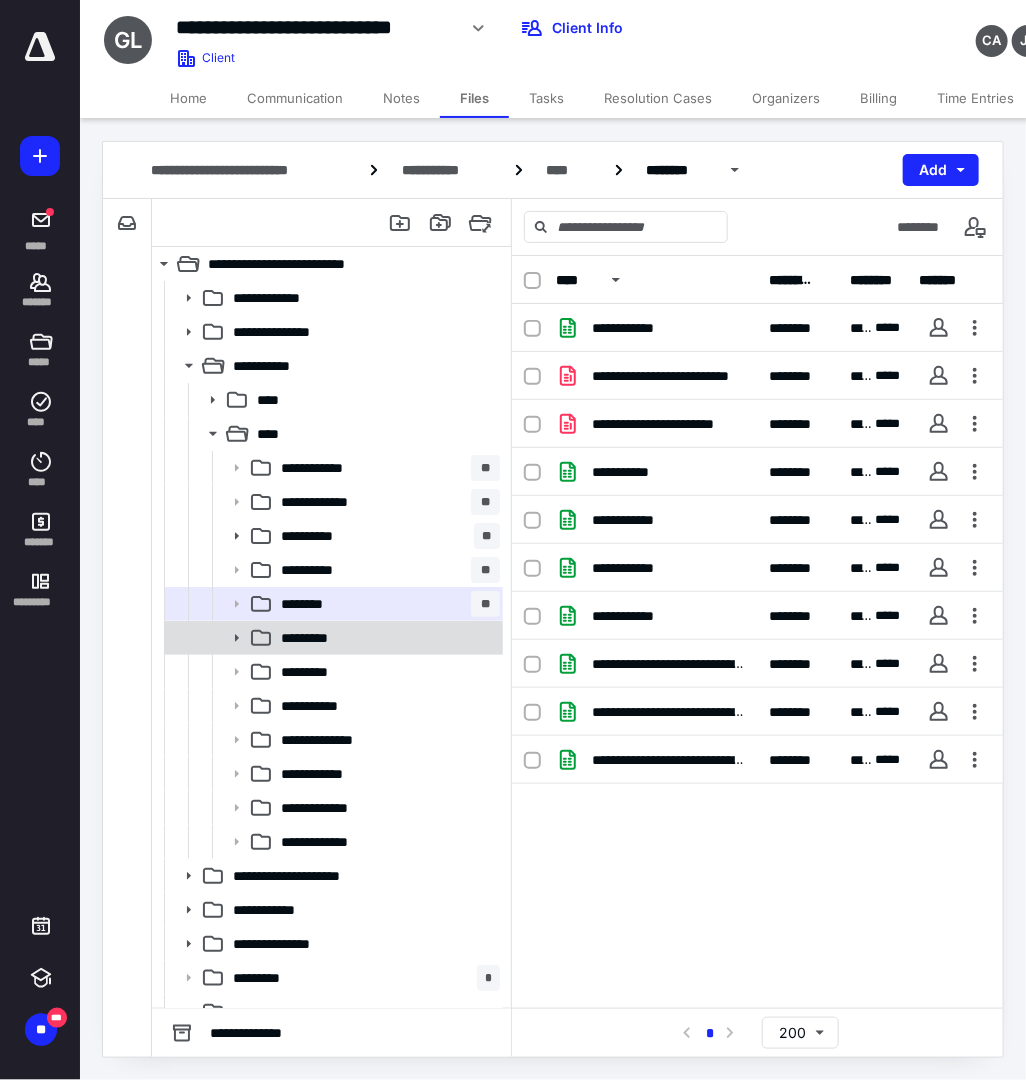 click on "*********" at bounding box center [386, 638] 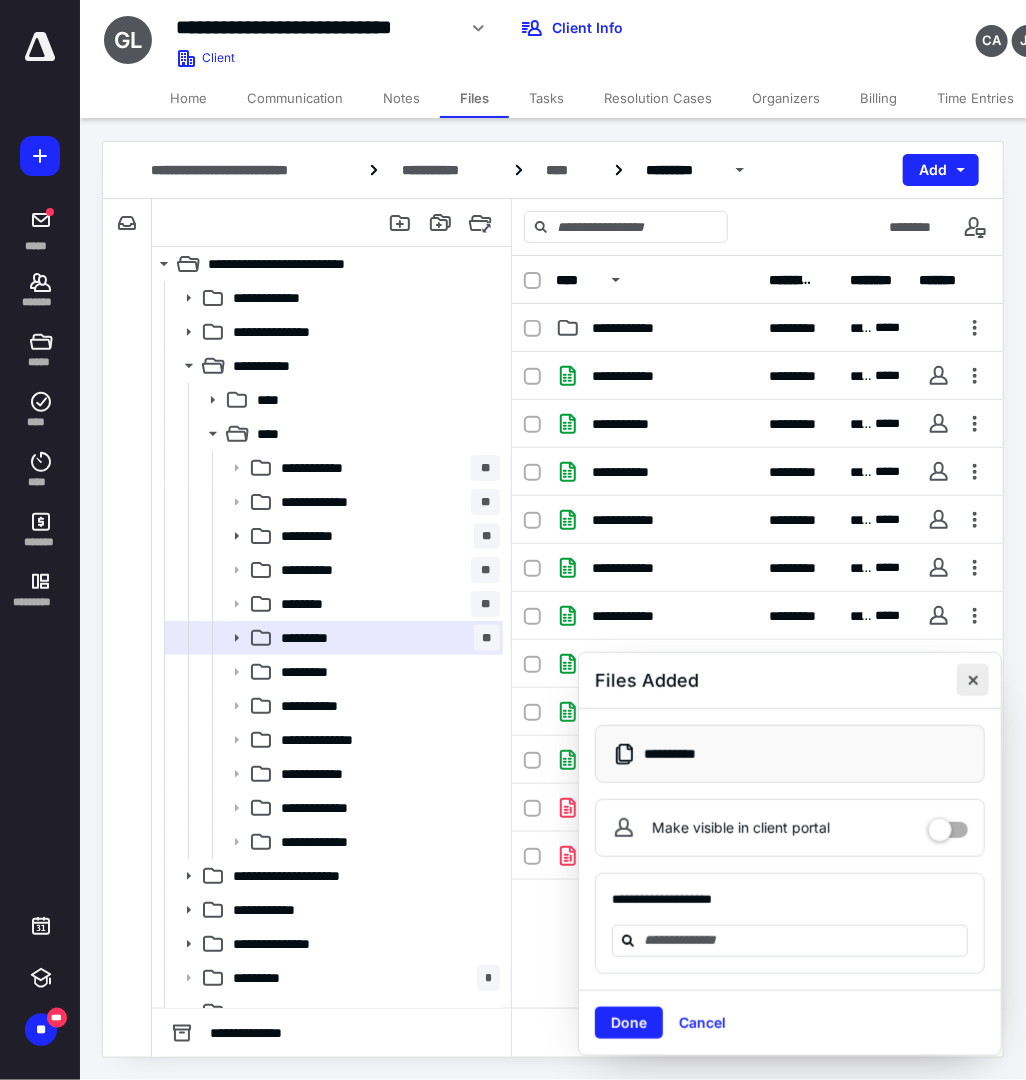 click at bounding box center (973, 680) 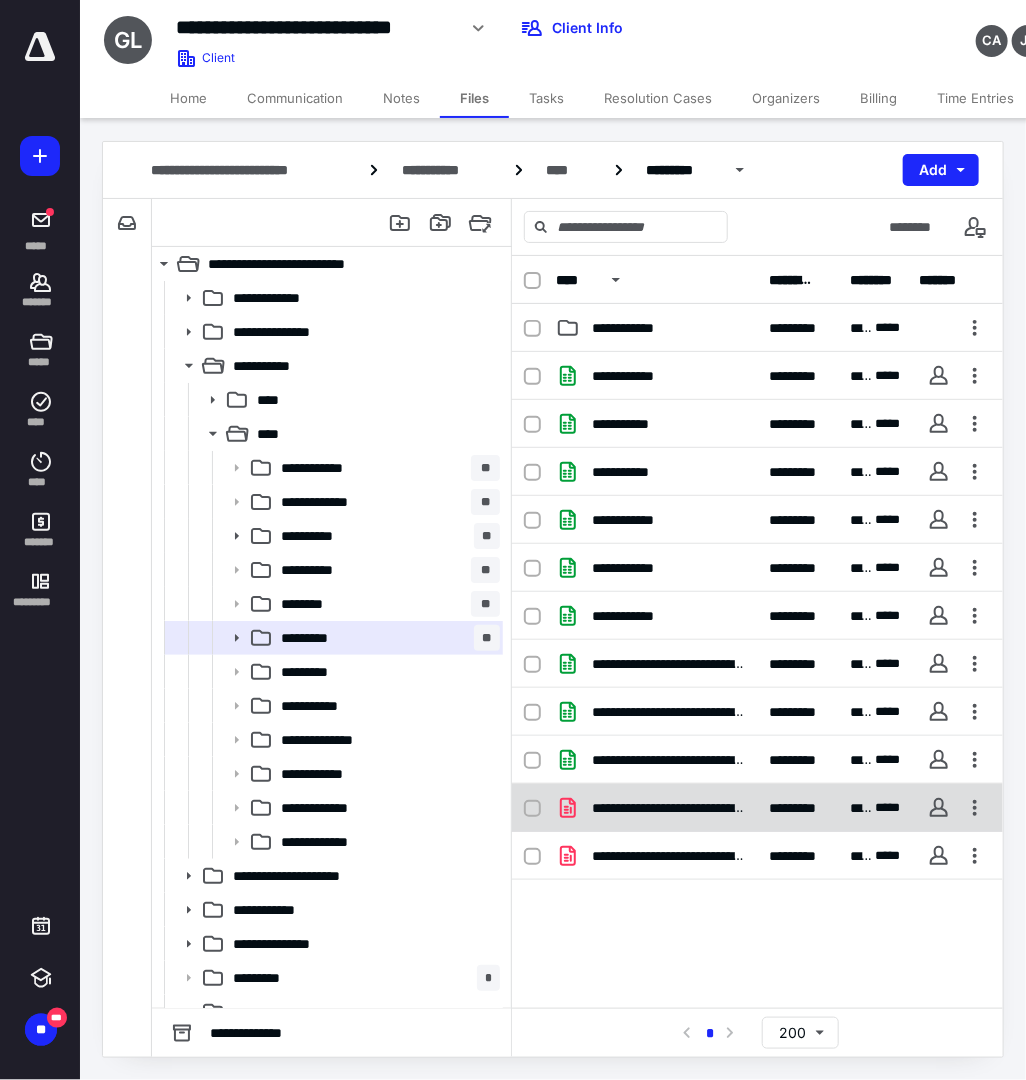 click 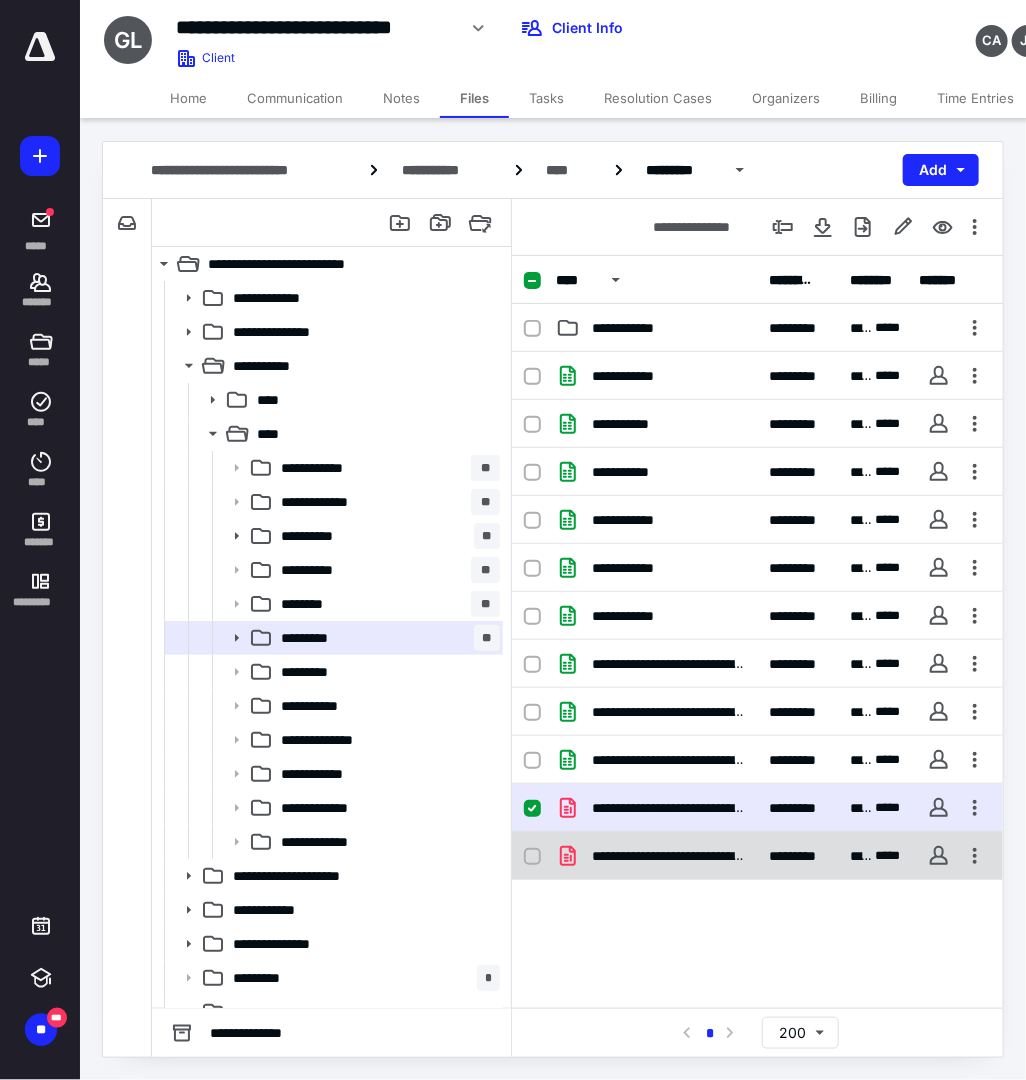 click at bounding box center (532, 857) 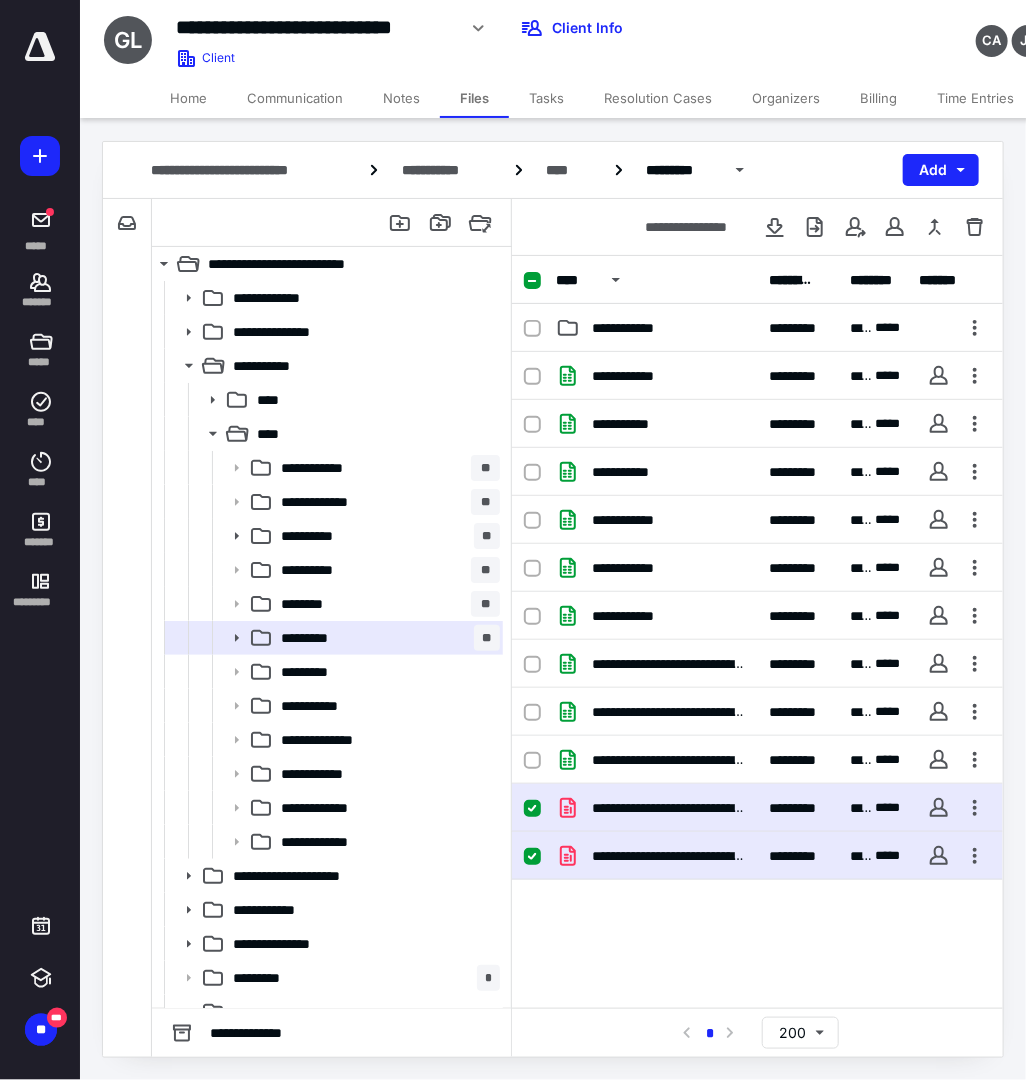 checkbox on "false" 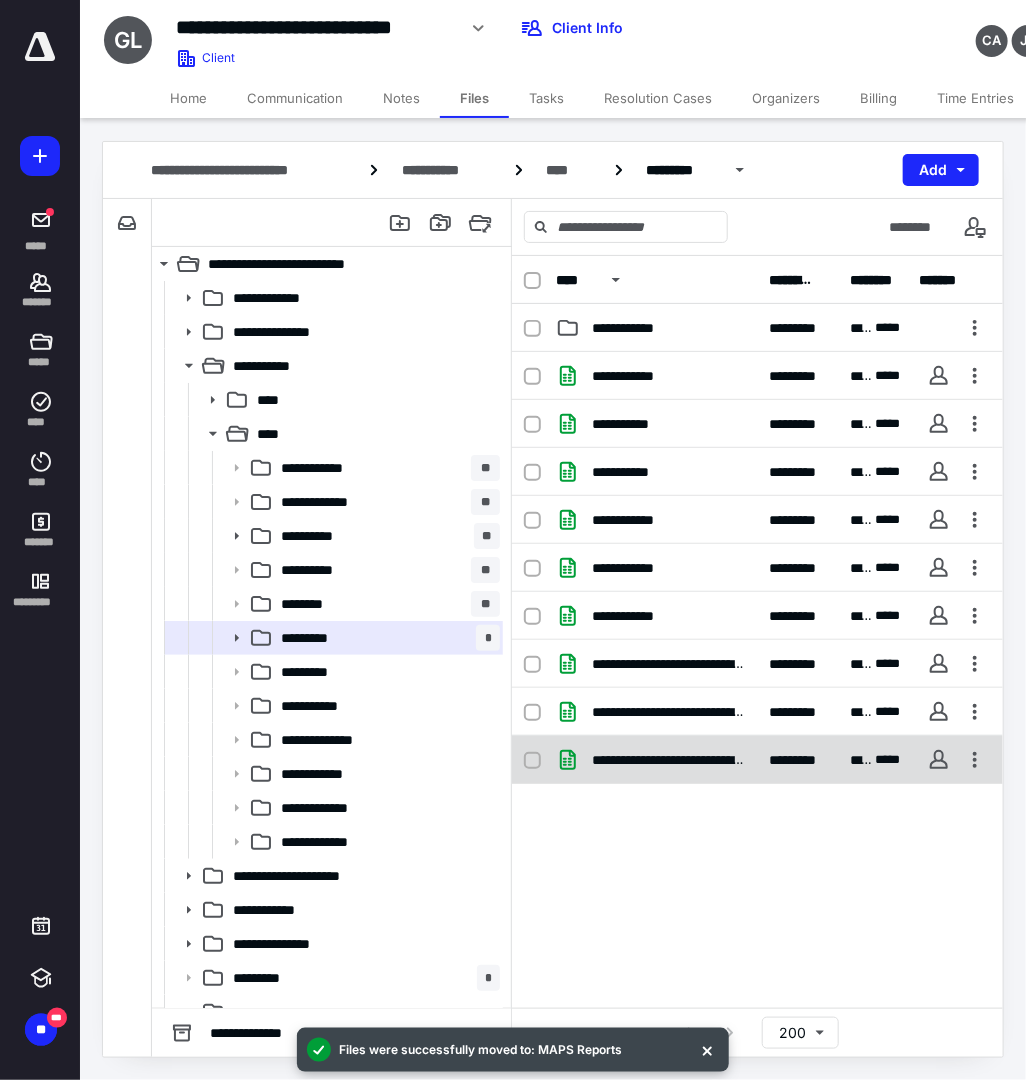 drag, startPoint x: 637, startPoint y: 800, endPoint x: 561, endPoint y: 759, distance: 86.35392 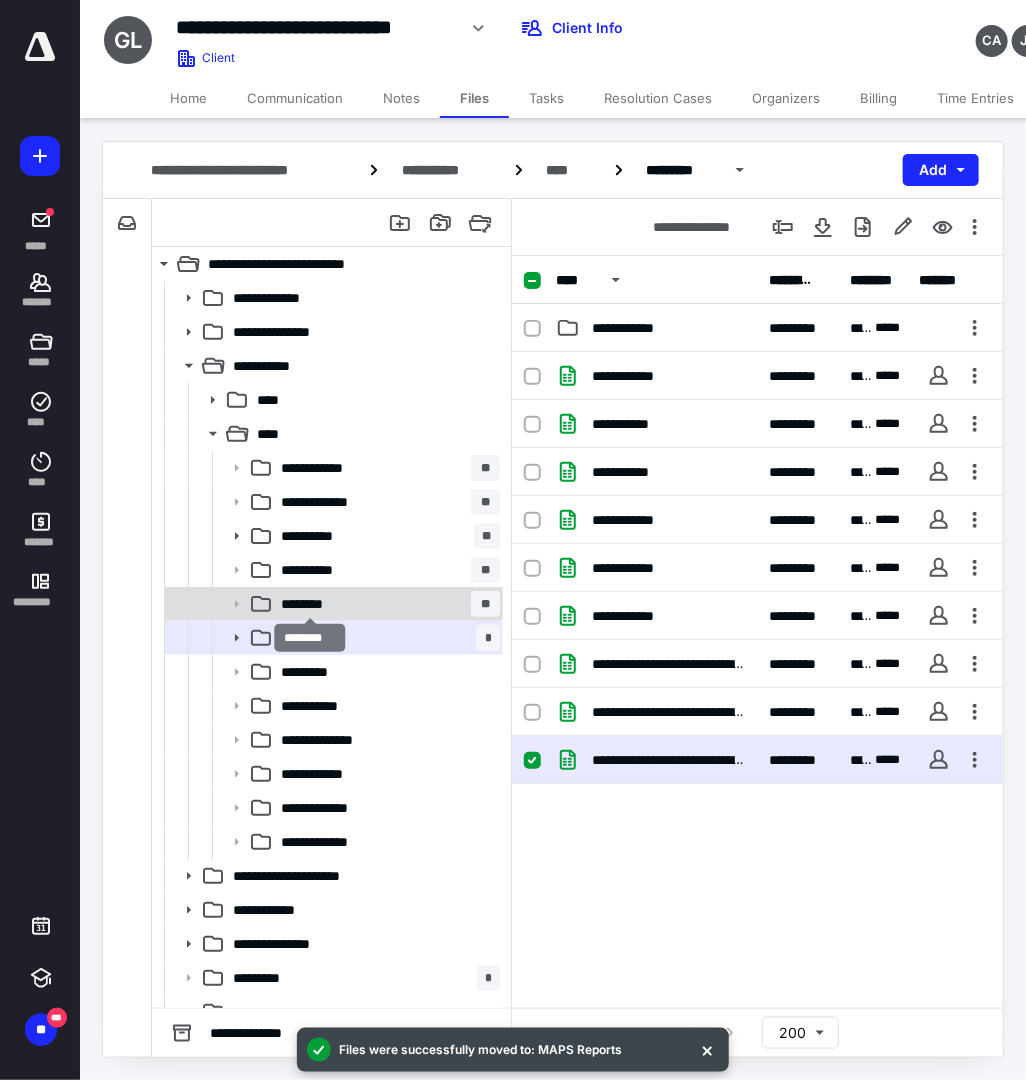 click on "********" at bounding box center (311, 604) 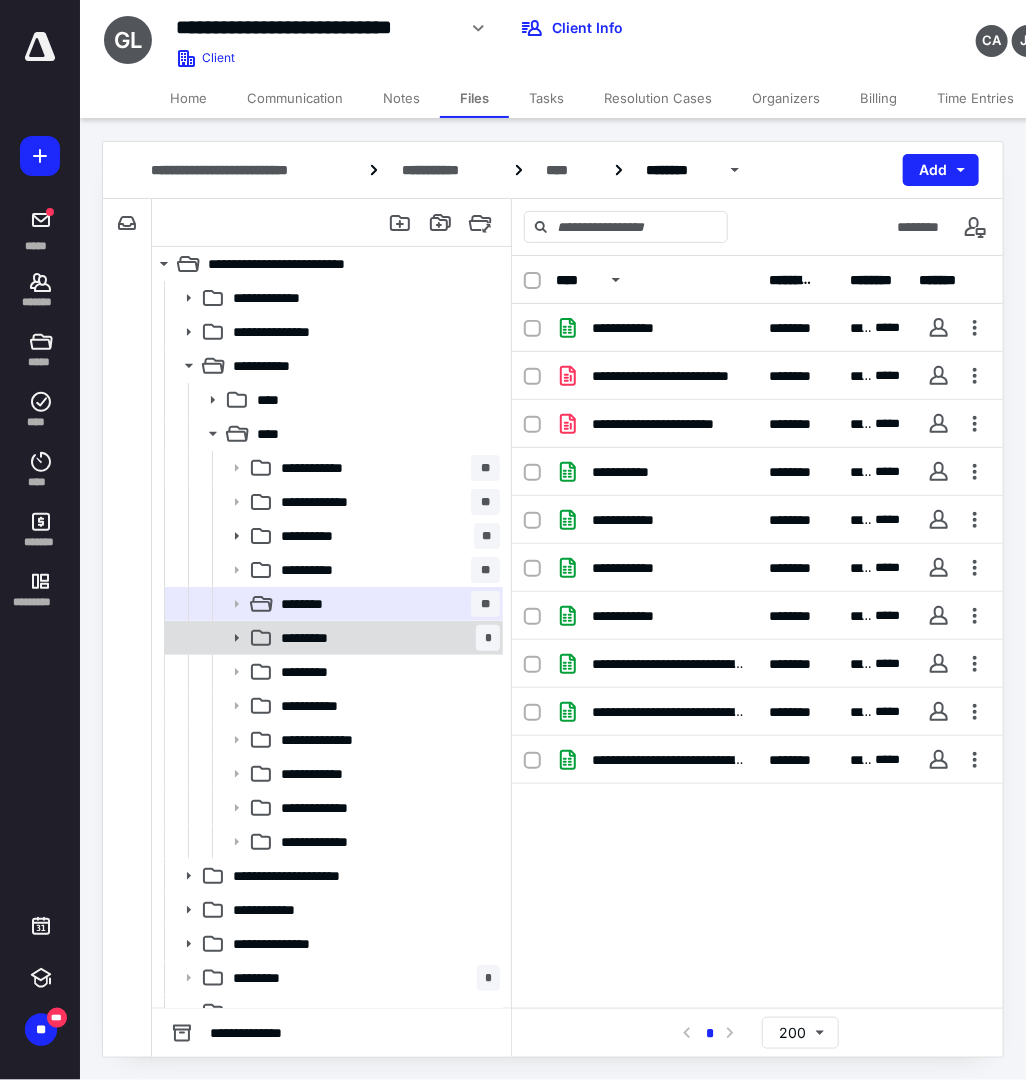 click on "*********" at bounding box center (313, 638) 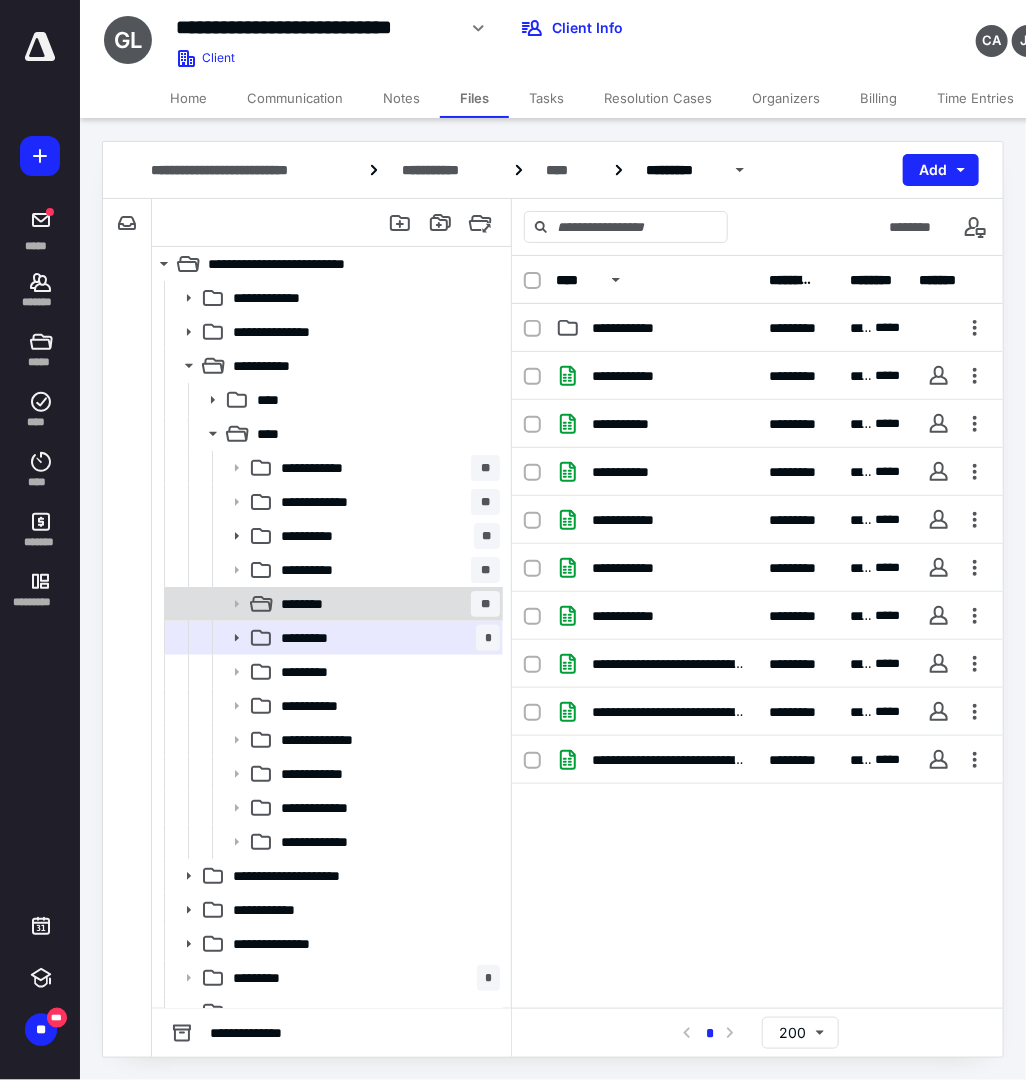 click on "******** **" at bounding box center [386, 604] 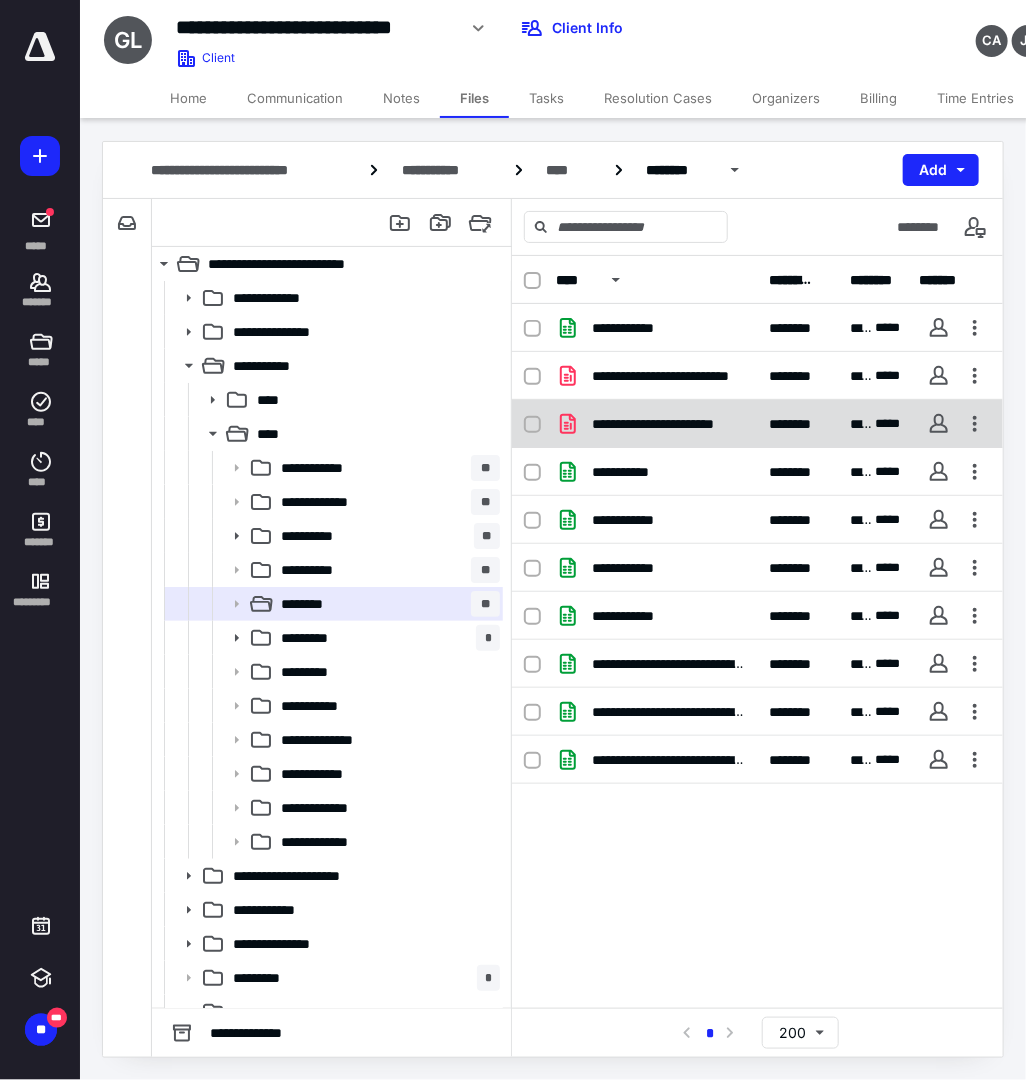 click on "**********" at bounding box center (657, 424) 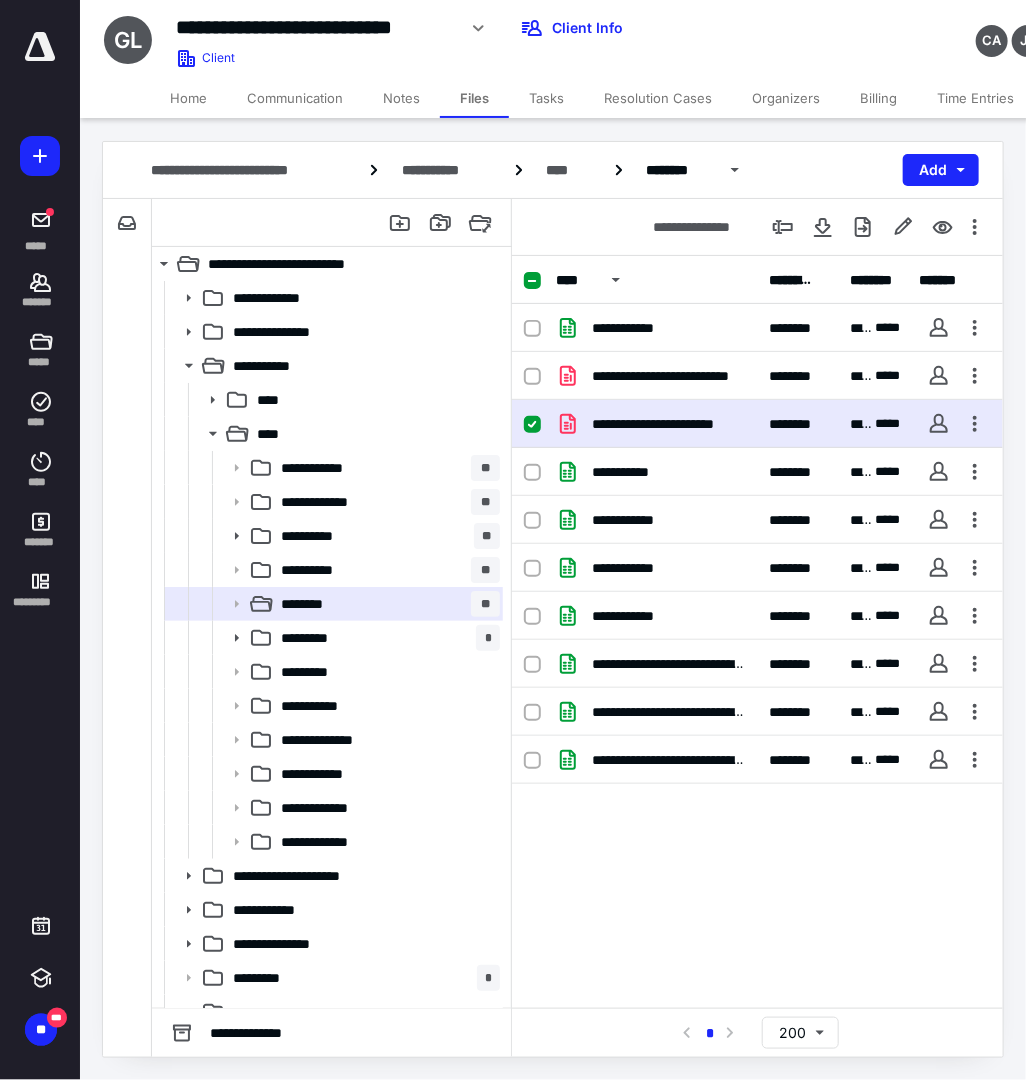 click on "**********" at bounding box center [657, 424] 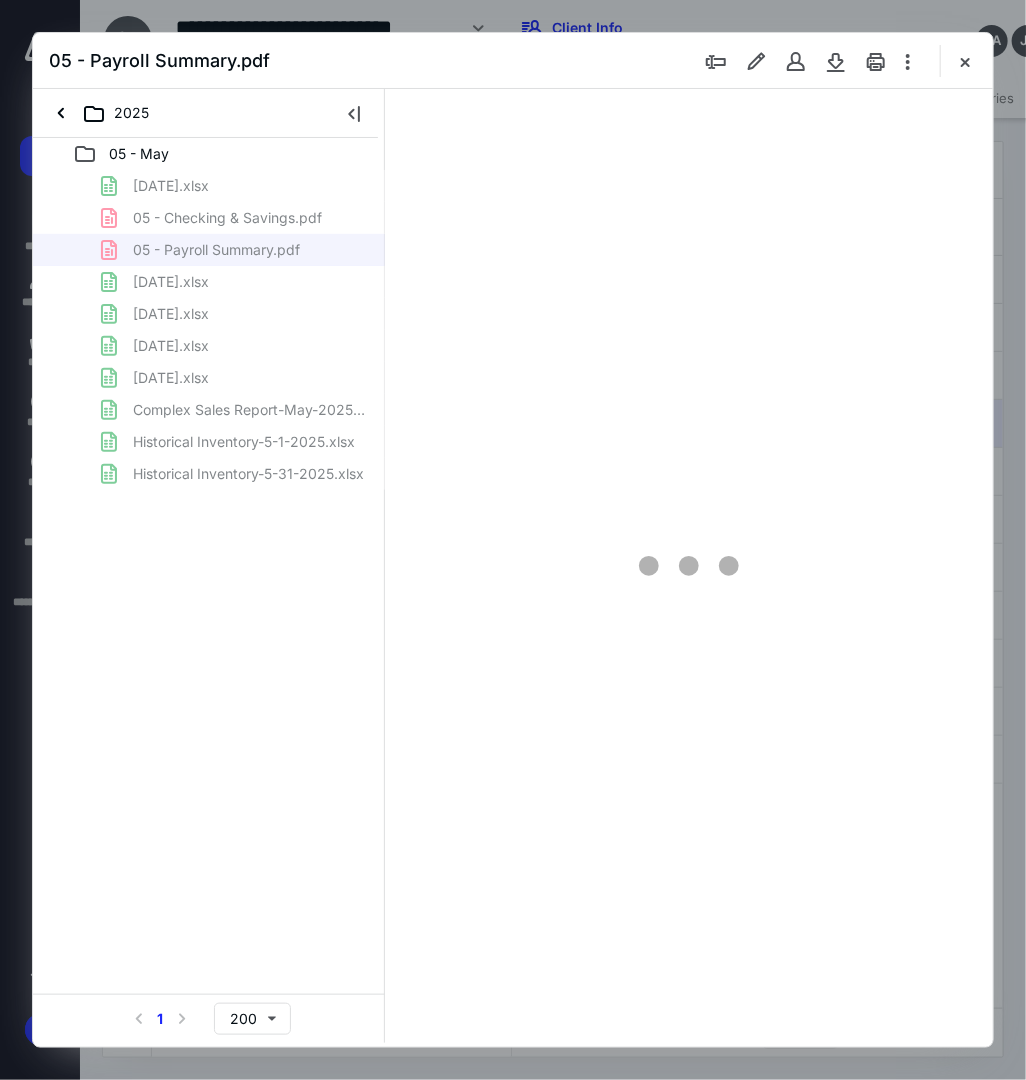 scroll, scrollTop: 0, scrollLeft: 0, axis: both 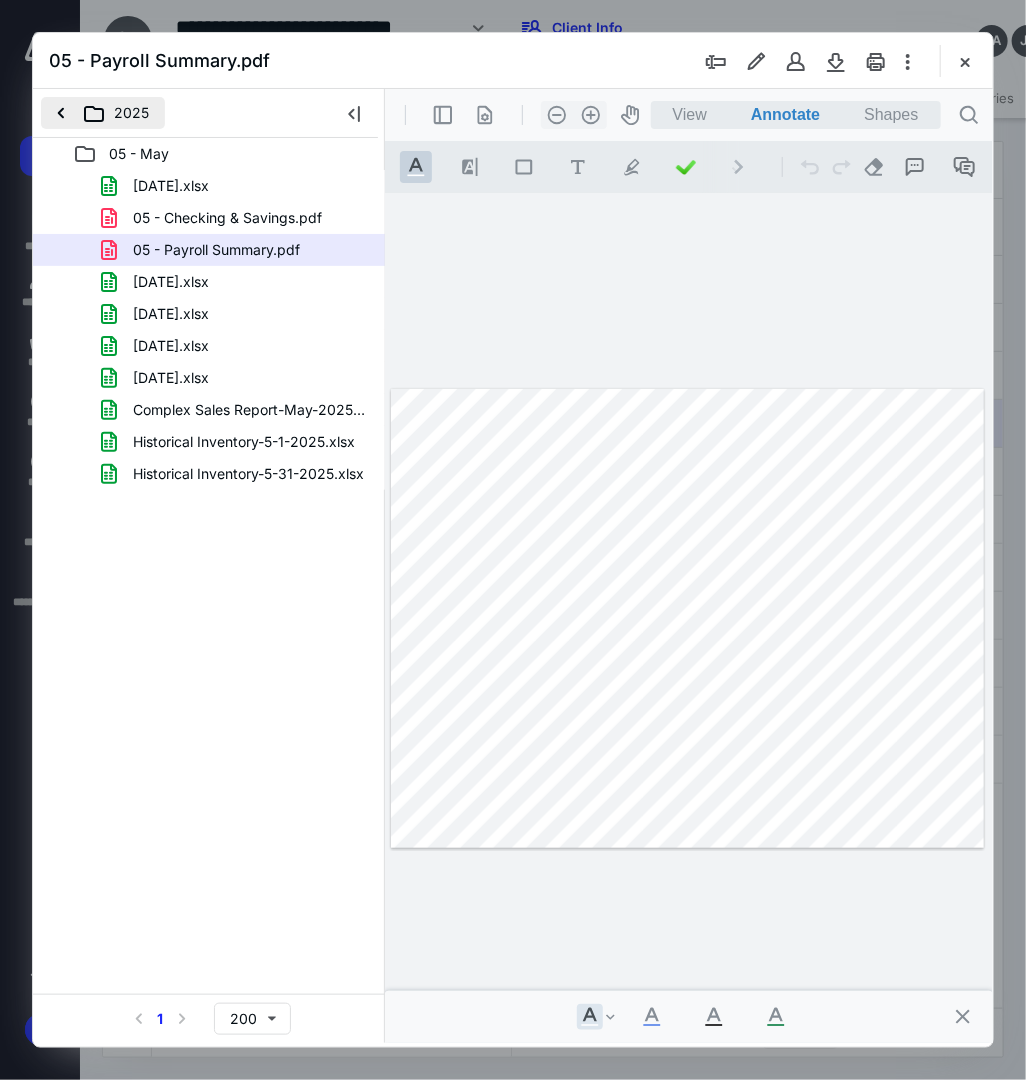 click on "2025" at bounding box center (103, 113) 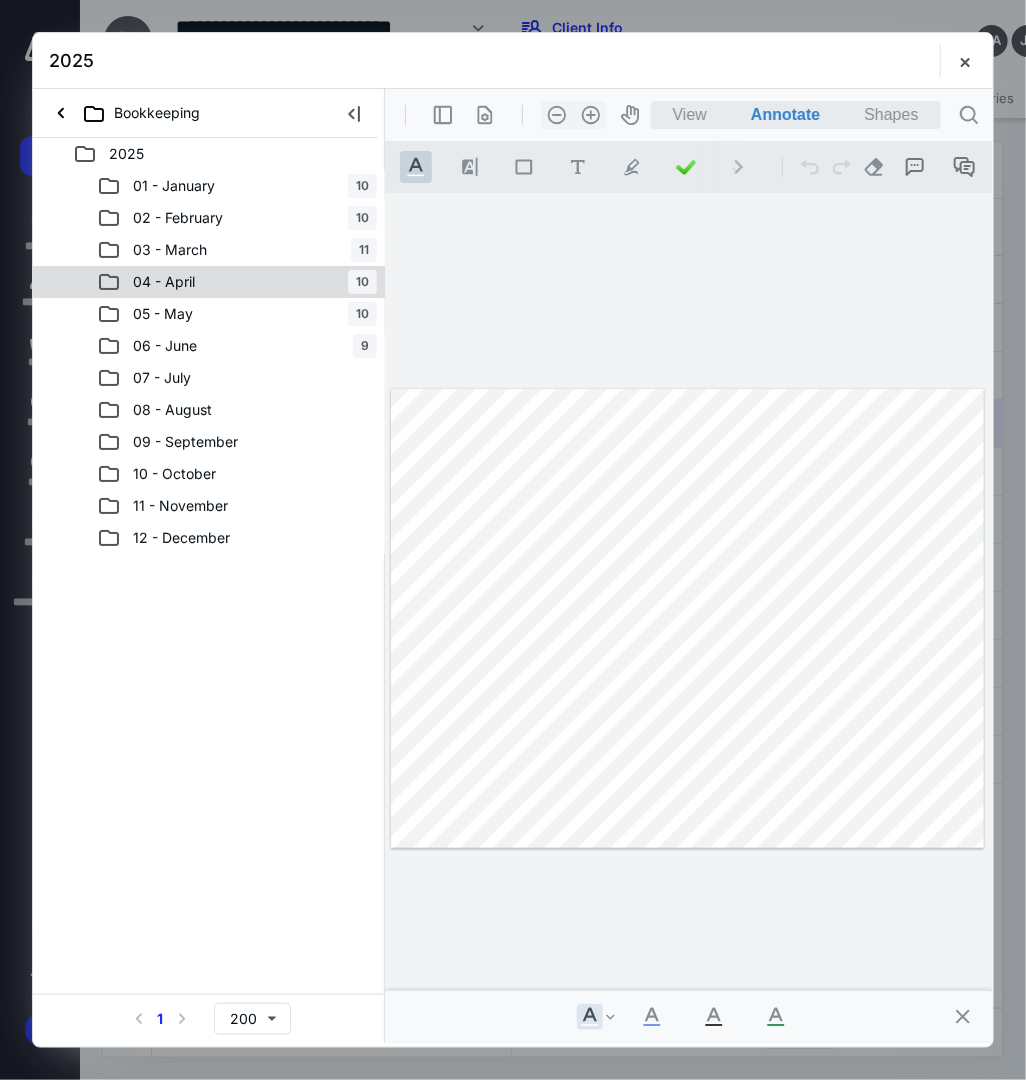 click on "04 - April" at bounding box center (164, 282) 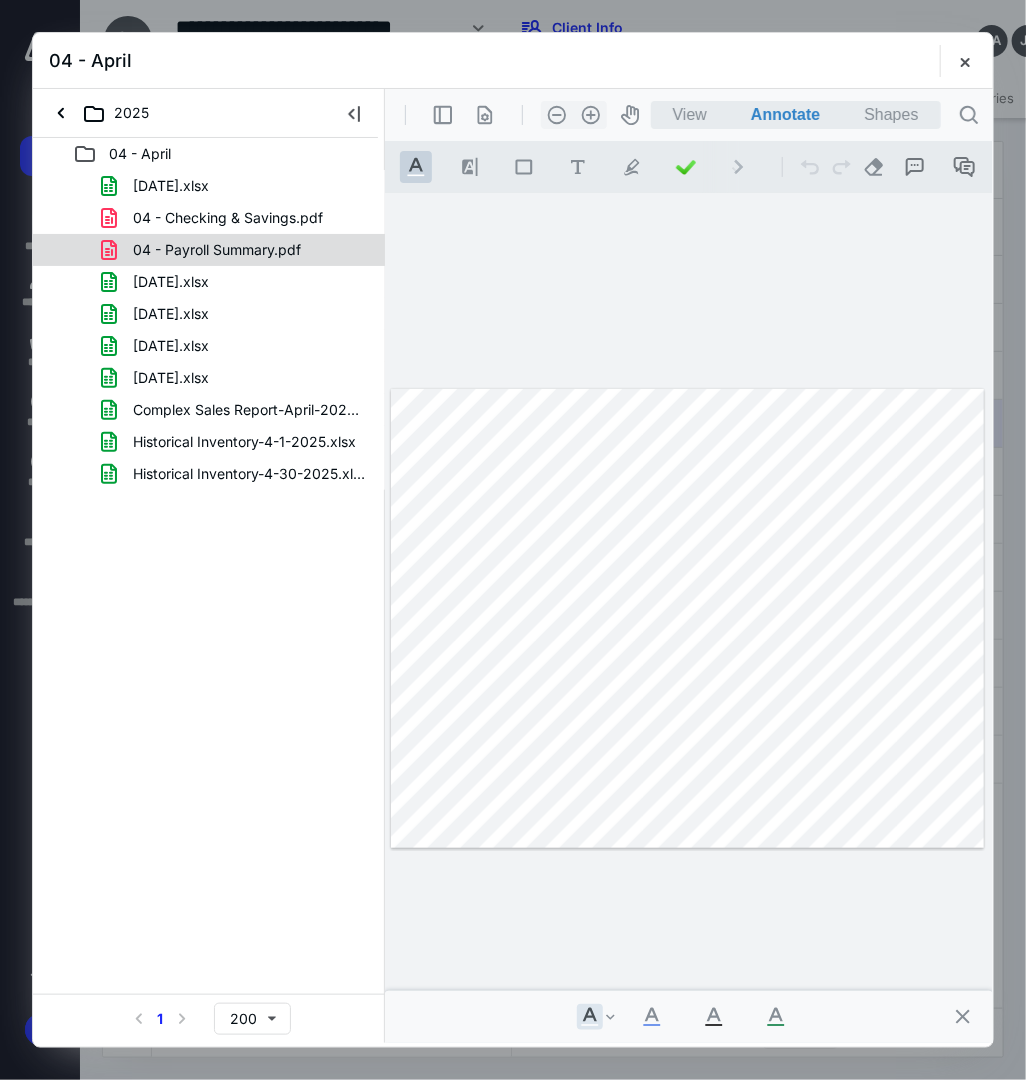 click on "04 - Payroll Summary.pdf" at bounding box center [217, 250] 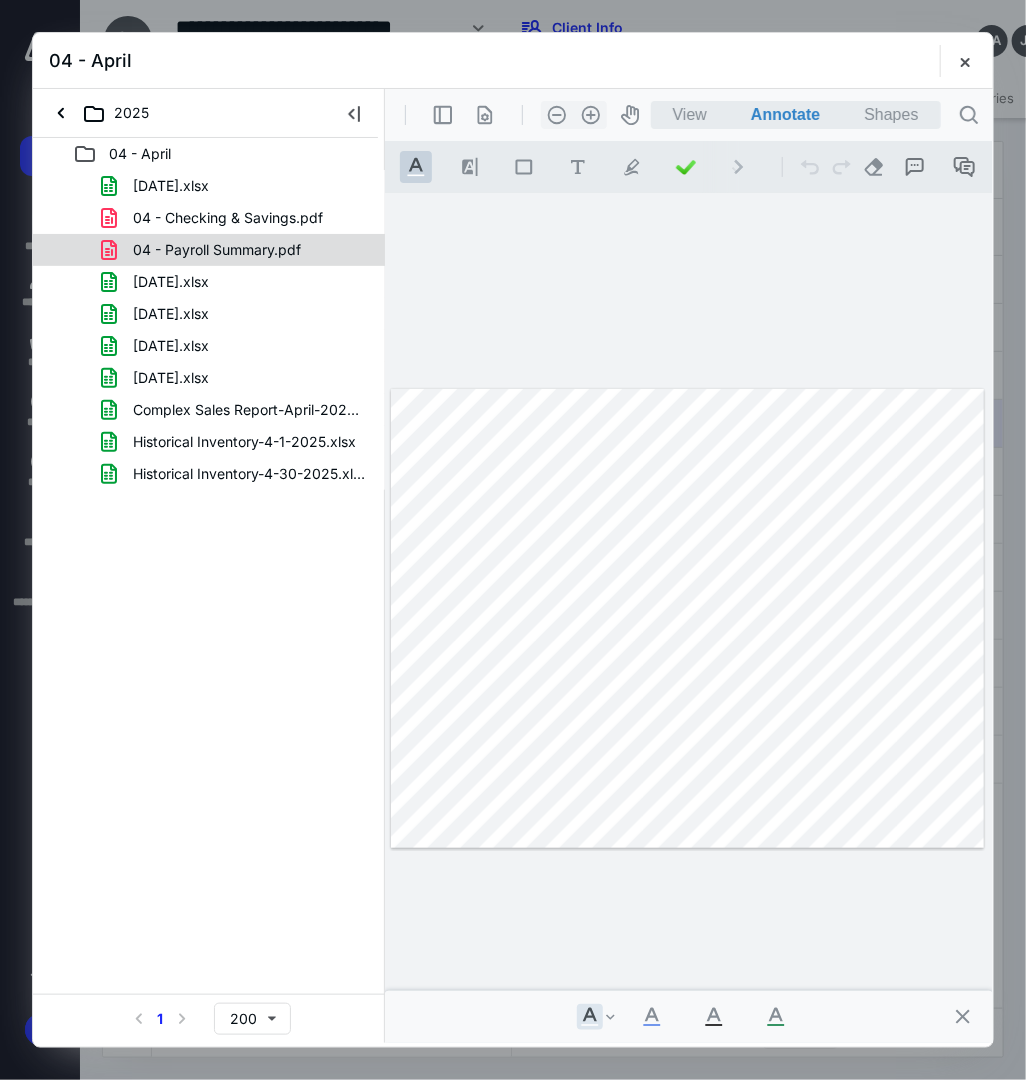 click on "3-31-25.xlsx 04 - Checking & Savings.pdf 04 - Payroll Summary.pdf 4-7-25.xlsx 4-14-25.xlsx 4-21-25.xlsx 4-28-25.xlsx Complex Sales Report-April-2025.xlsx Historical Inventory-4-1-2025.xlsx Historical Inventory-4-30-2025.xlsx" at bounding box center (209, 330) 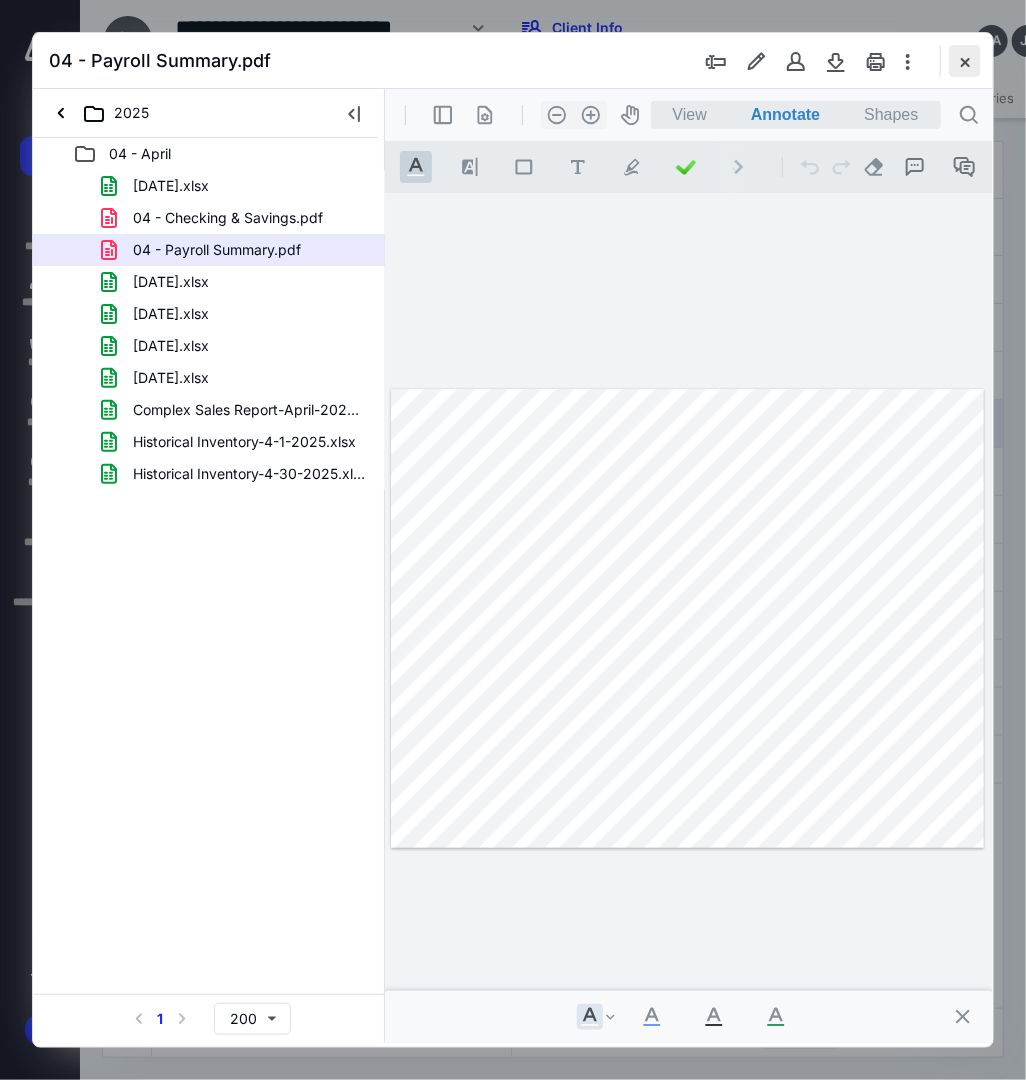 click at bounding box center (965, 61) 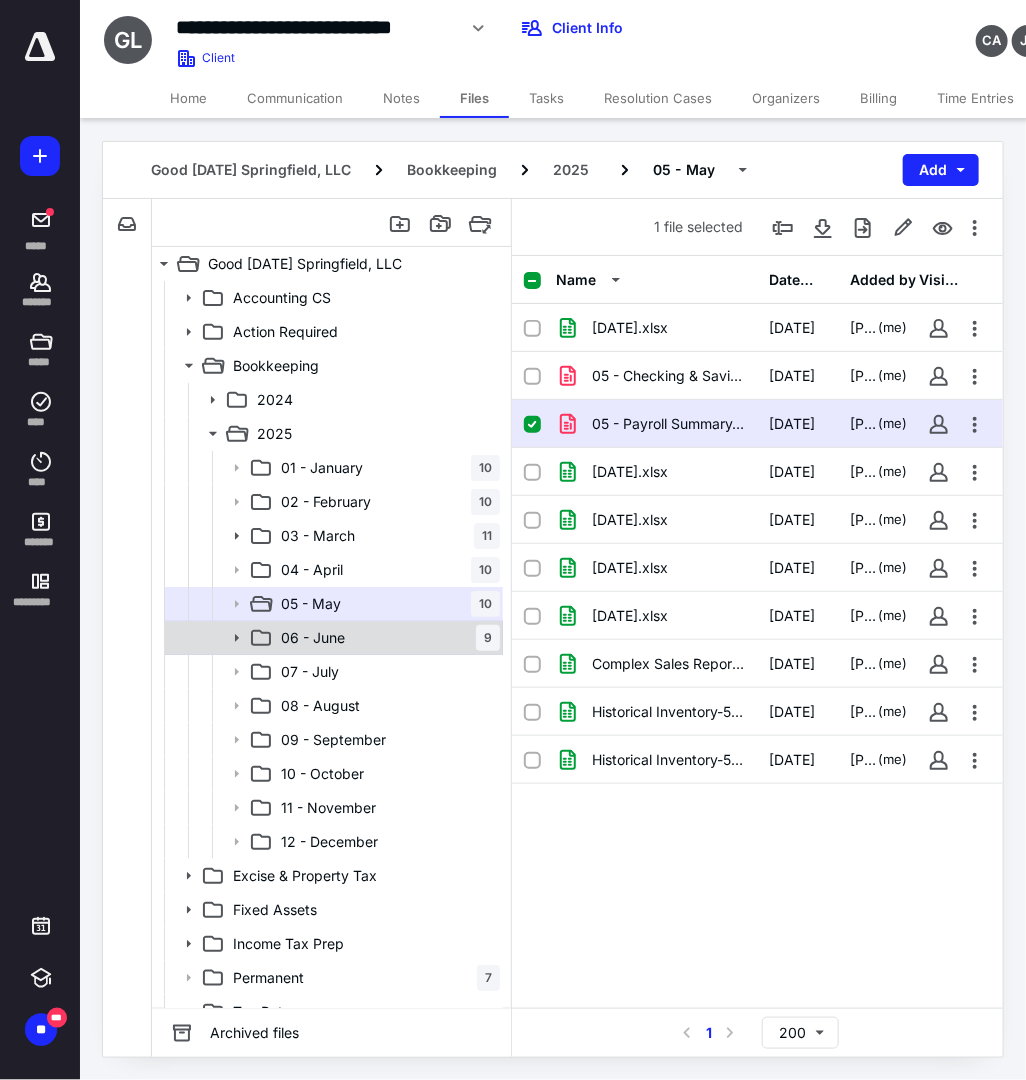 click on "06 - June 9" at bounding box center [386, 638] 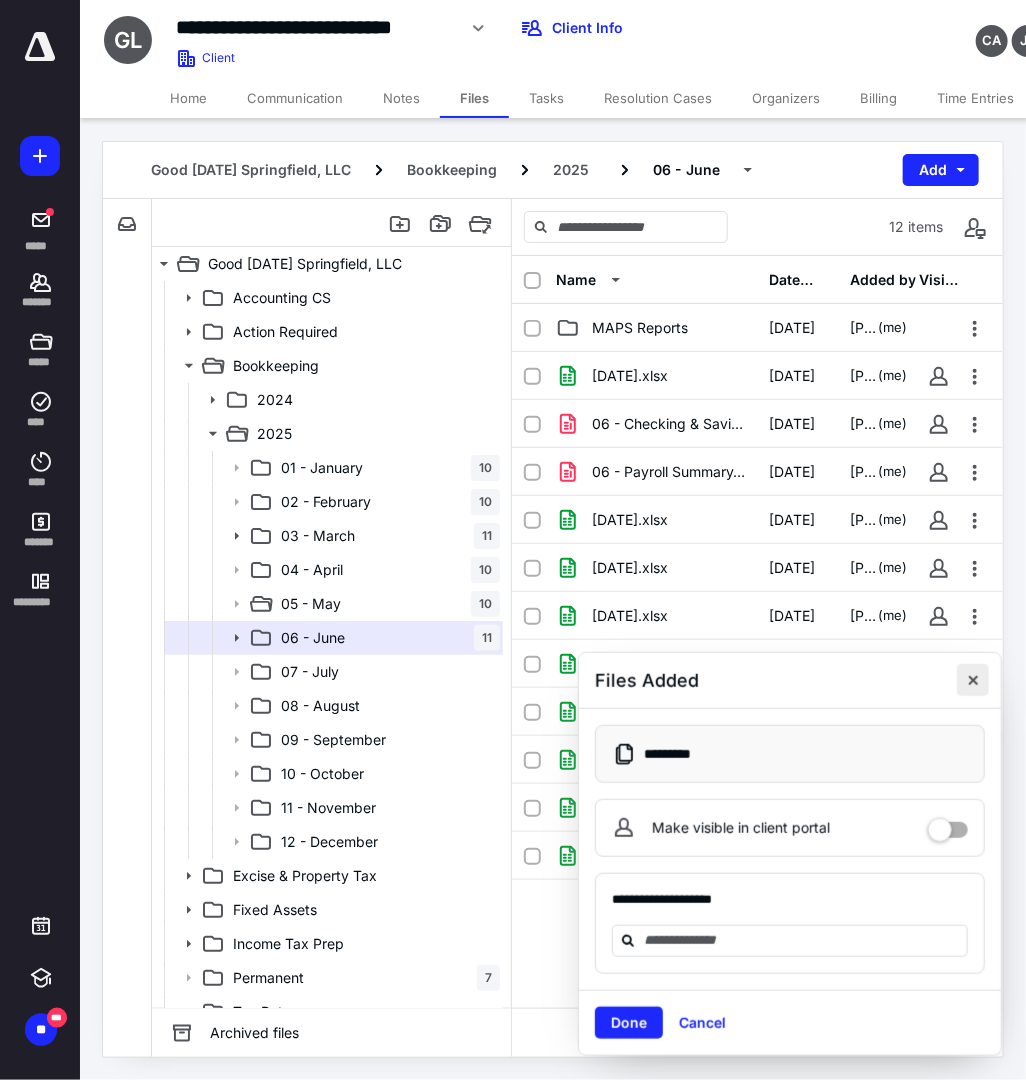 click at bounding box center (973, 680) 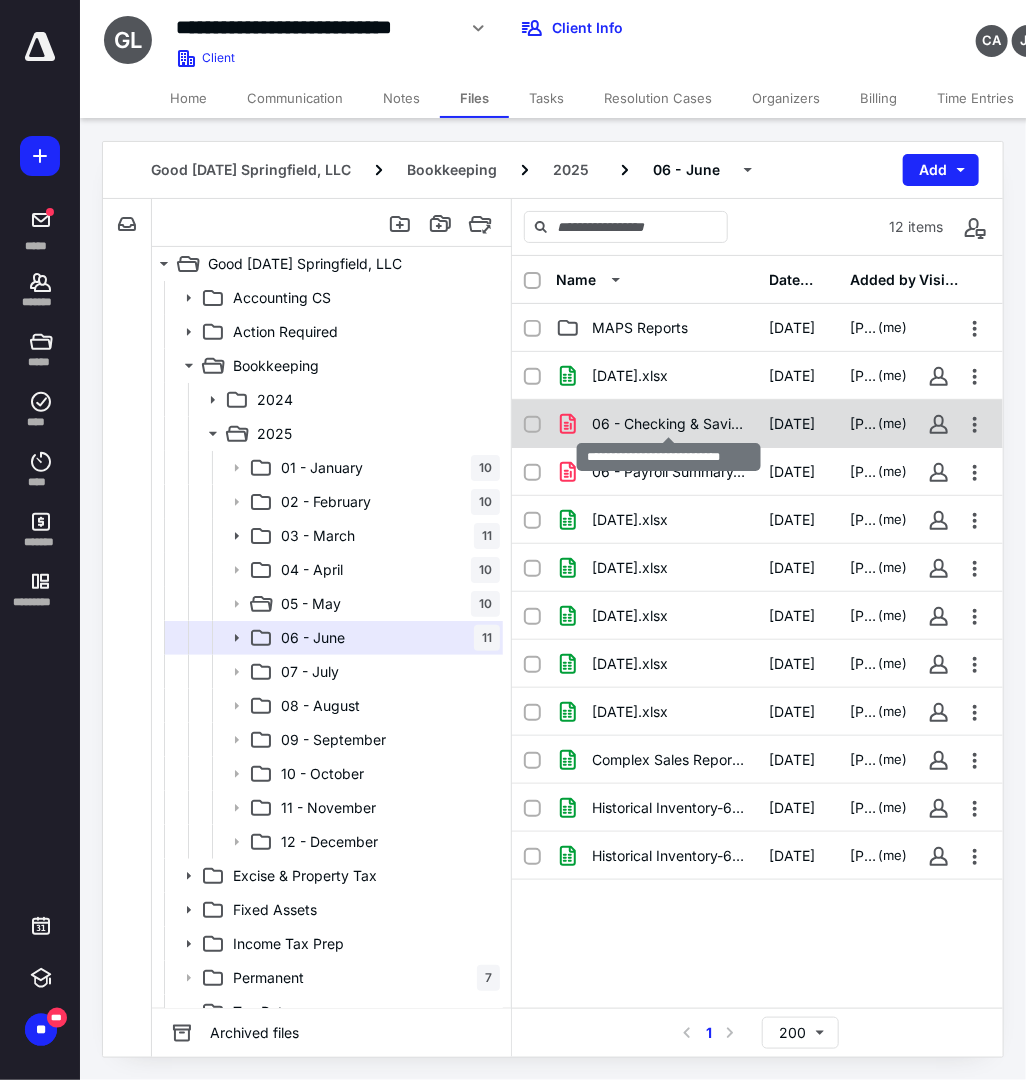 click on "06 - Checking & Savings.pdf" at bounding box center (669, 424) 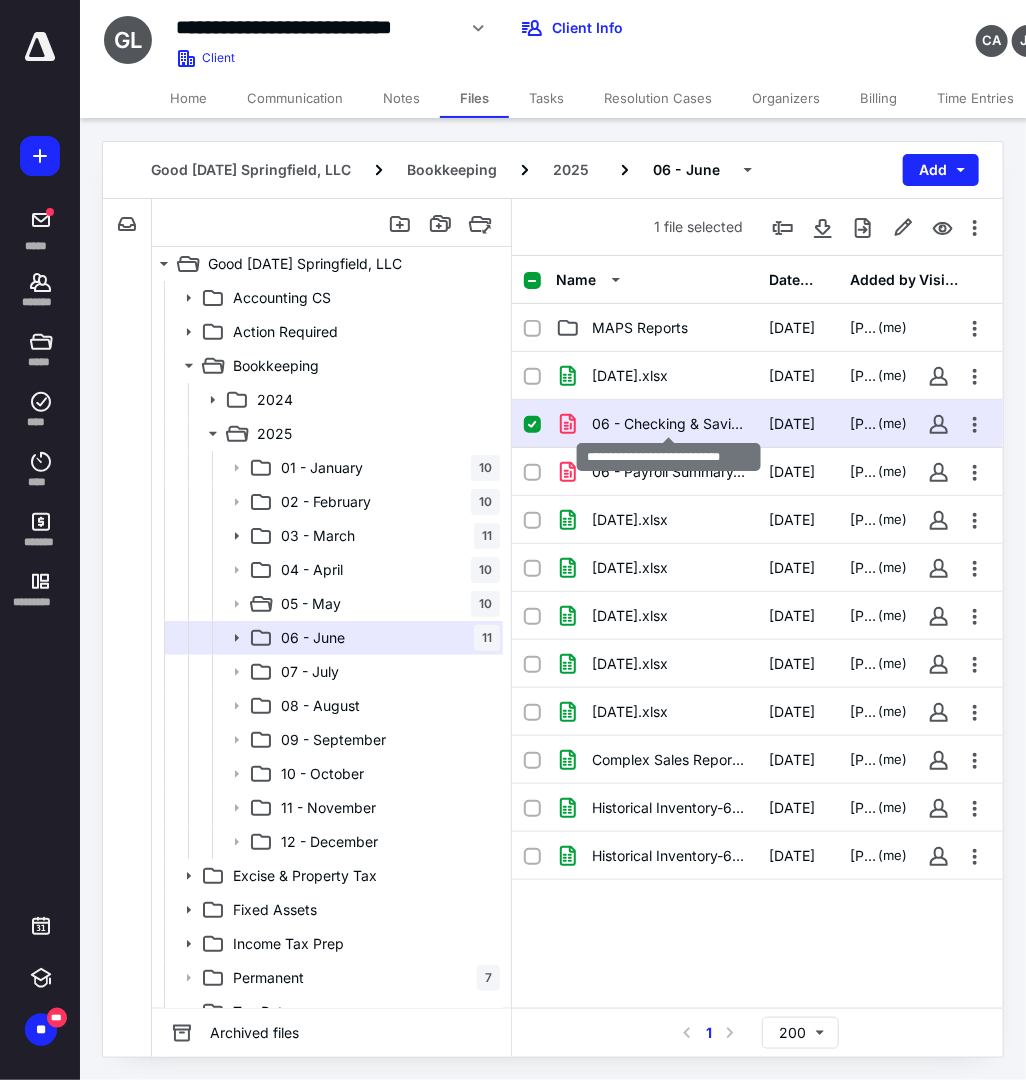 click on "06 - Checking & Savings.pdf" at bounding box center (669, 424) 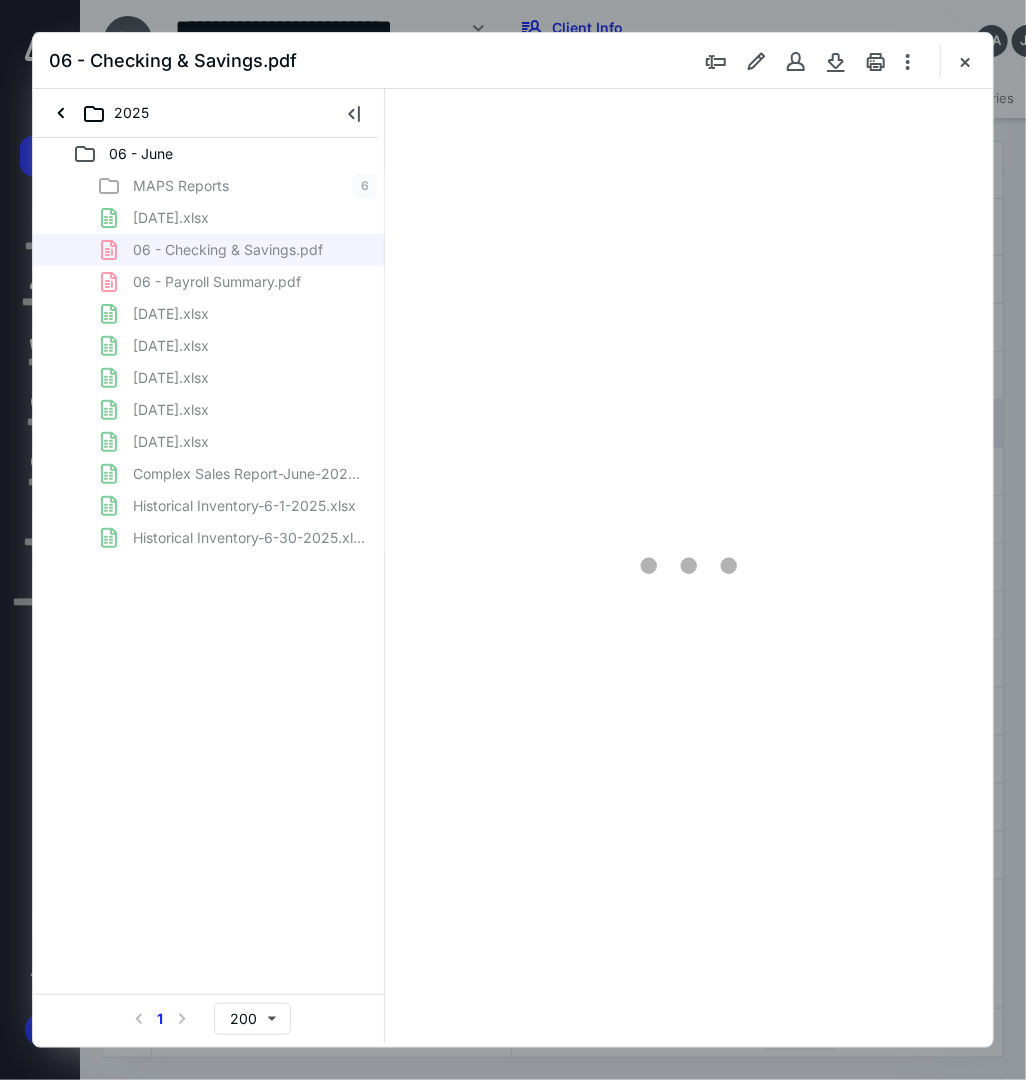 scroll, scrollTop: 0, scrollLeft: 0, axis: both 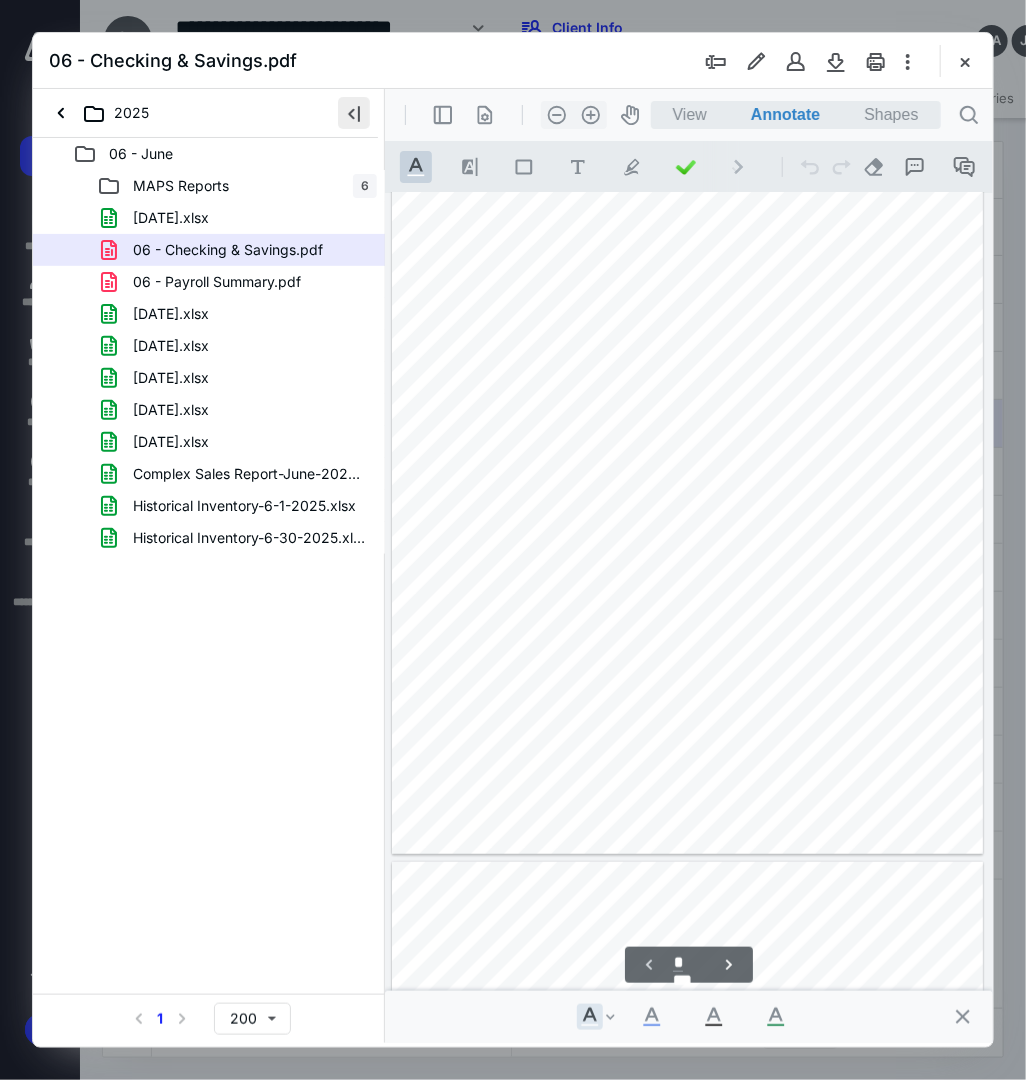 click at bounding box center (354, 113) 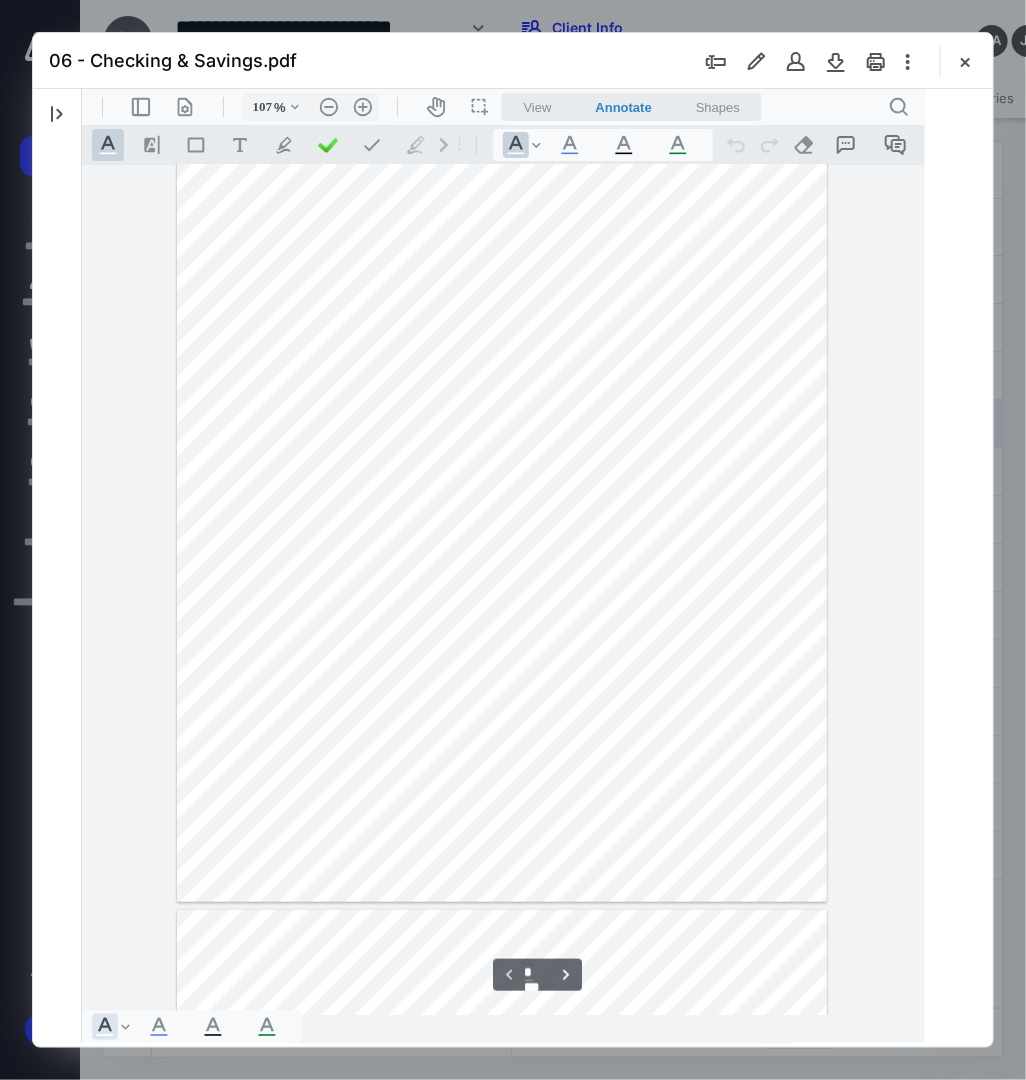 type on "110" 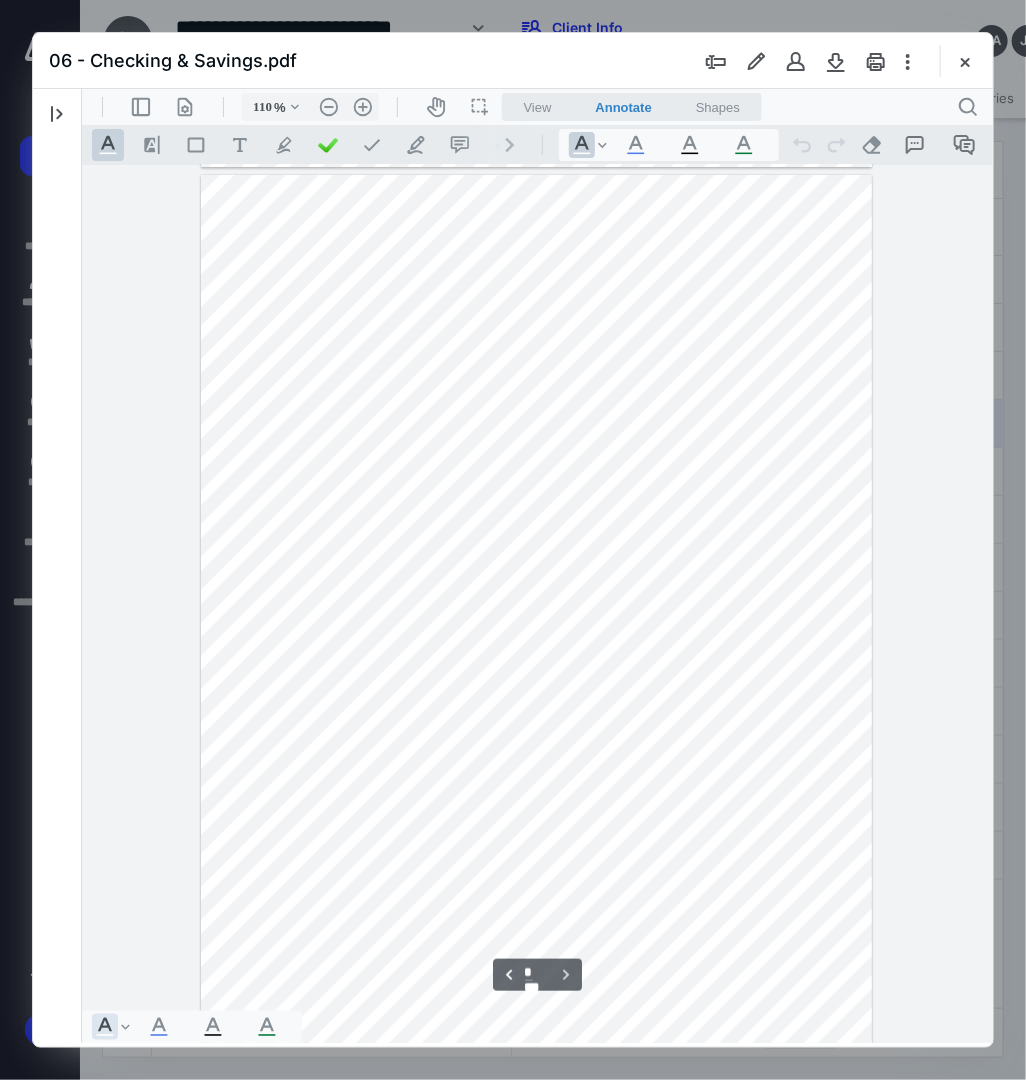 scroll, scrollTop: 2629, scrollLeft: 0, axis: vertical 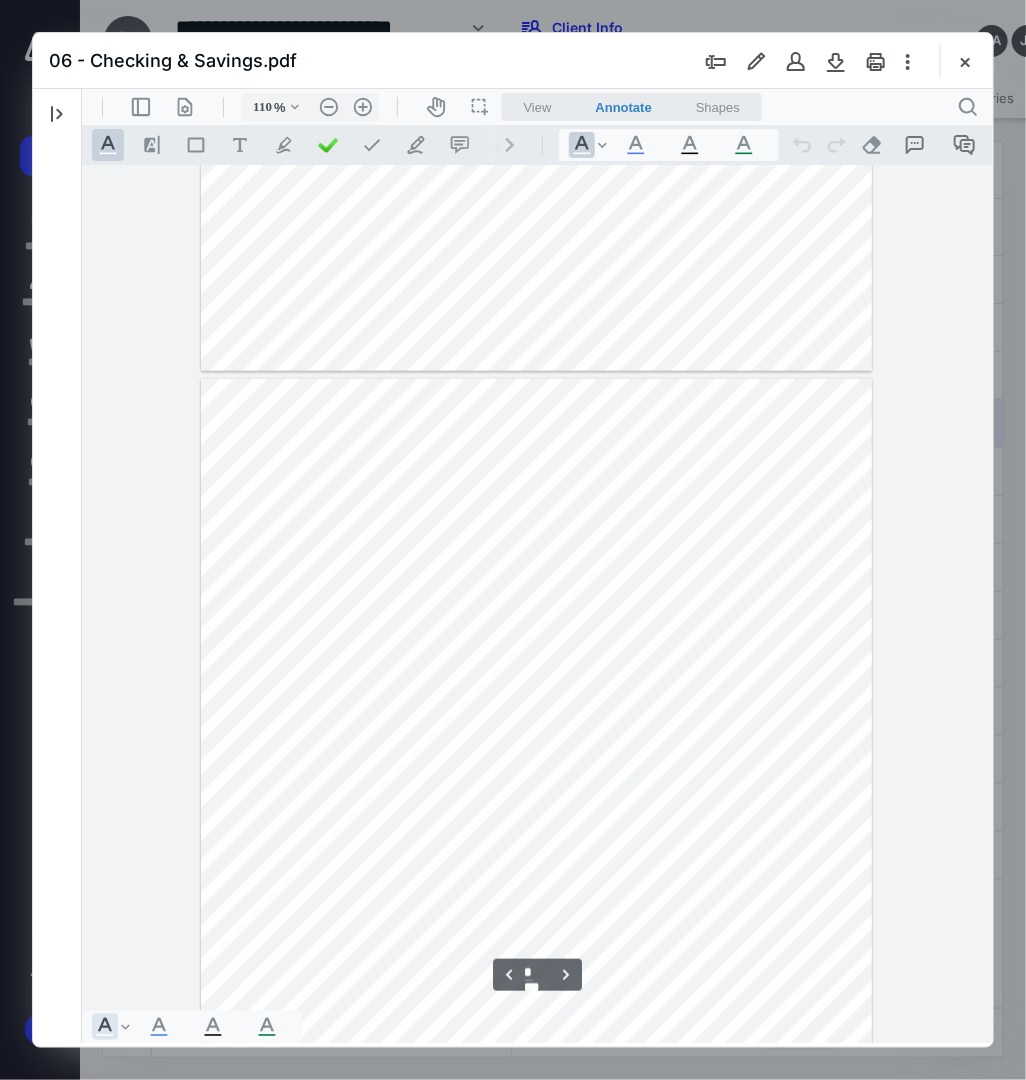 type on "*" 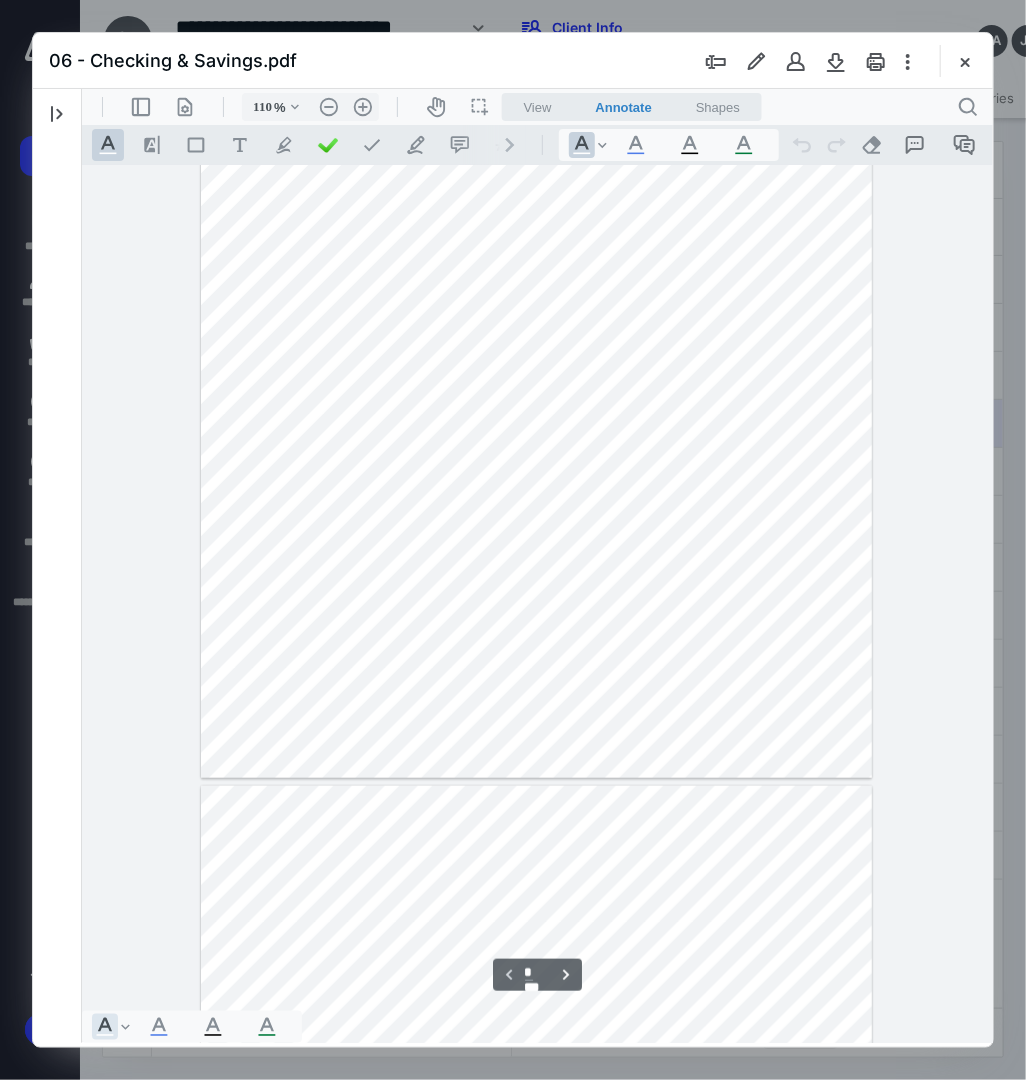 scroll, scrollTop: 229, scrollLeft: 0, axis: vertical 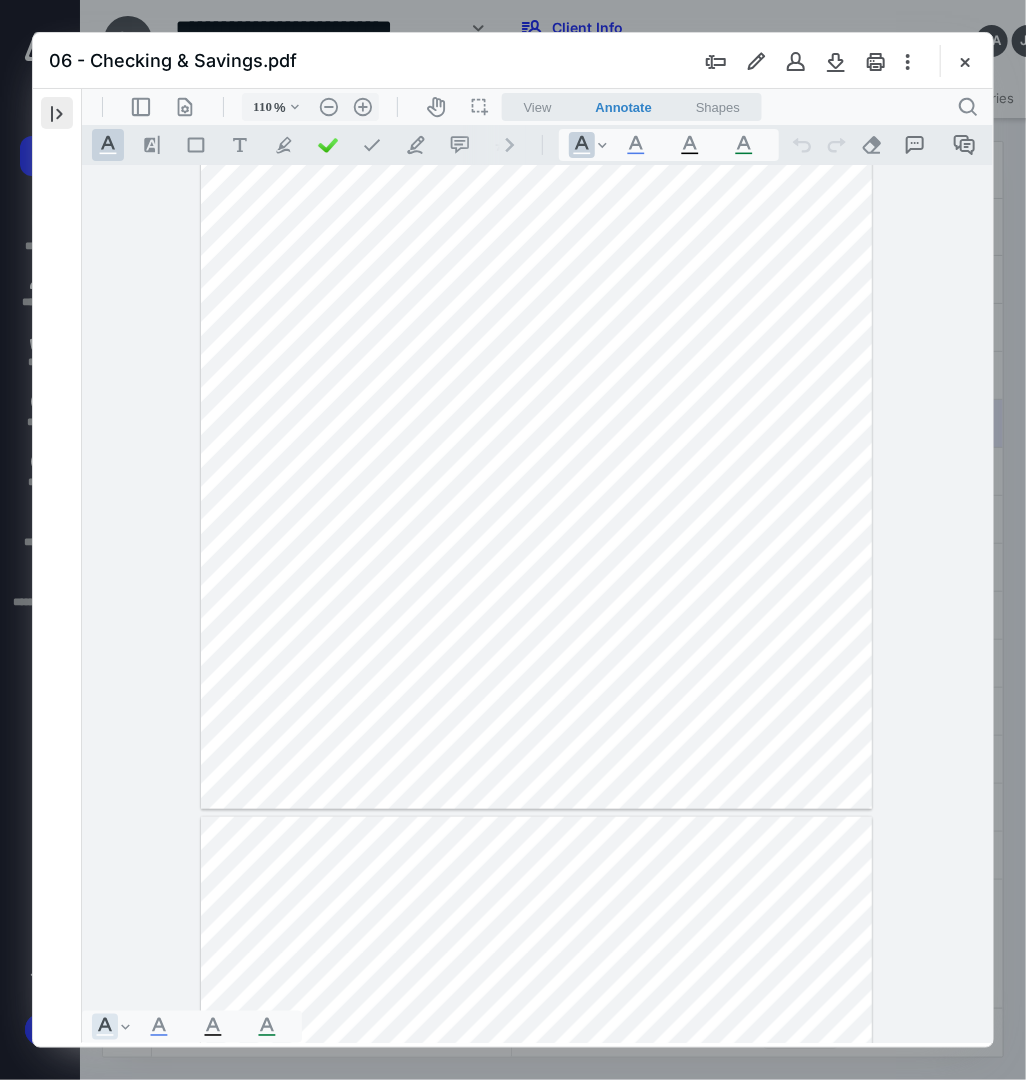 click at bounding box center (57, 113) 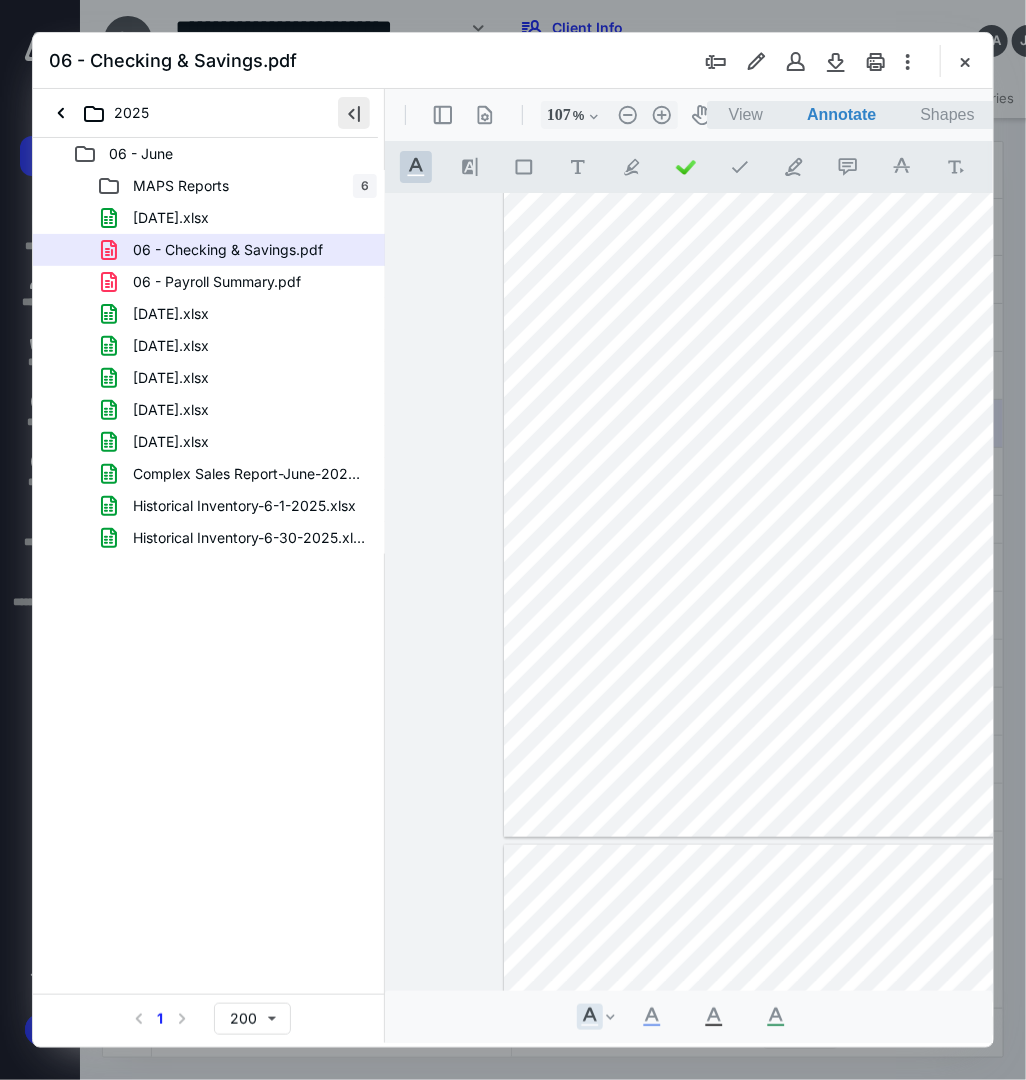 scroll, scrollTop: 257, scrollLeft: 0, axis: vertical 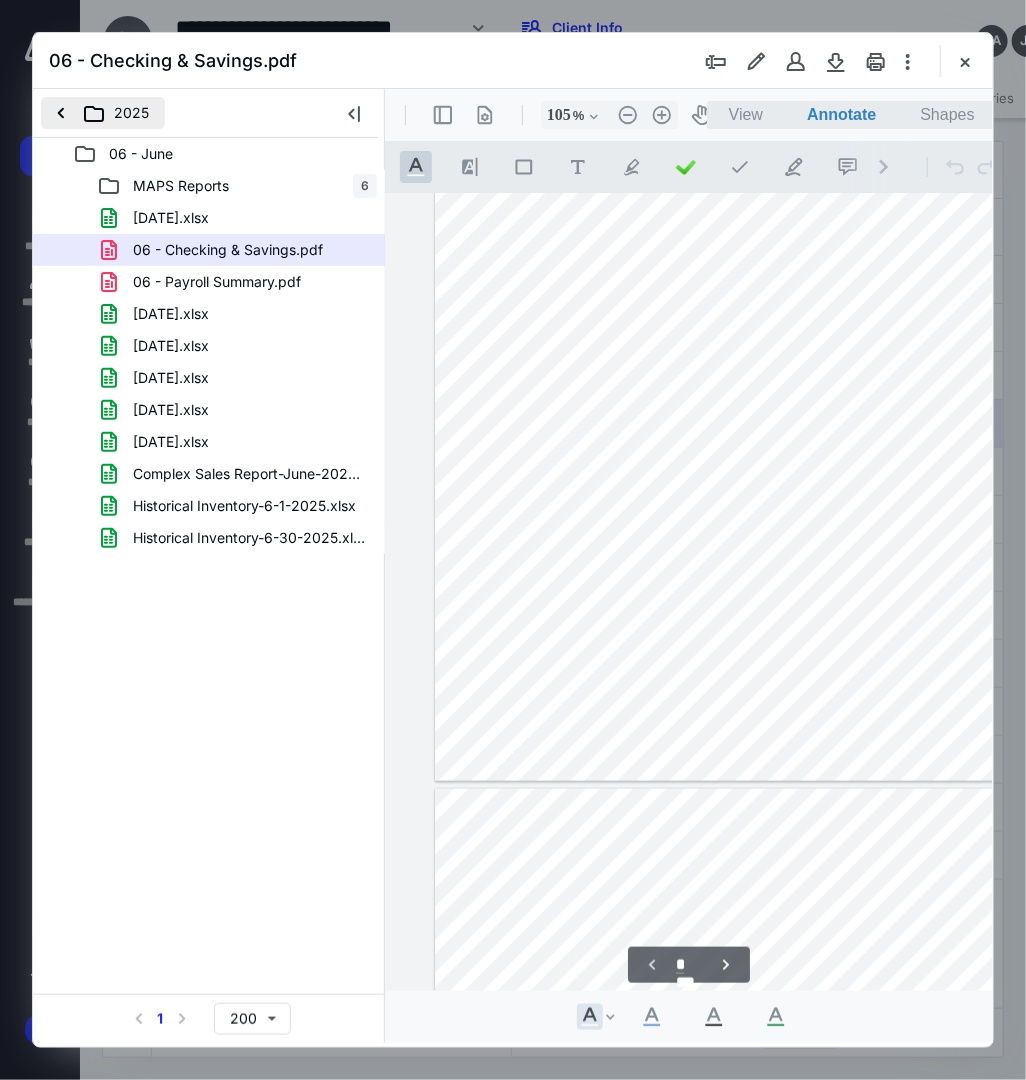 type on "104" 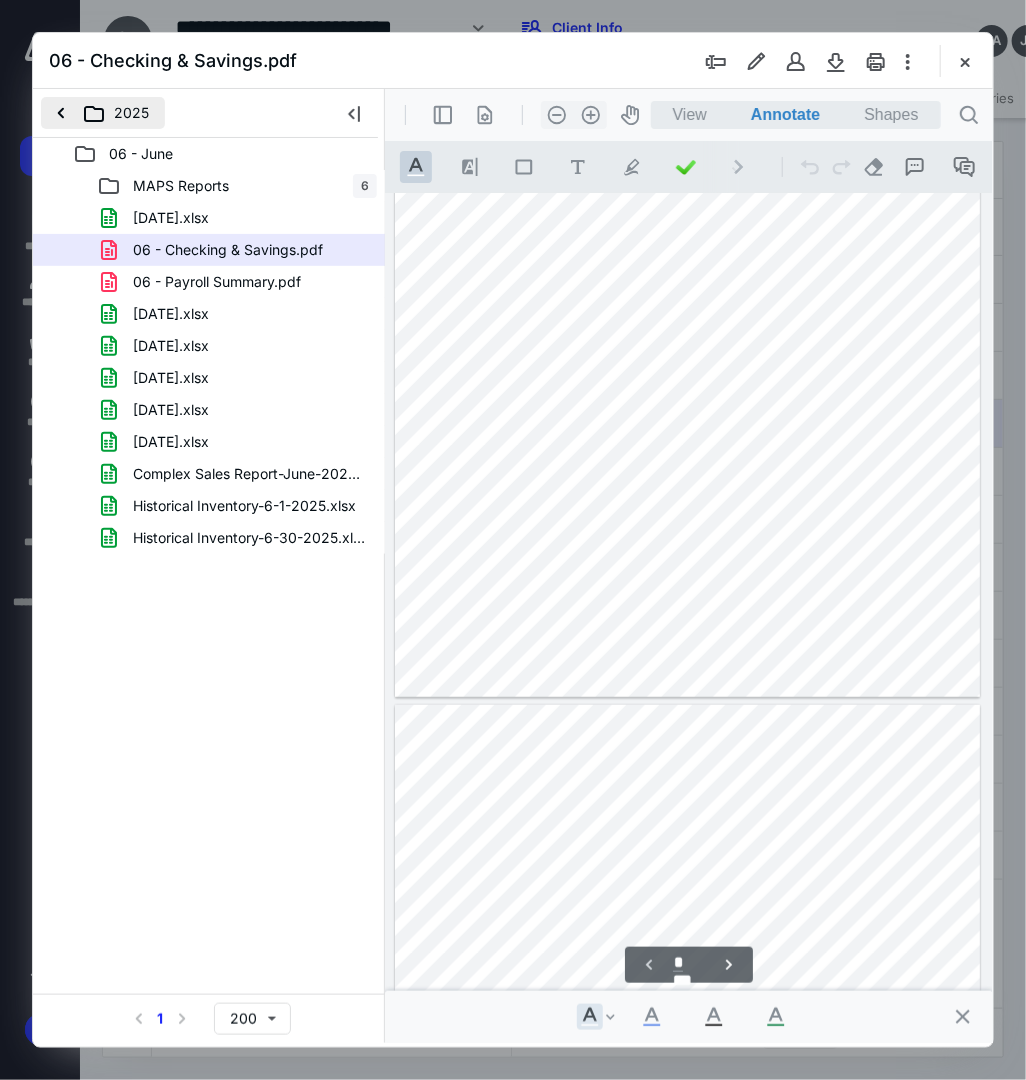 click on "2025" at bounding box center (103, 113) 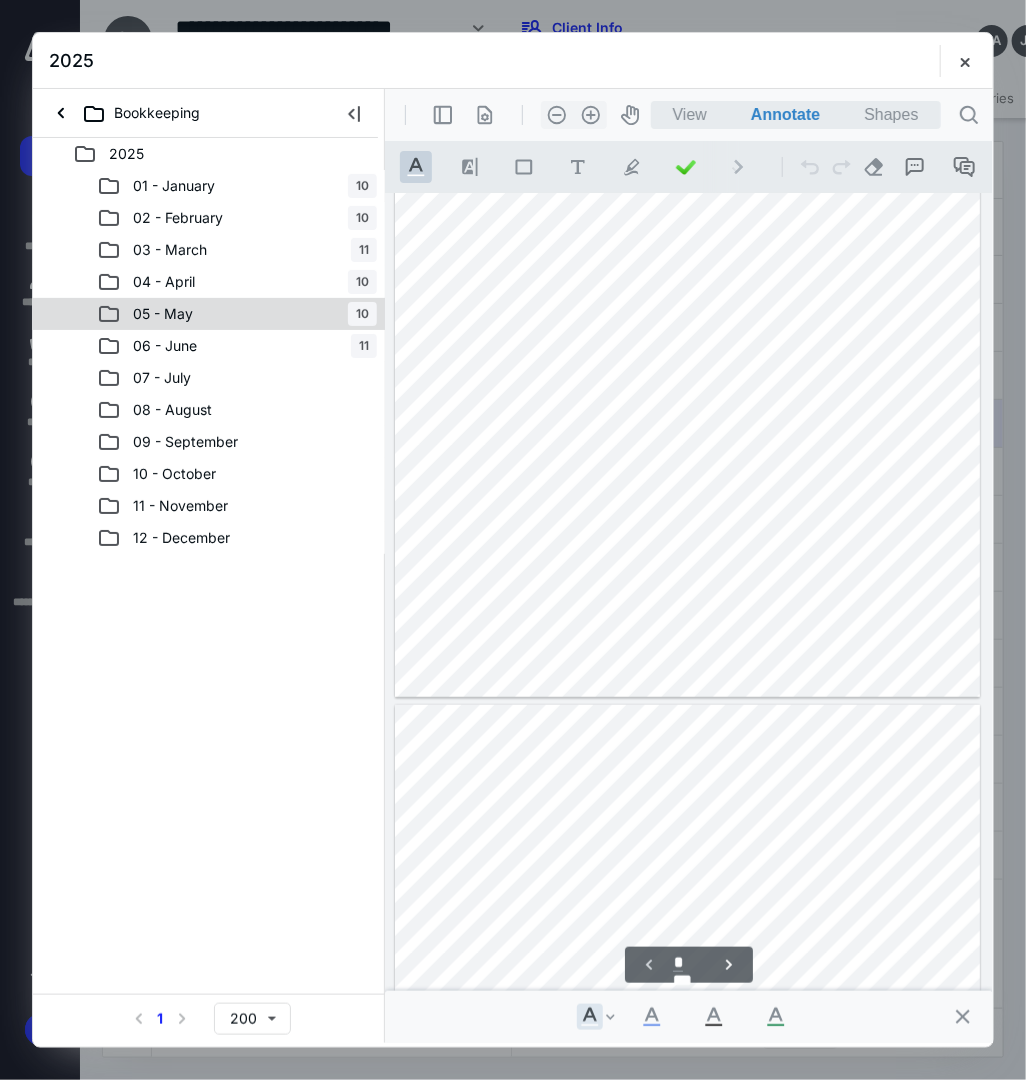 click on "05 - May" at bounding box center [163, 314] 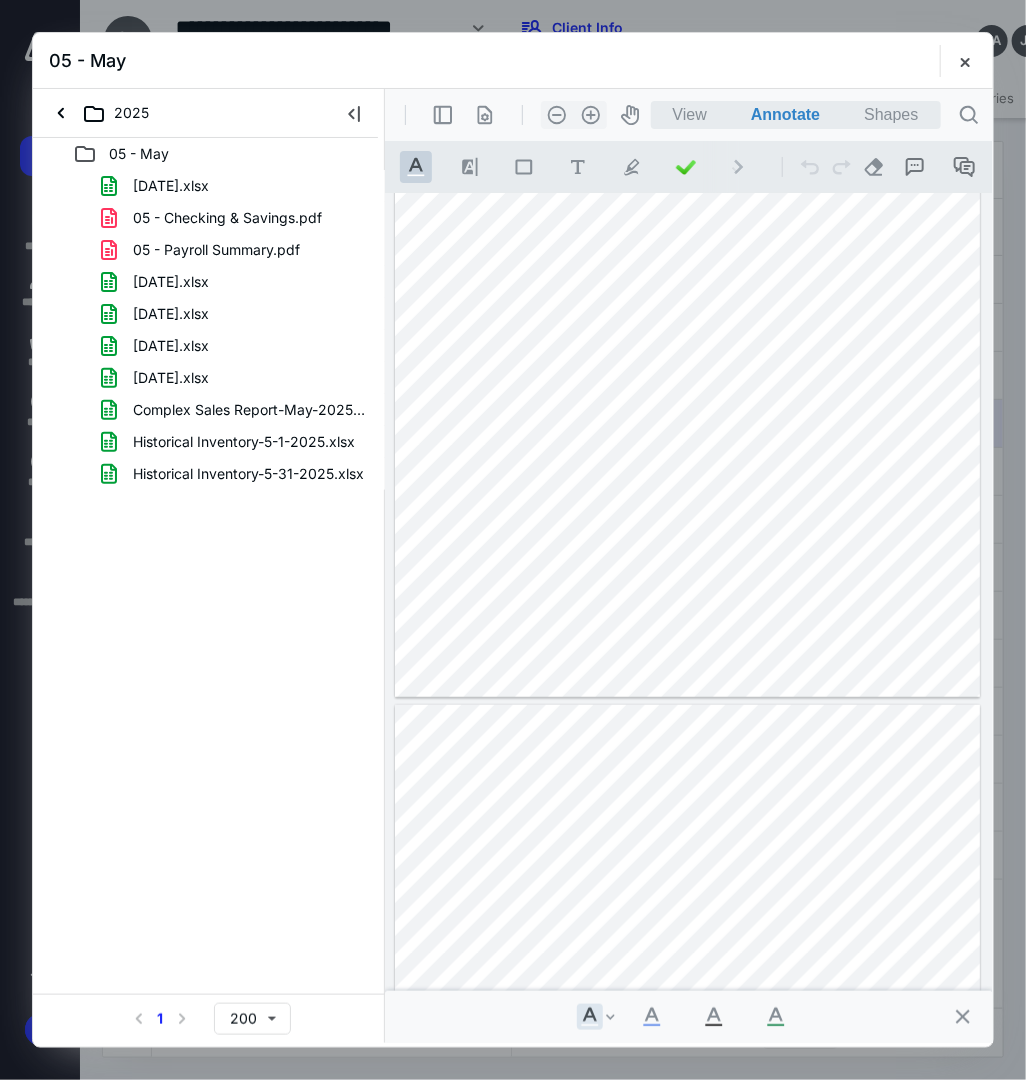 click on "05 - Payroll Summary.pdf" at bounding box center (216, 250) 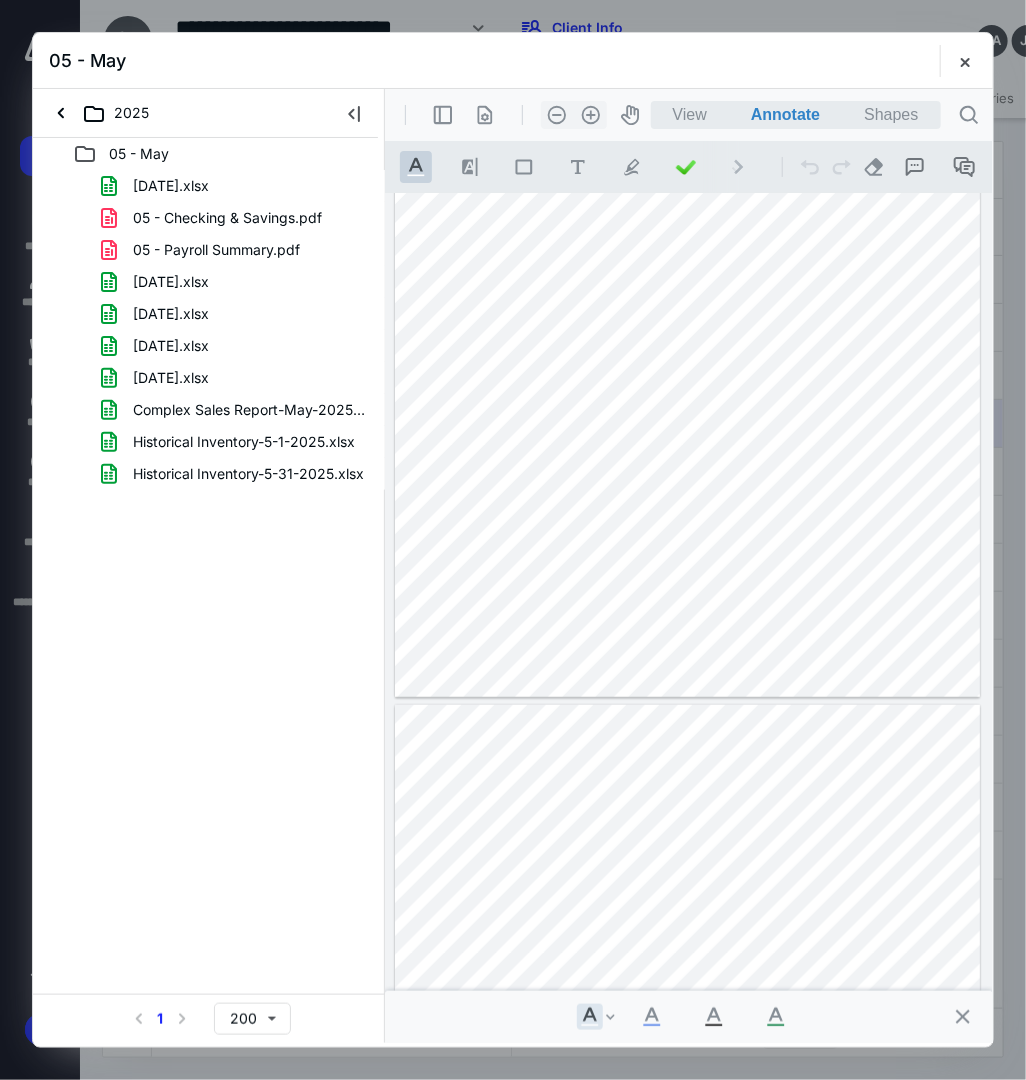 click on "4-28-25.xlsx 05 - Checking & Savings.pdf 05 - Payroll Summary.pdf 5-5-25.xlsx 5-12-25.xlsx 5-19-25.xlsx 5-26-25.xlsx Complex Sales Report-May-2025.xlsx Historical Inventory-5-1-2025.xlsx Historical Inventory-5-31-2025.xlsx" at bounding box center [209, 330] 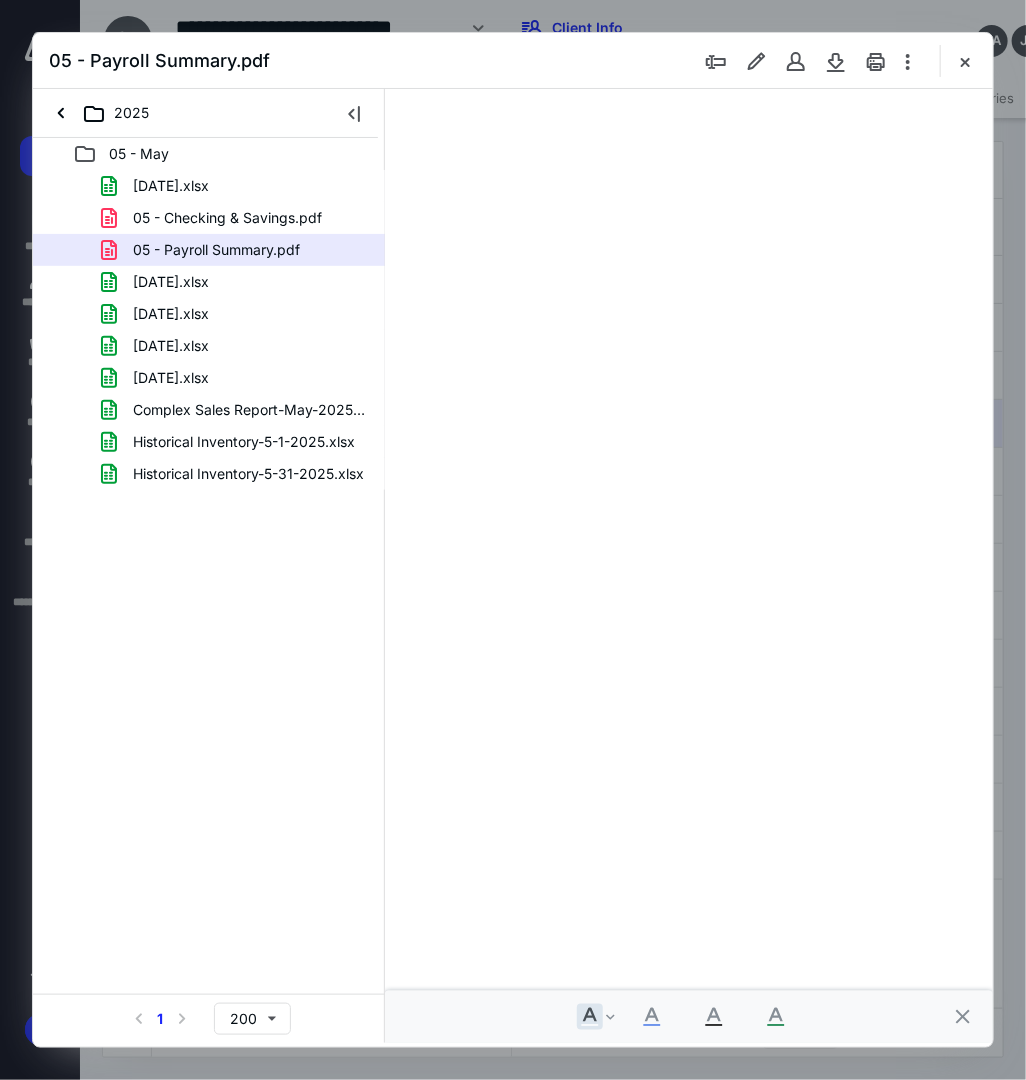 scroll, scrollTop: 0, scrollLeft: 0, axis: both 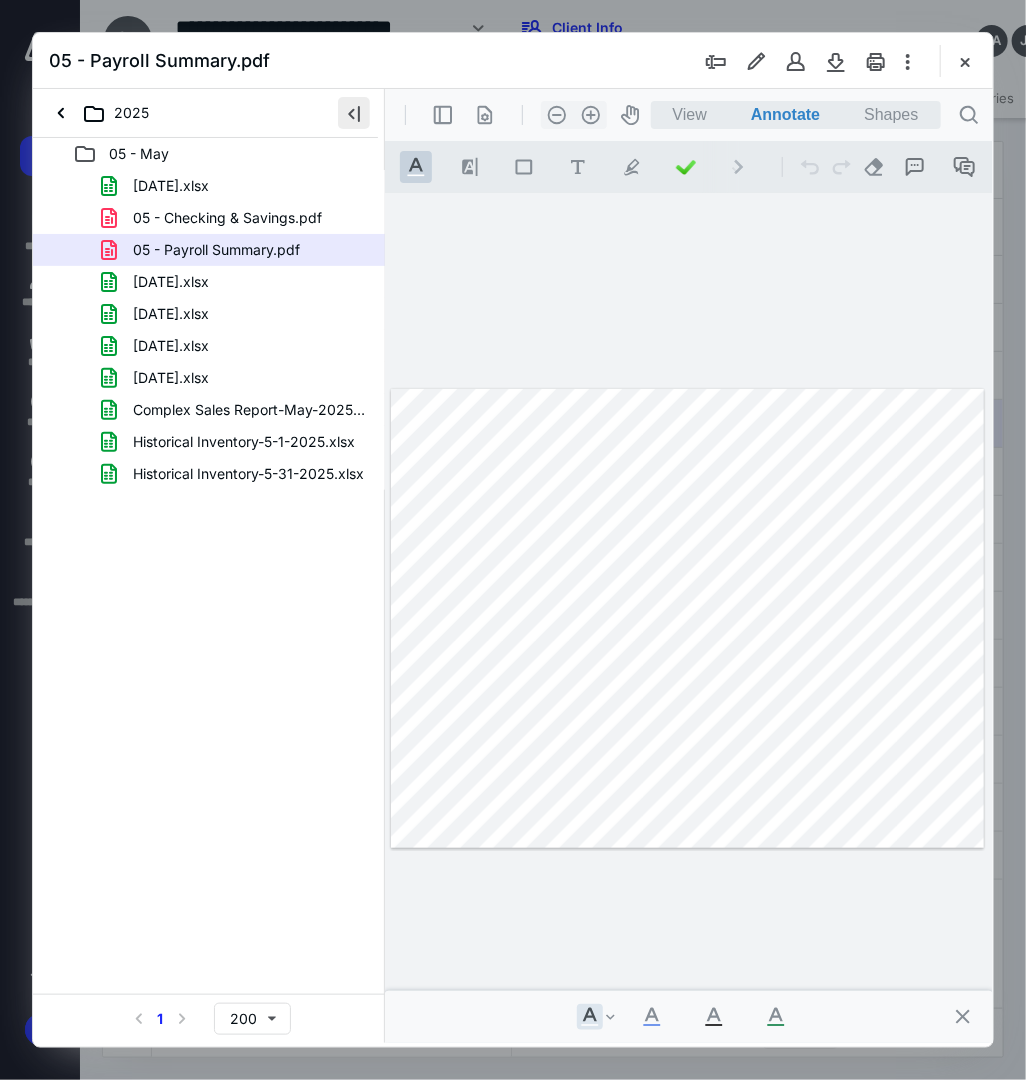 click at bounding box center [354, 113] 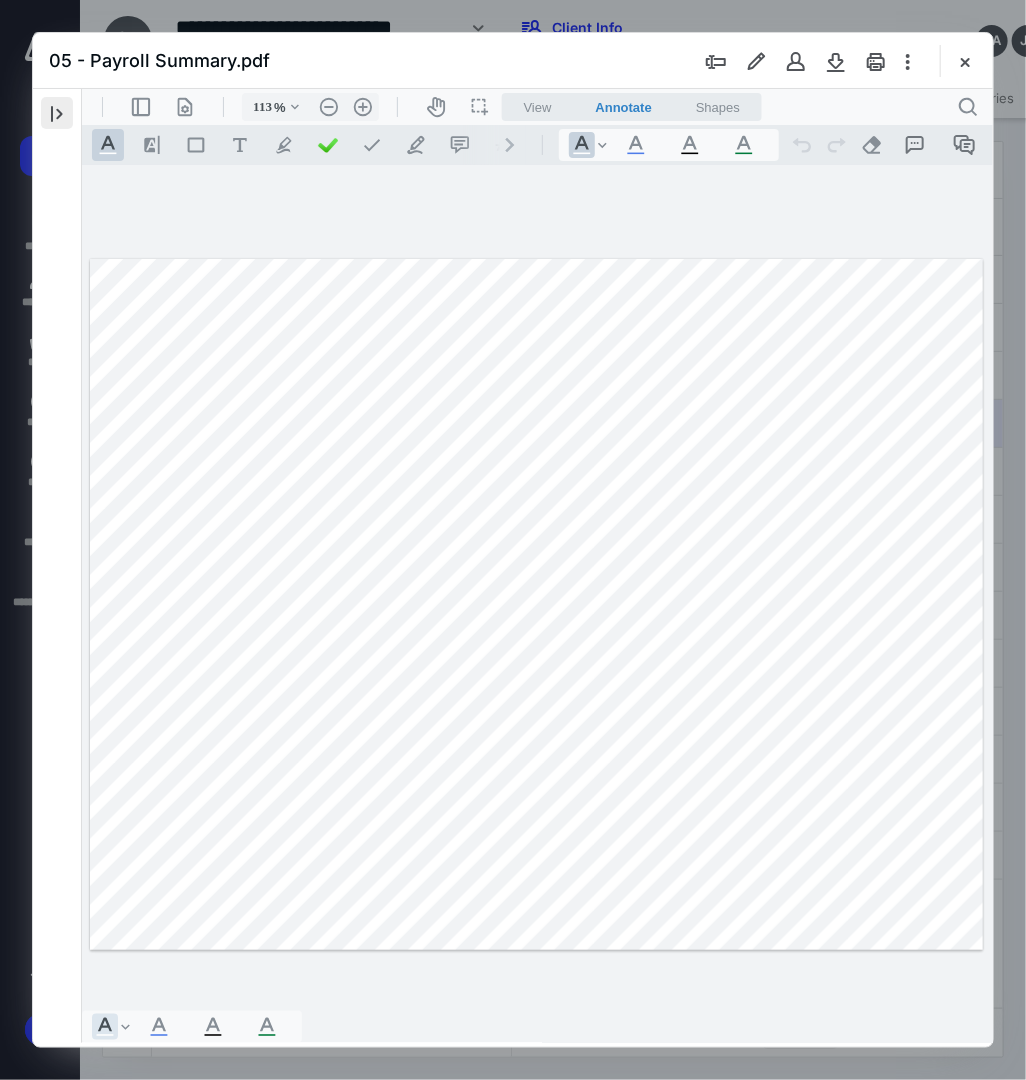 click at bounding box center (57, 113) 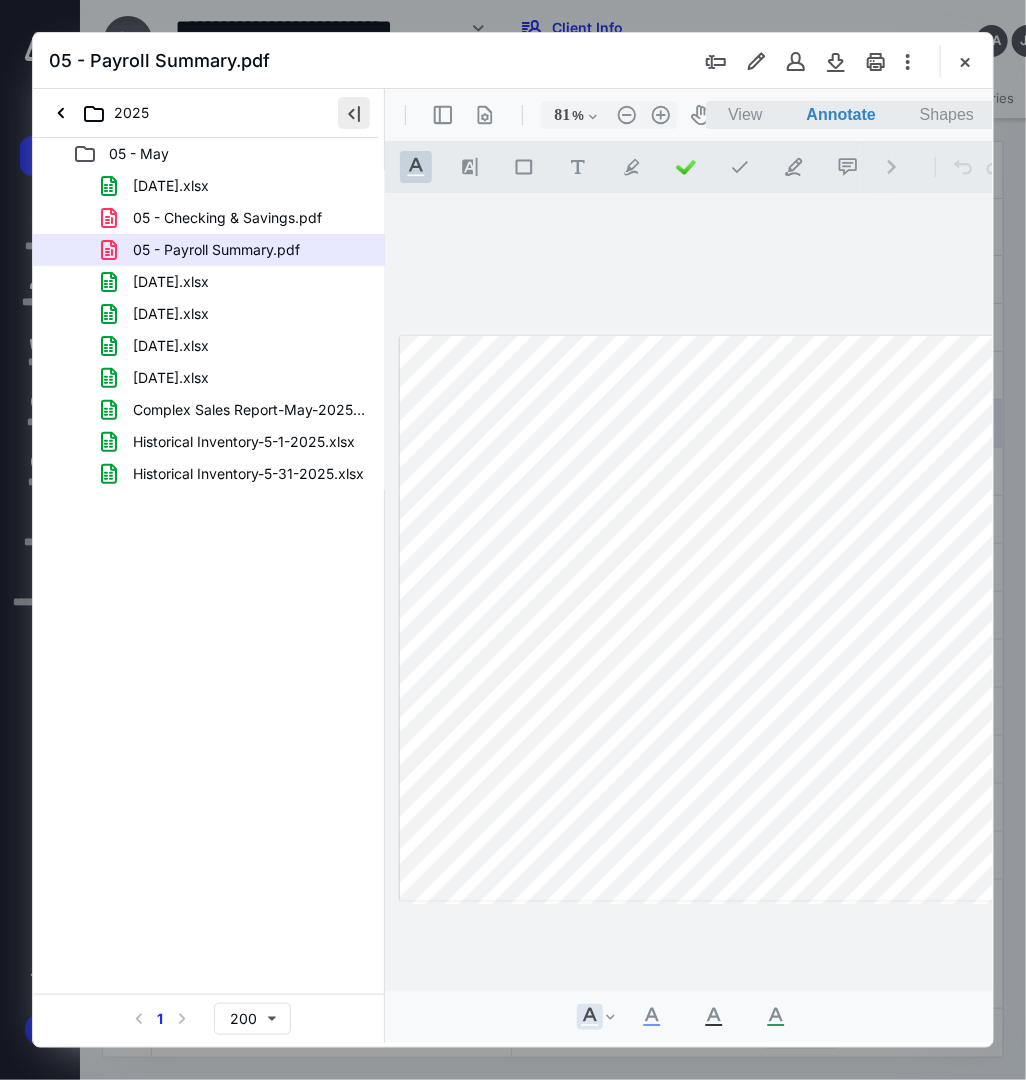 type on "80" 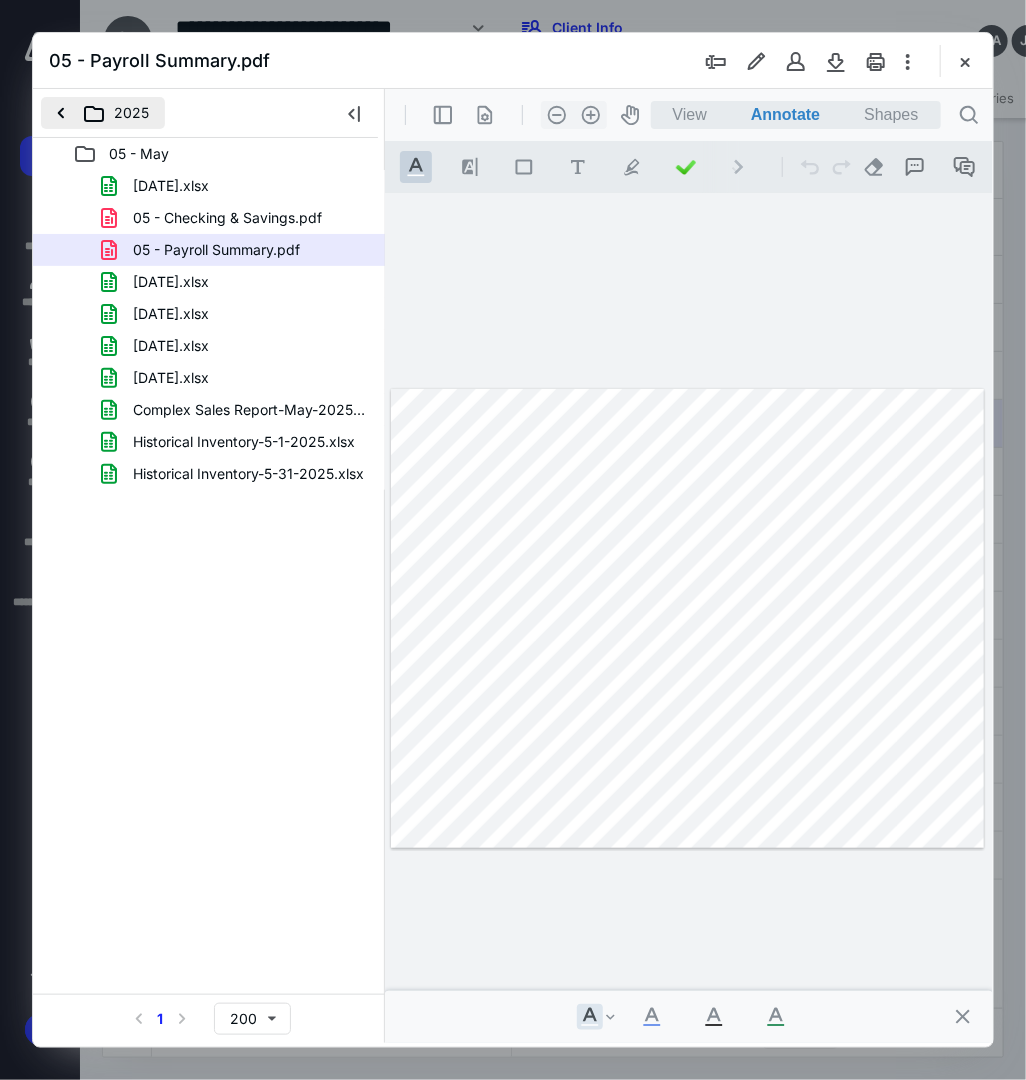 click on "2025" at bounding box center (103, 113) 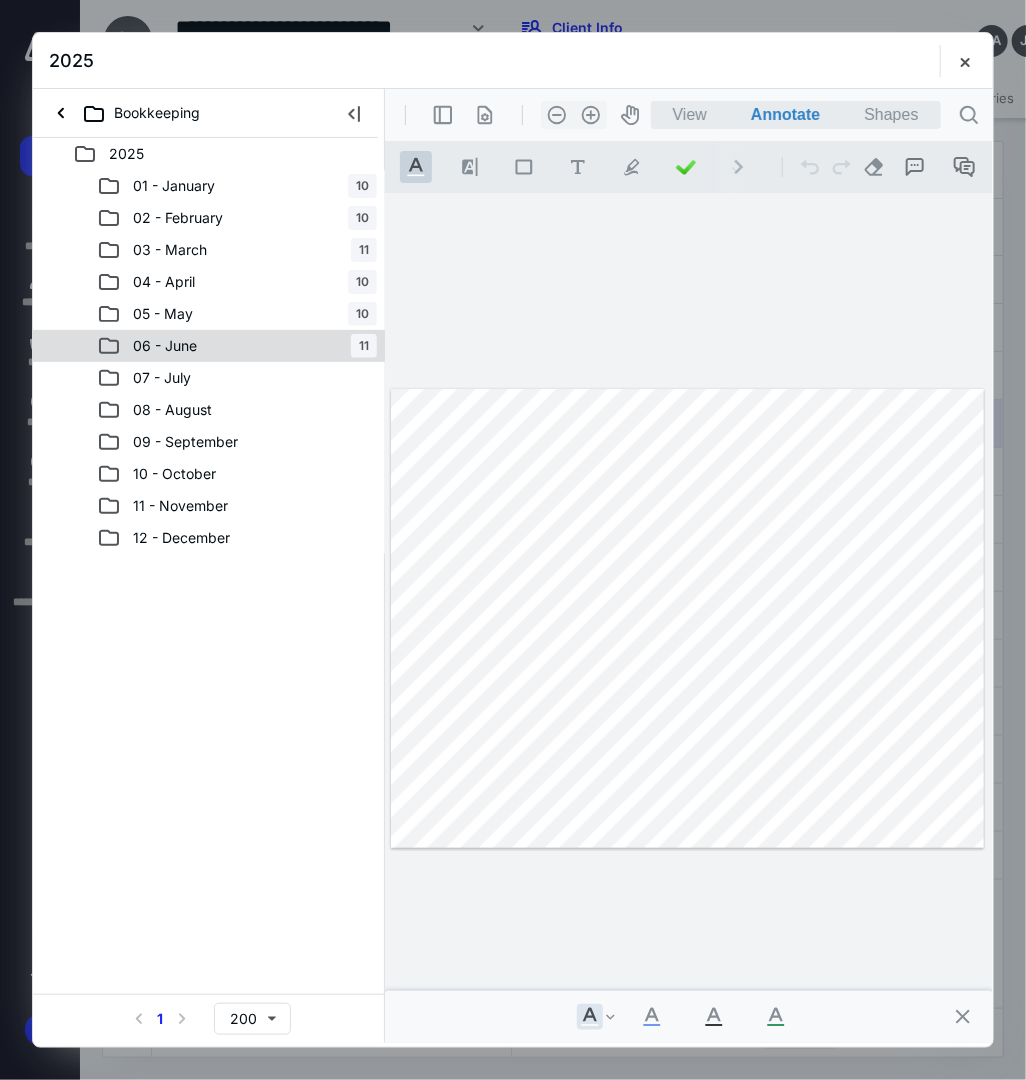 click on "06 - June" at bounding box center (165, 346) 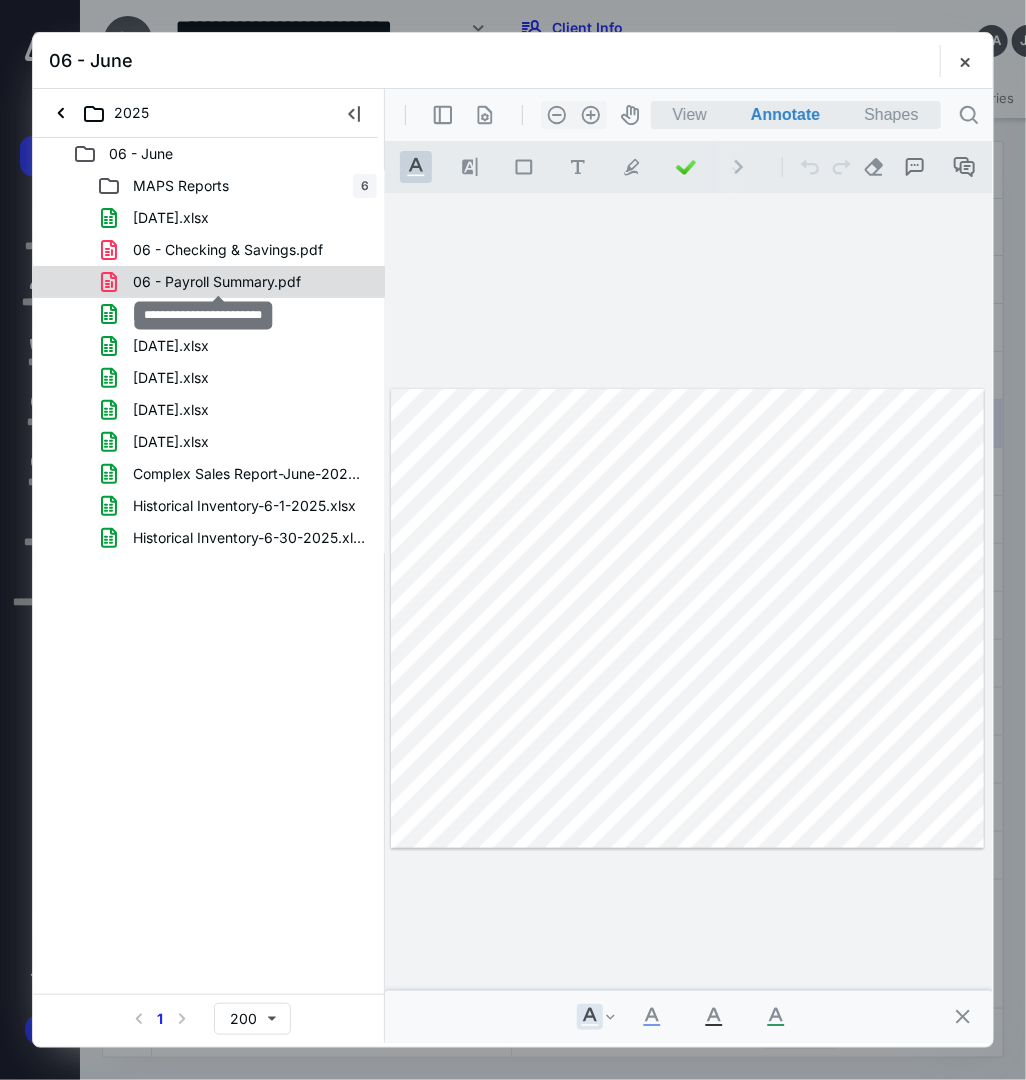 click on "06 - Payroll Summary.pdf" at bounding box center (217, 282) 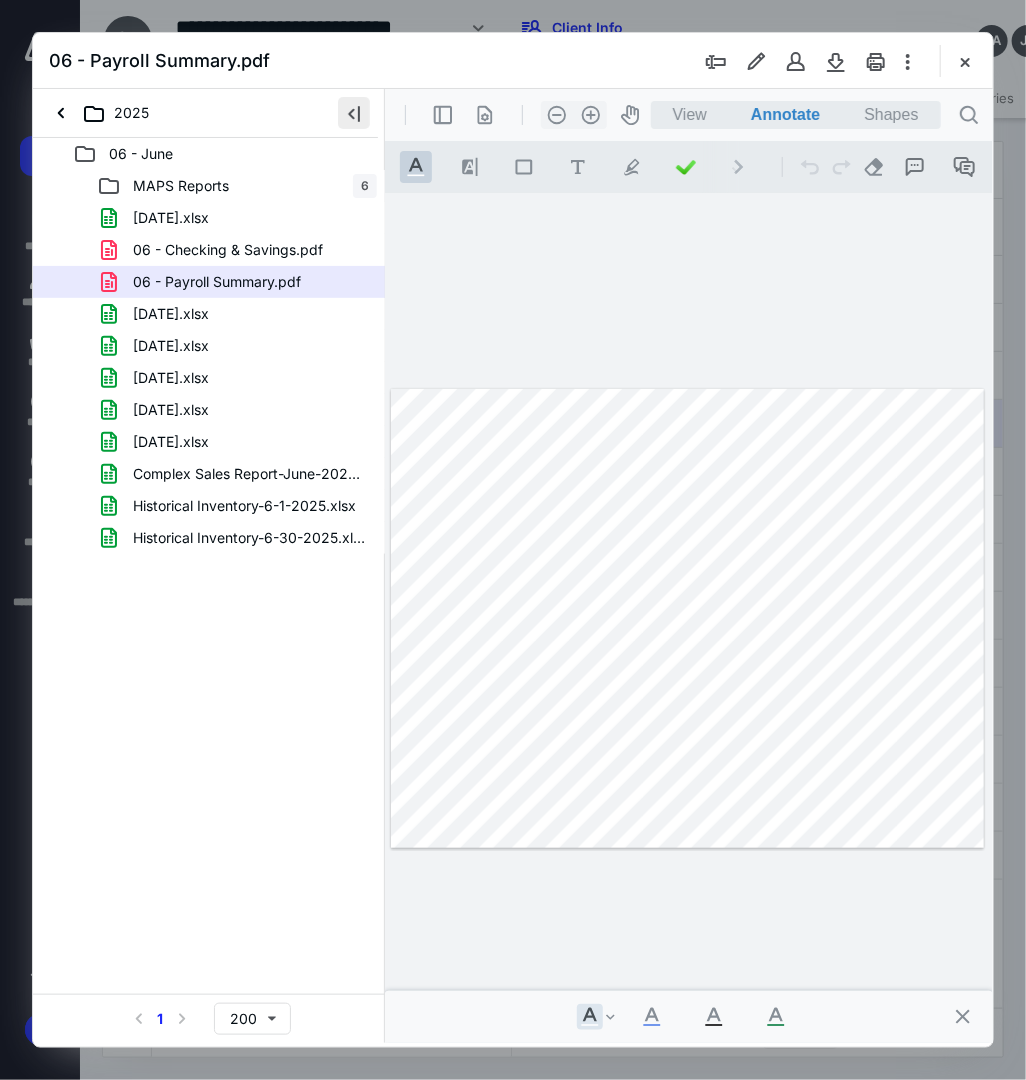 click at bounding box center [354, 113] 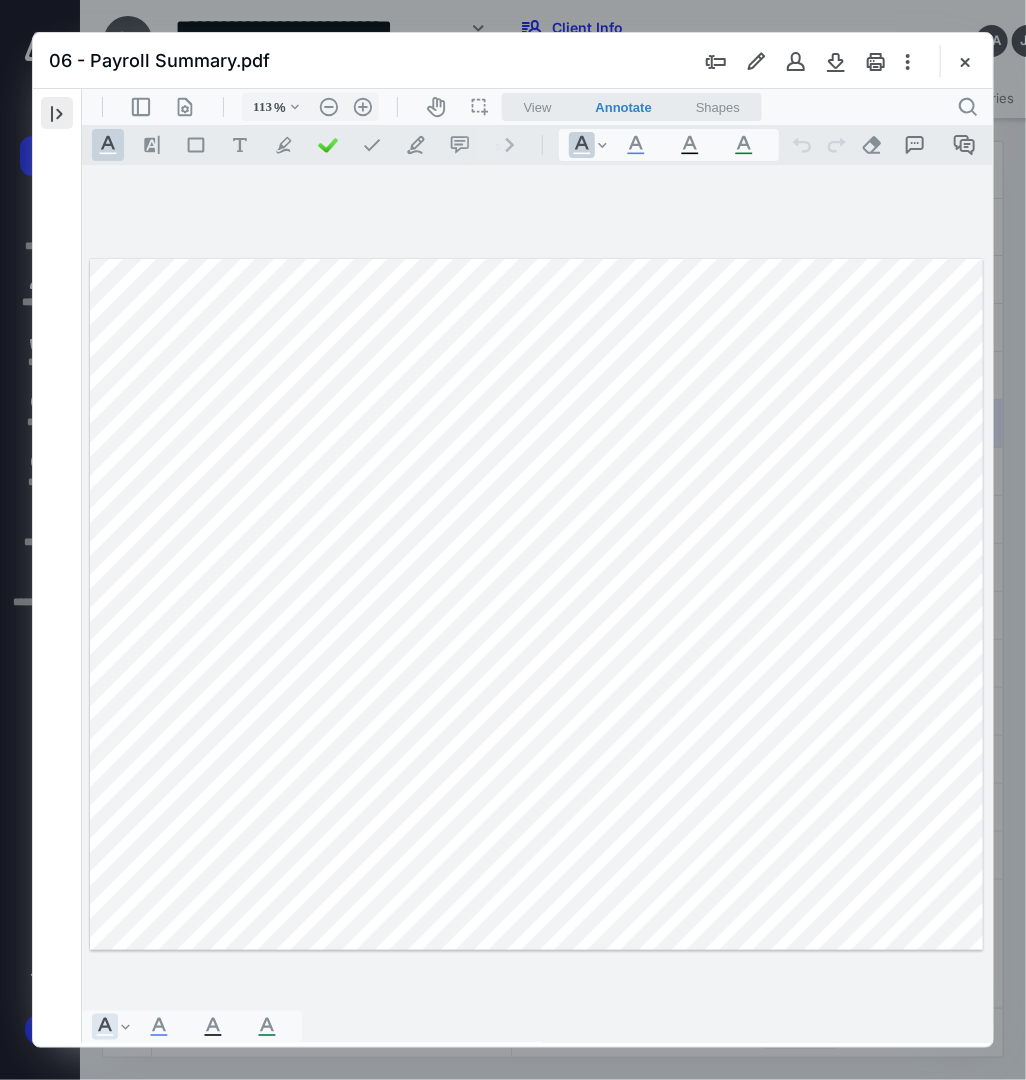 click at bounding box center [57, 113] 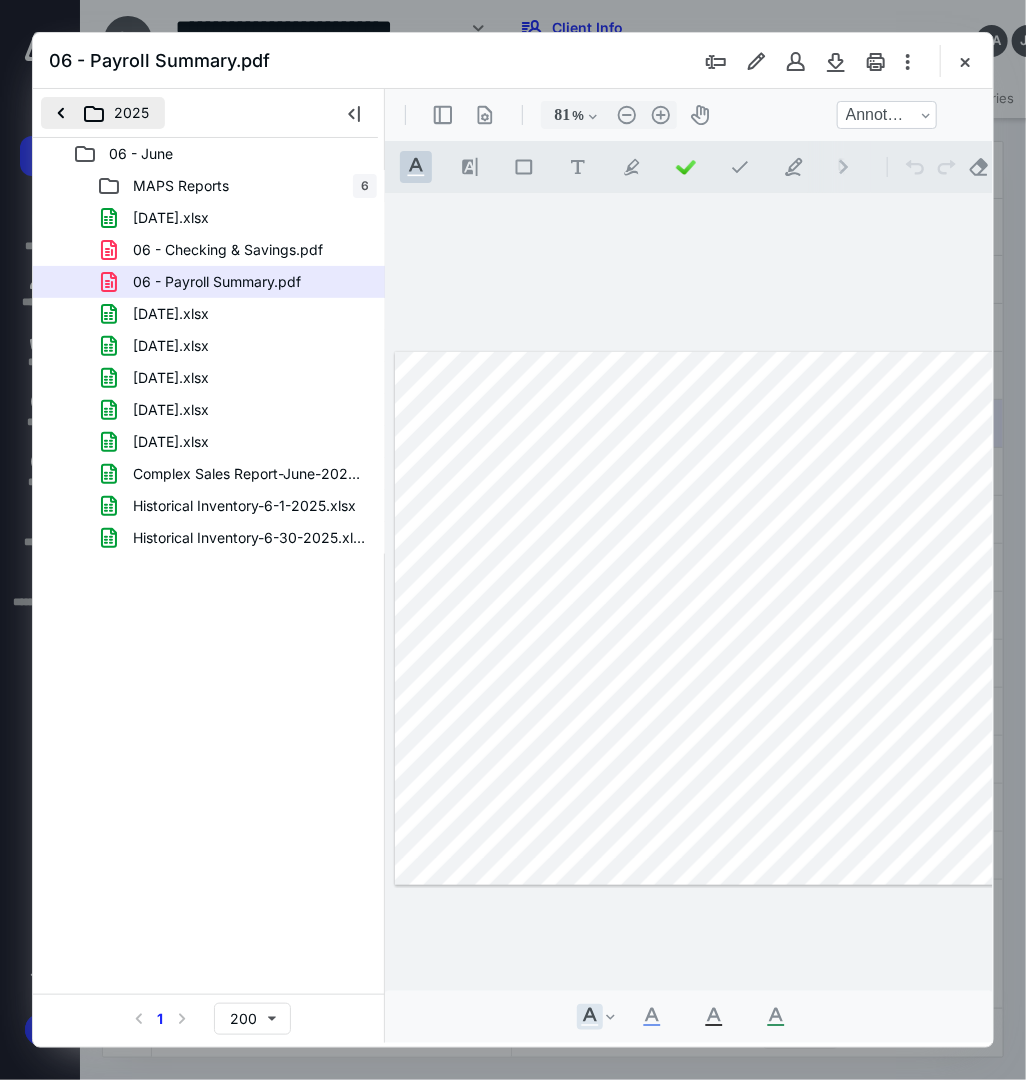 type on "80" 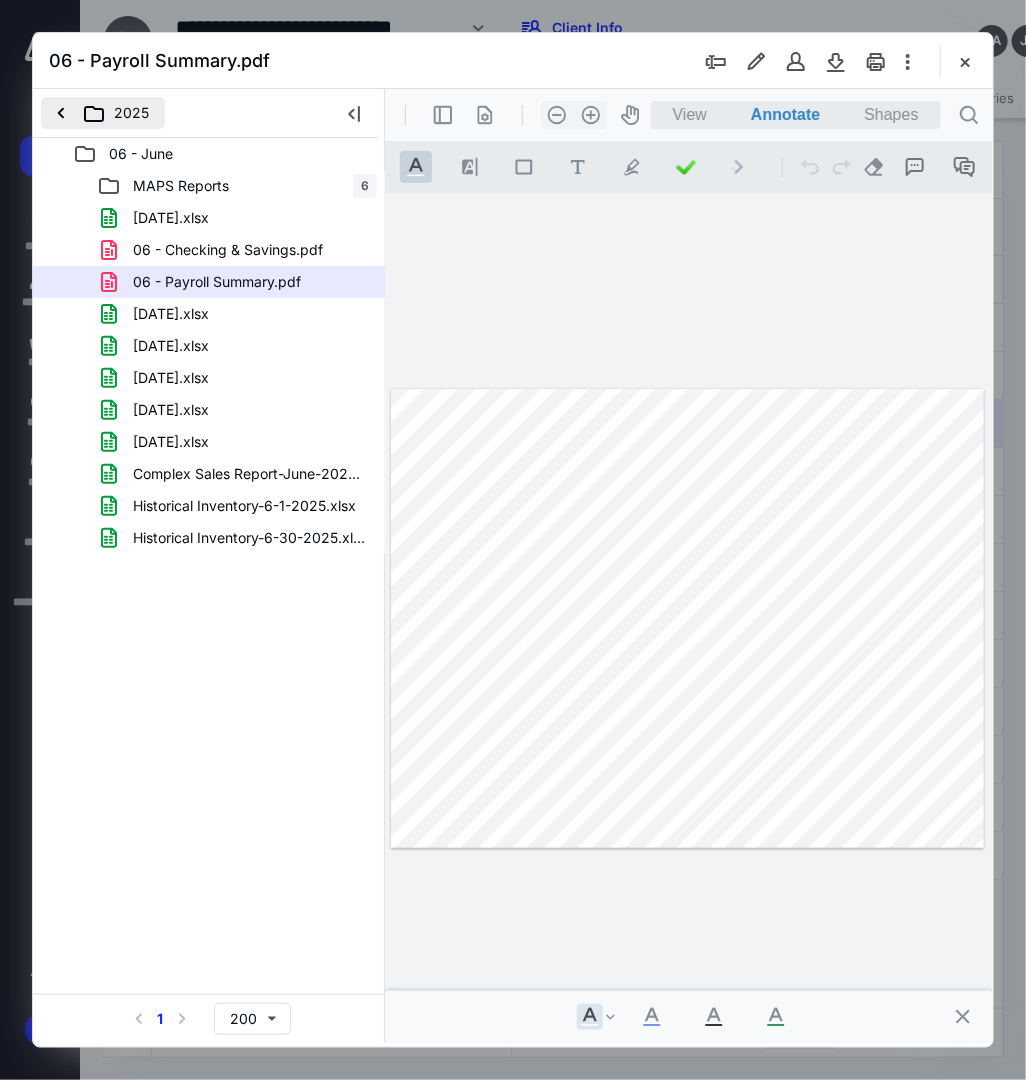click on "2025" at bounding box center (103, 113) 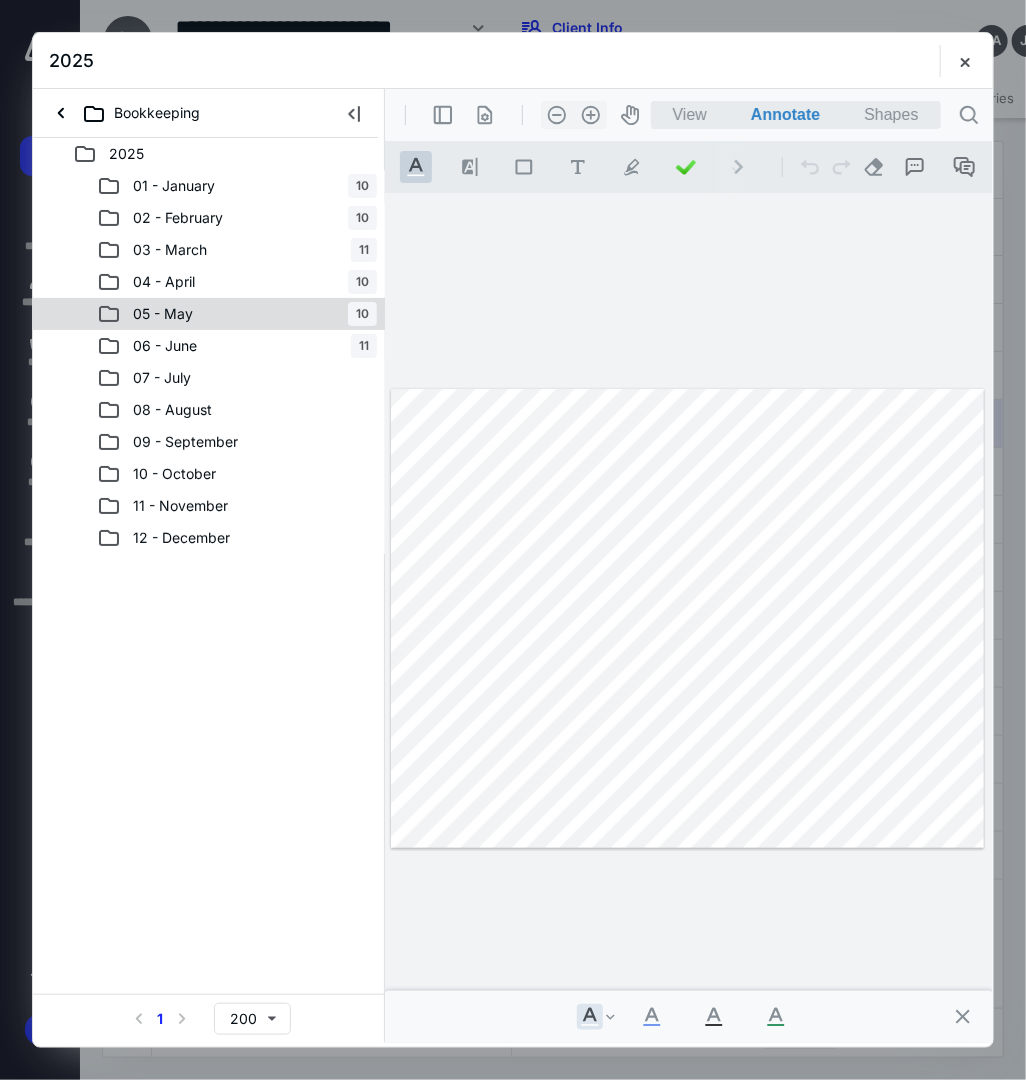 click on "05 - May" at bounding box center (163, 314) 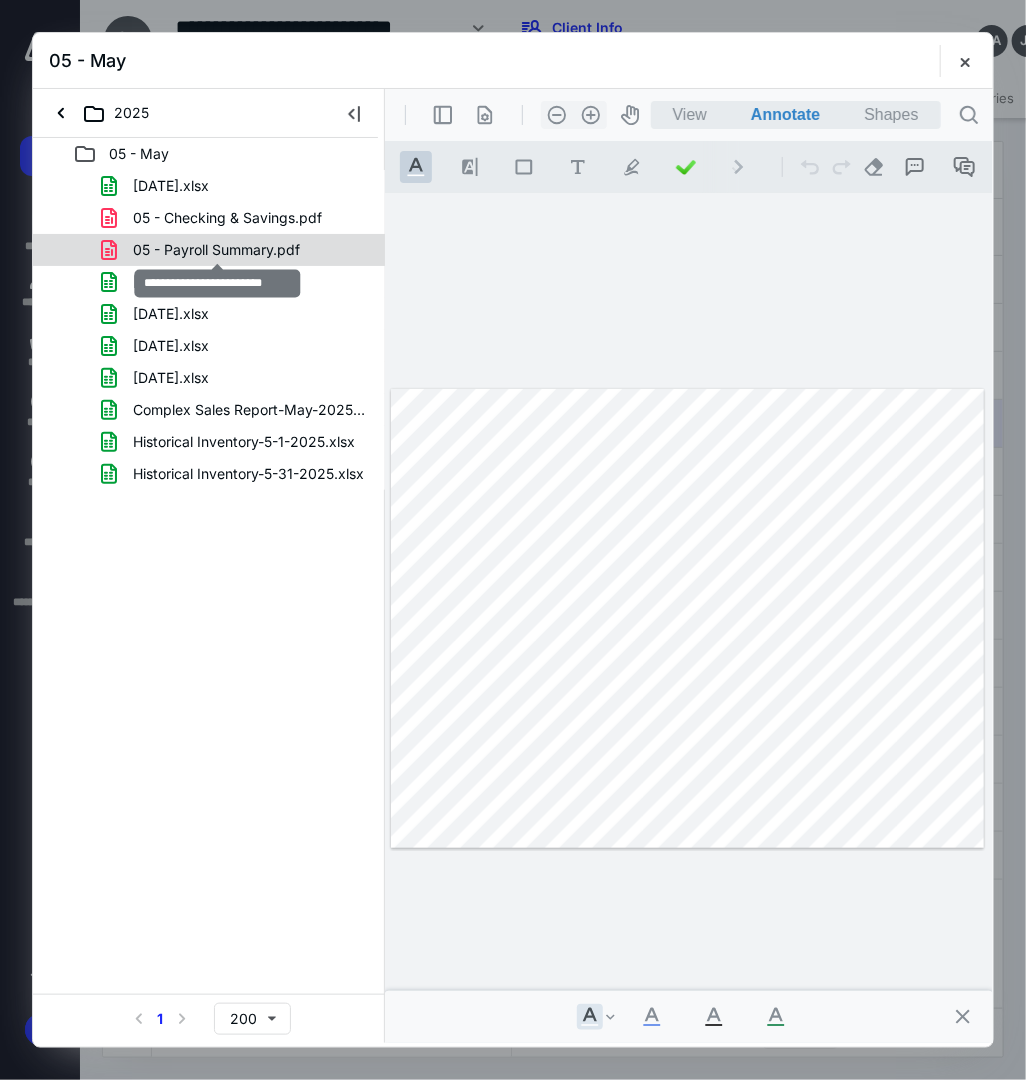 click on "05 - Payroll Summary.pdf" at bounding box center (216, 250) 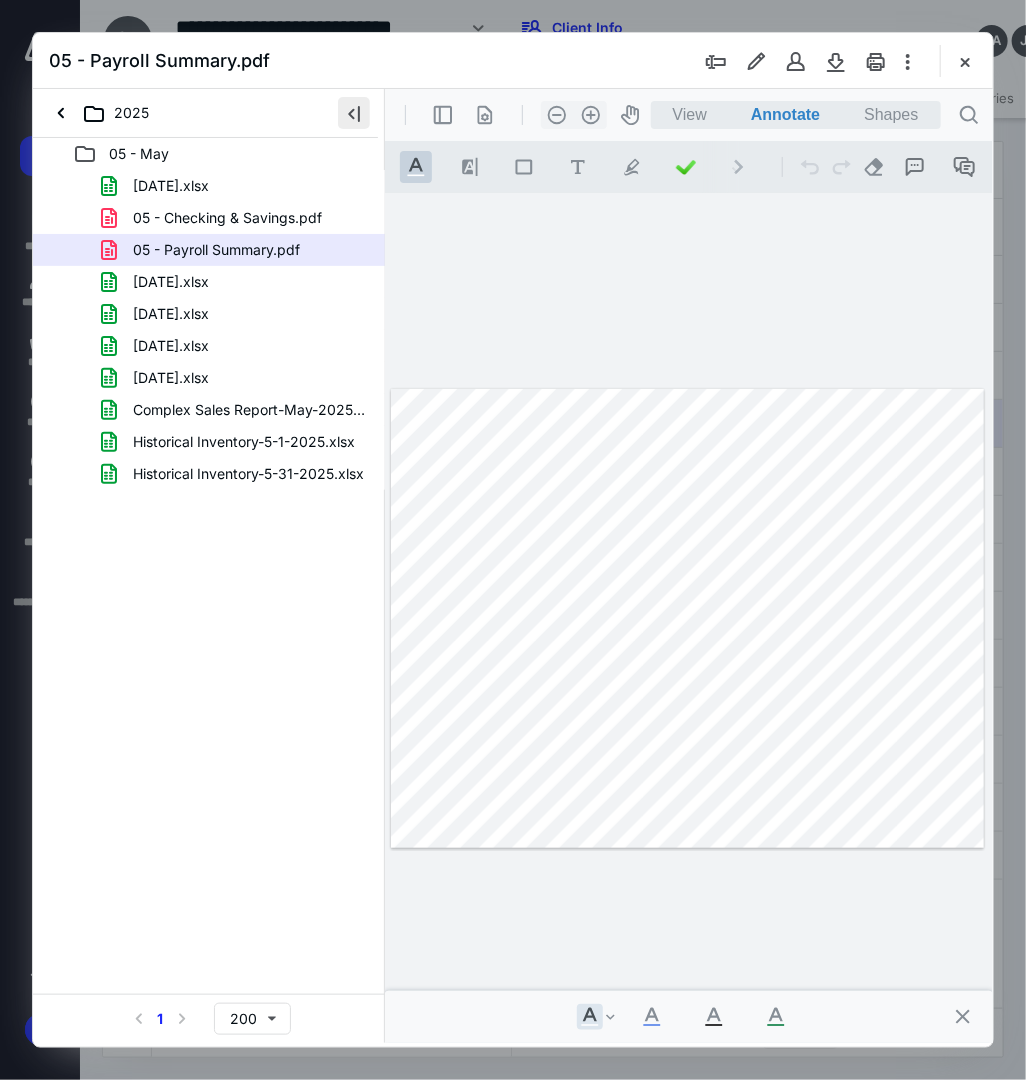 click at bounding box center [354, 113] 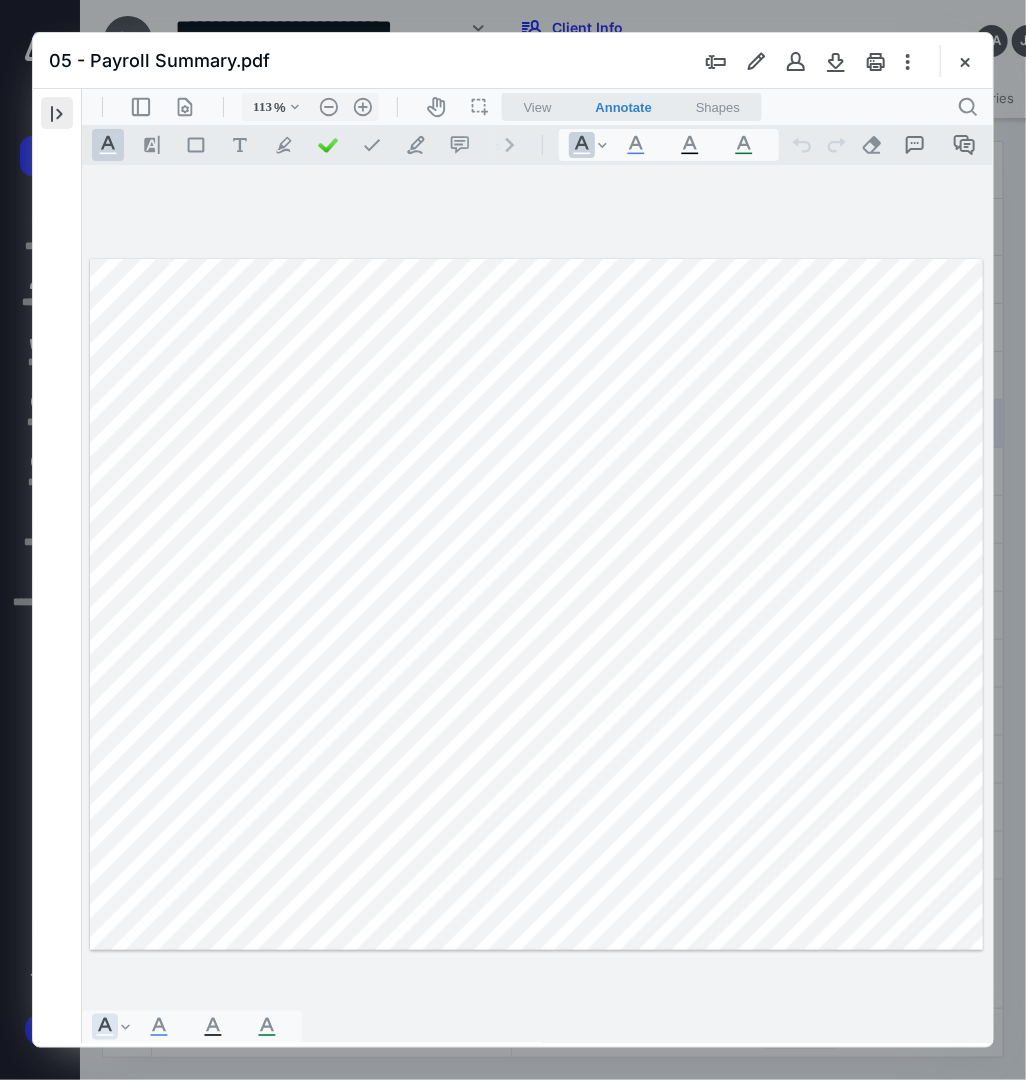 click at bounding box center [57, 113] 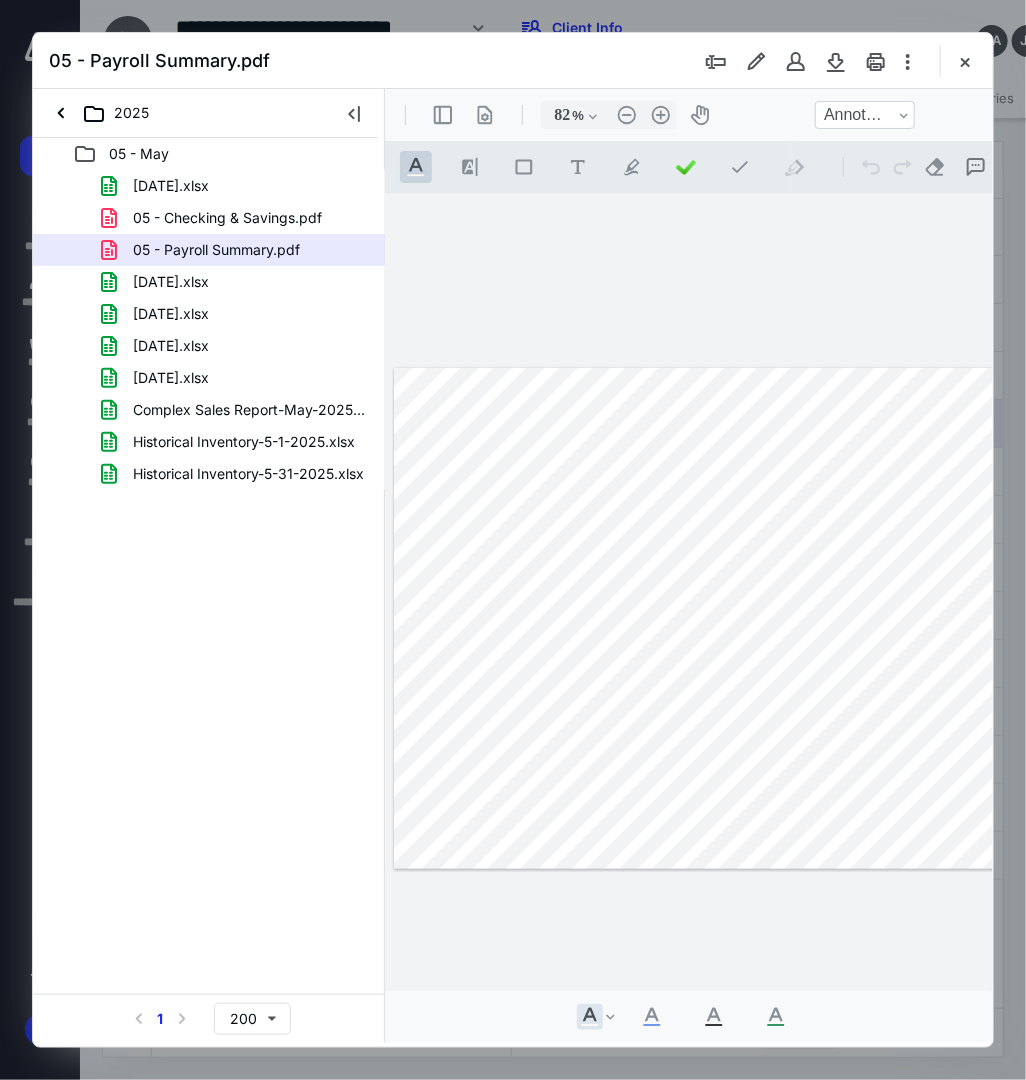 type on "81" 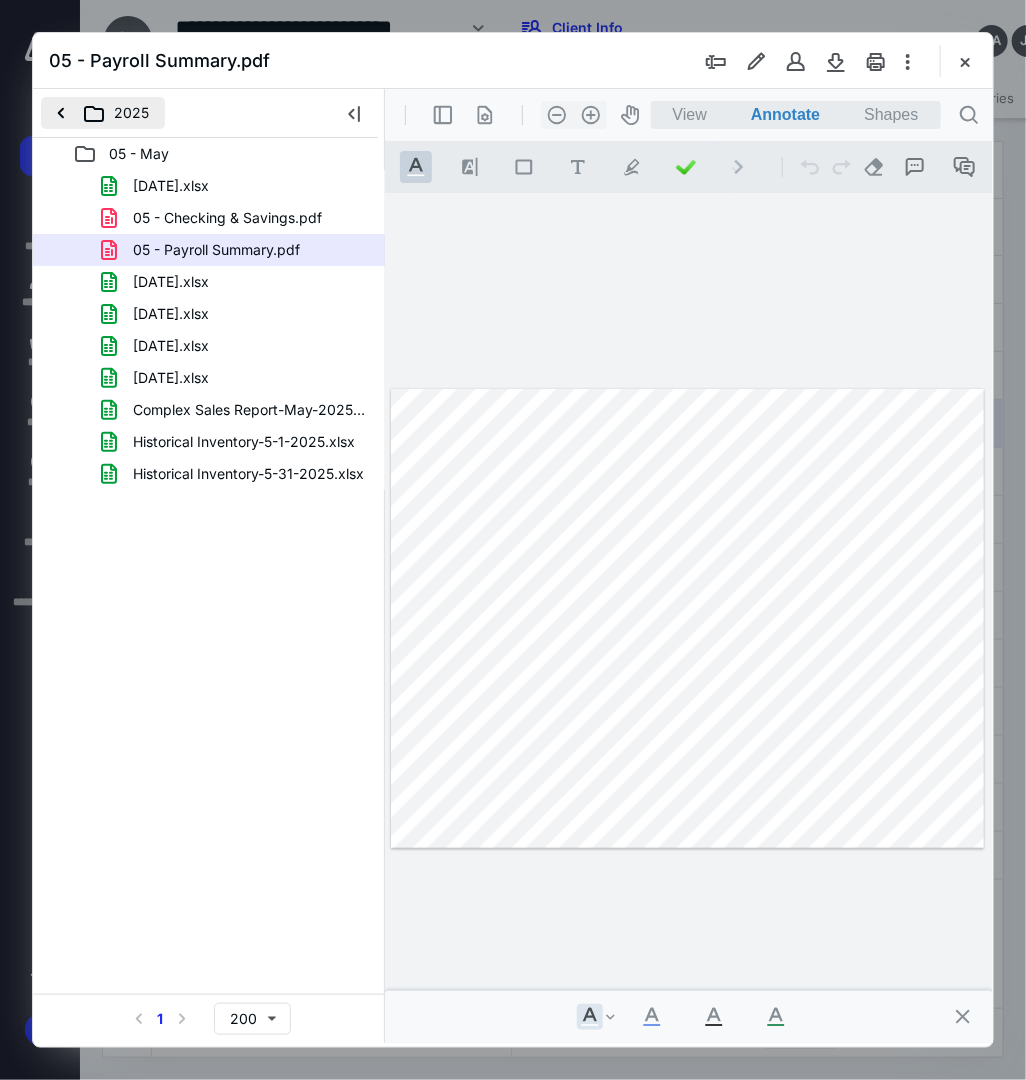 click on "2025" at bounding box center [103, 113] 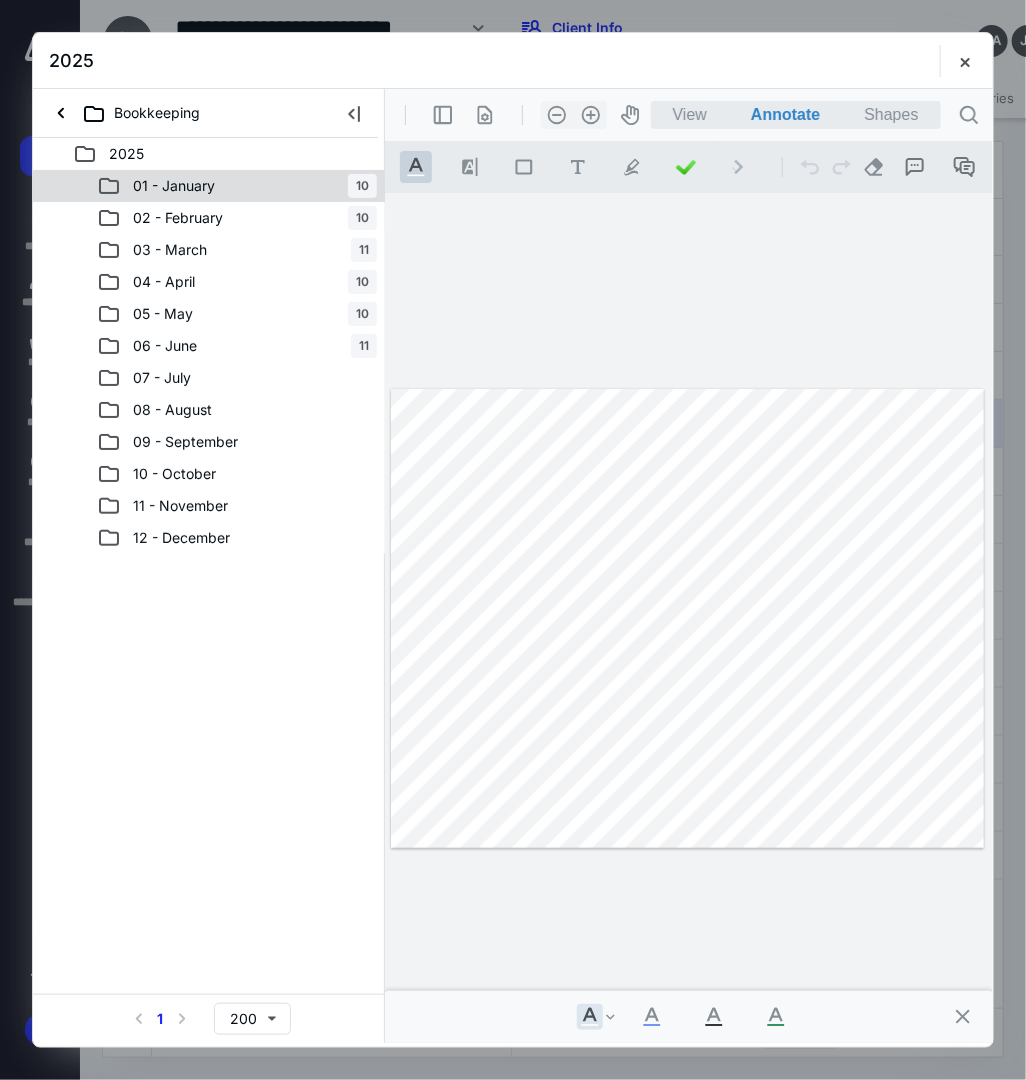 click on "01 - January" at bounding box center (174, 186) 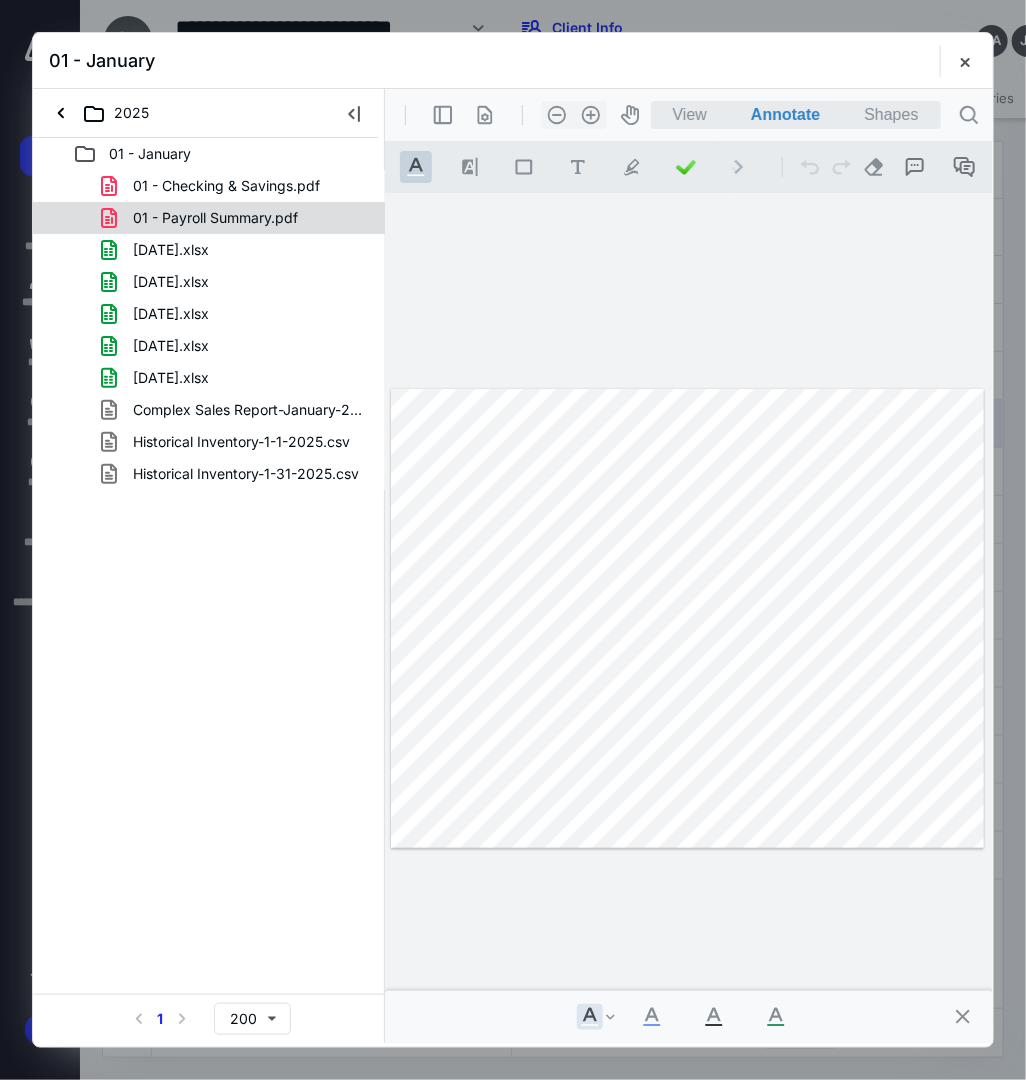 click on "01 - Payroll Summary.pdf" at bounding box center [215, 218] 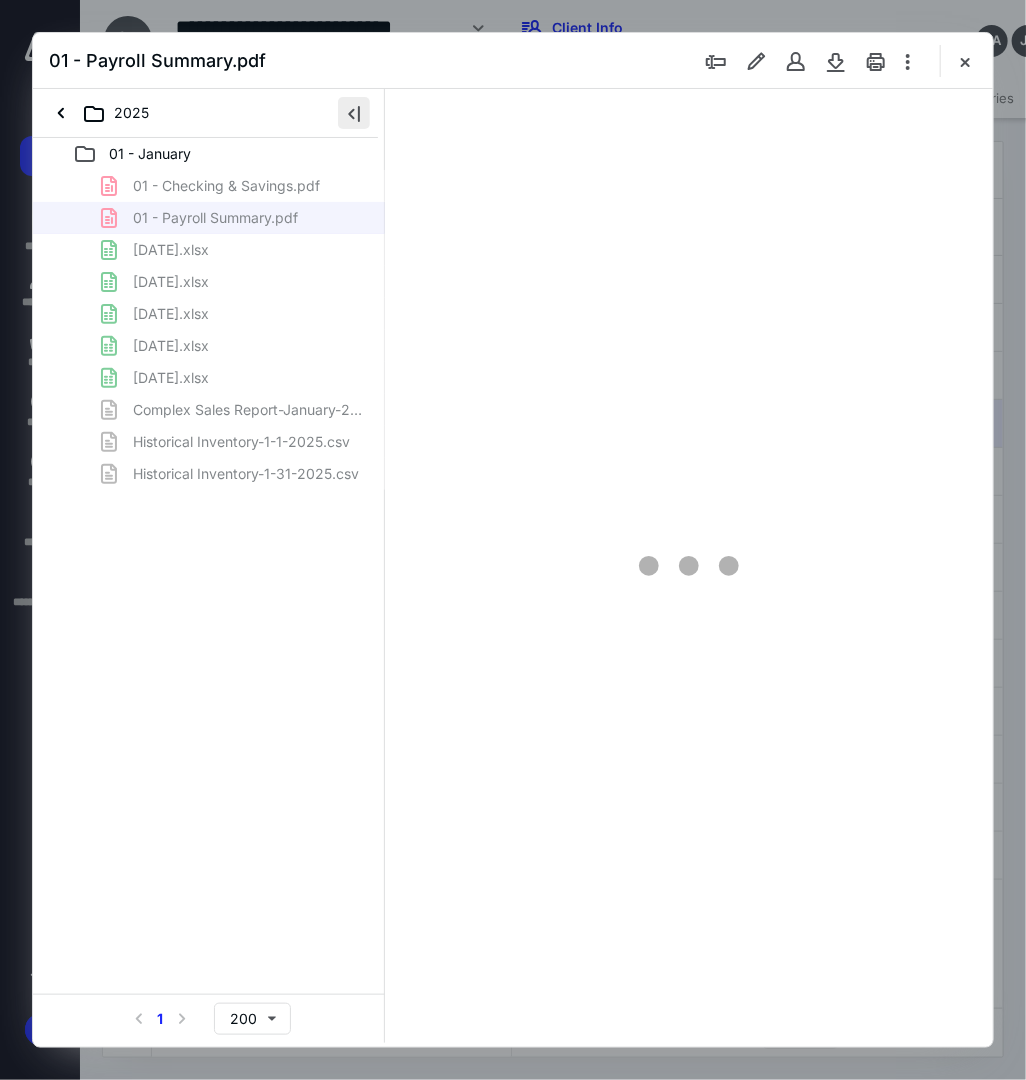 click at bounding box center (354, 113) 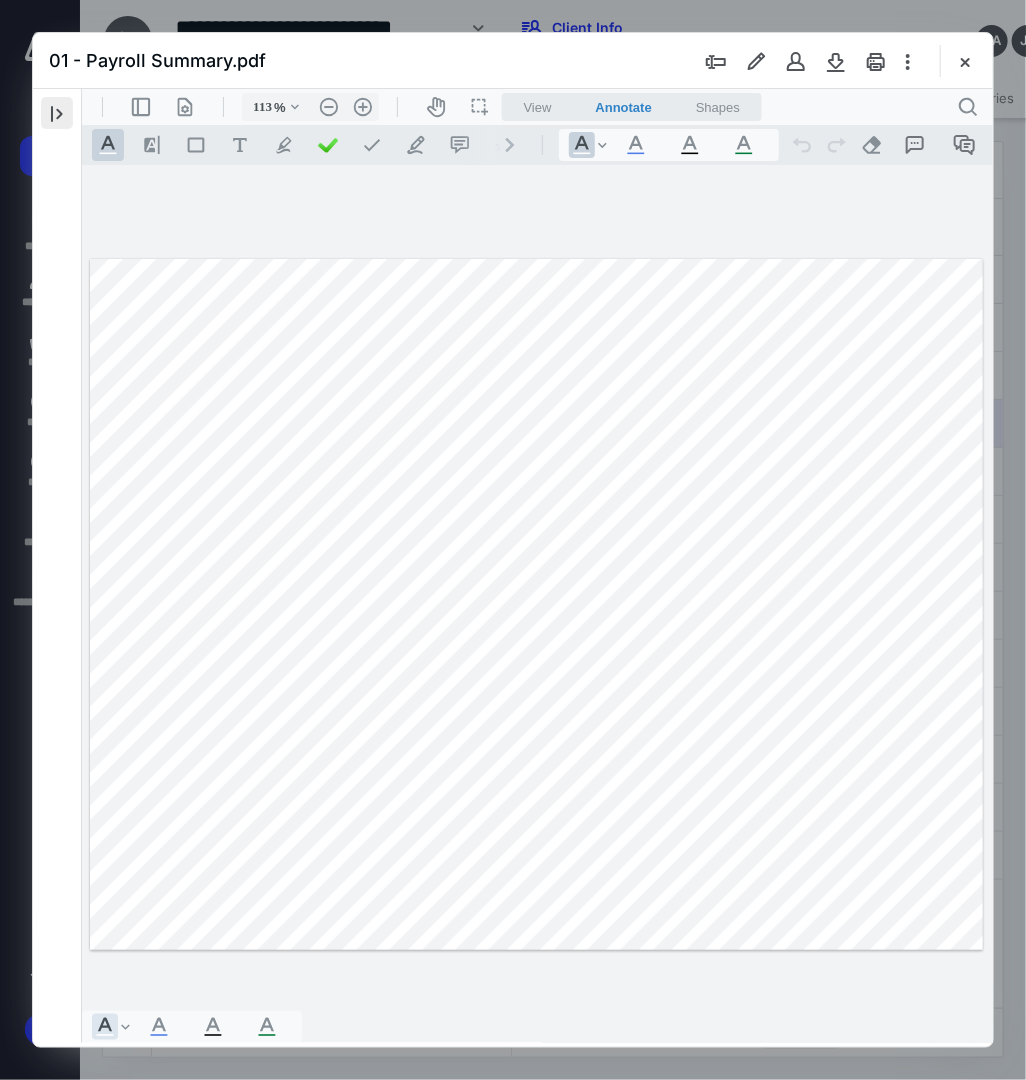 click at bounding box center [57, 113] 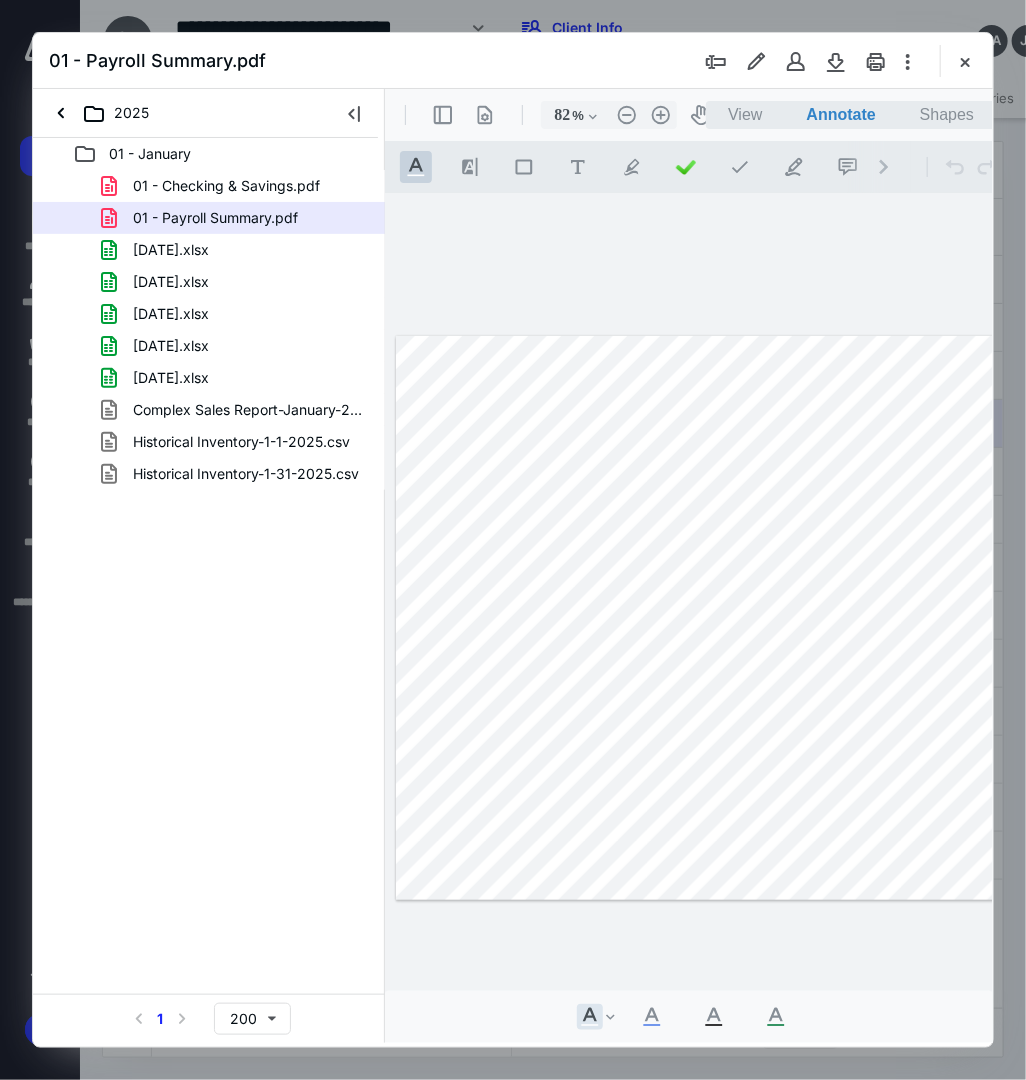 type on "80" 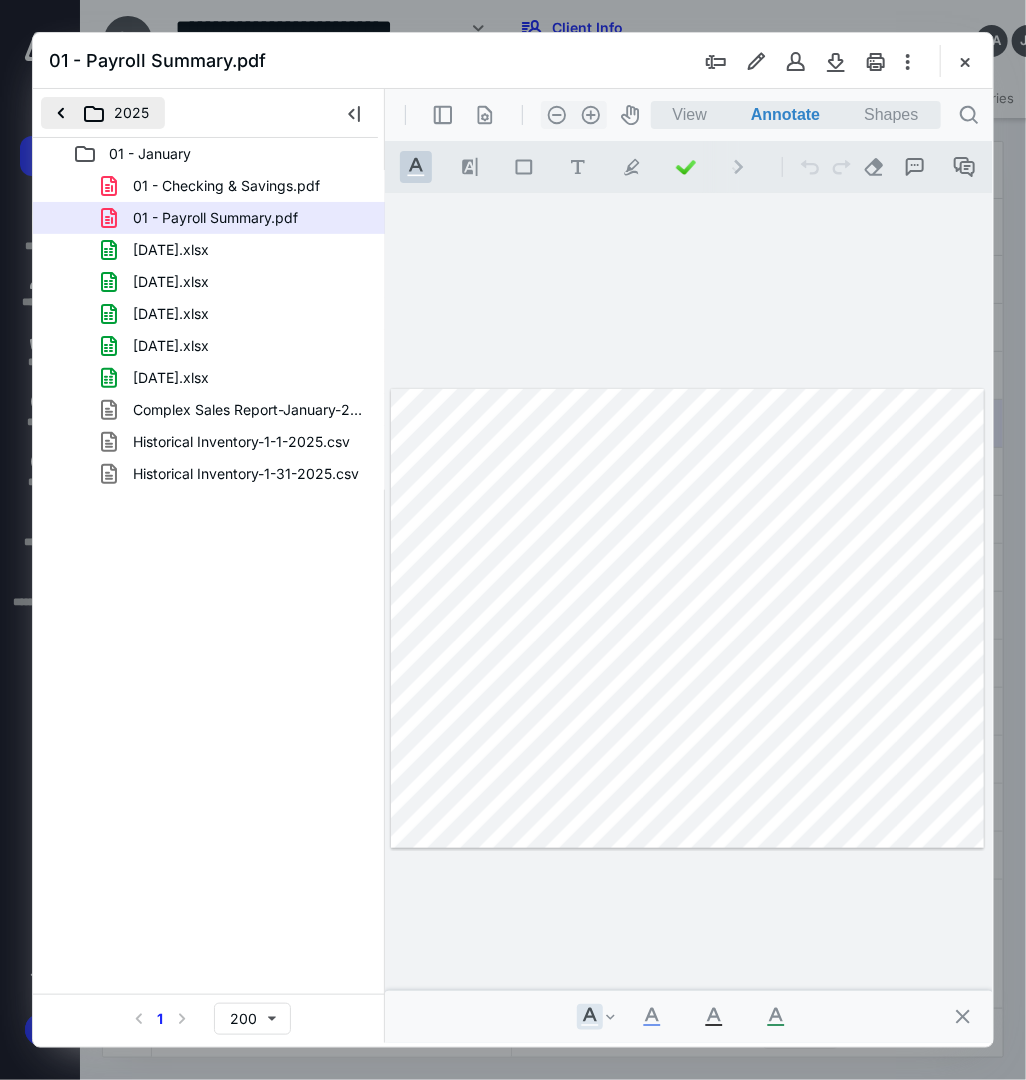 click on "2025" at bounding box center (103, 113) 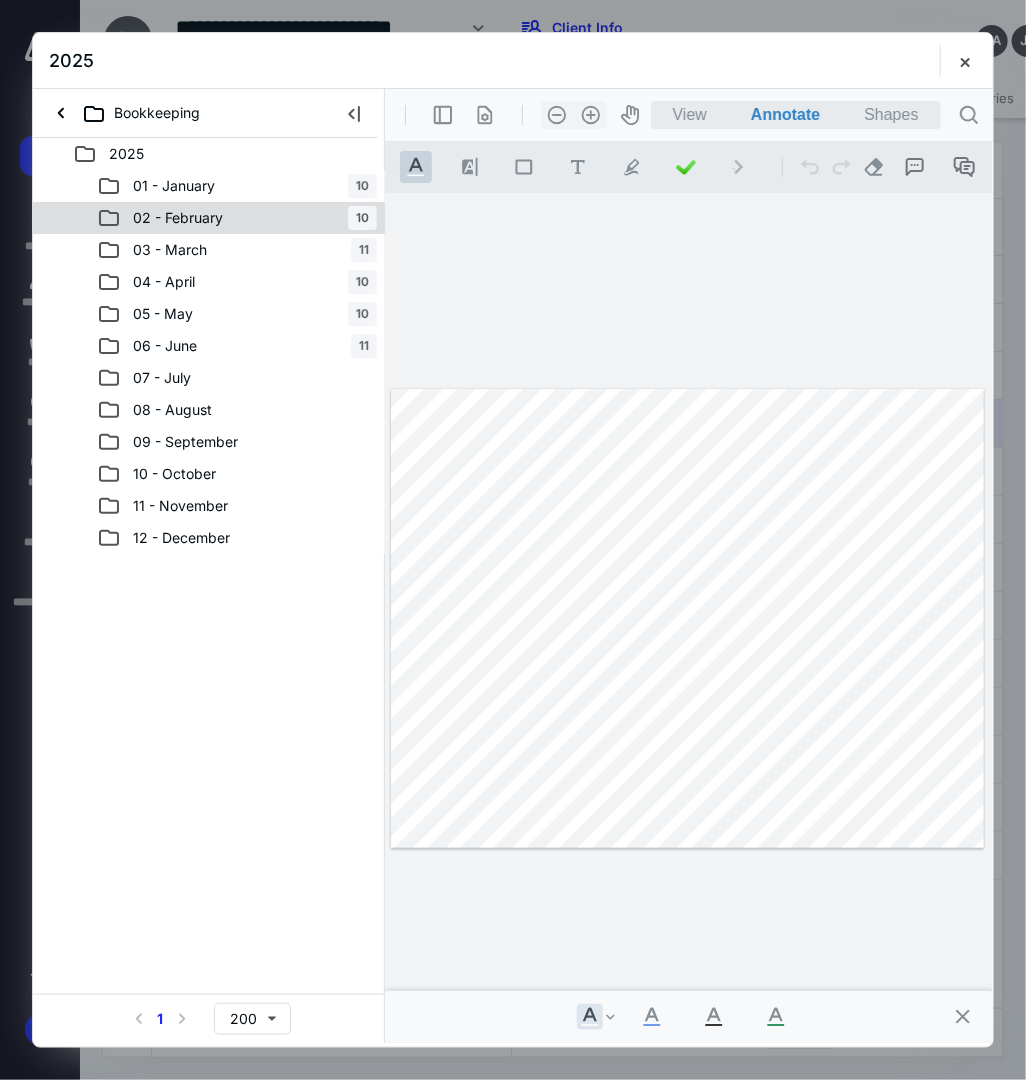 click on "02 - February" at bounding box center [178, 218] 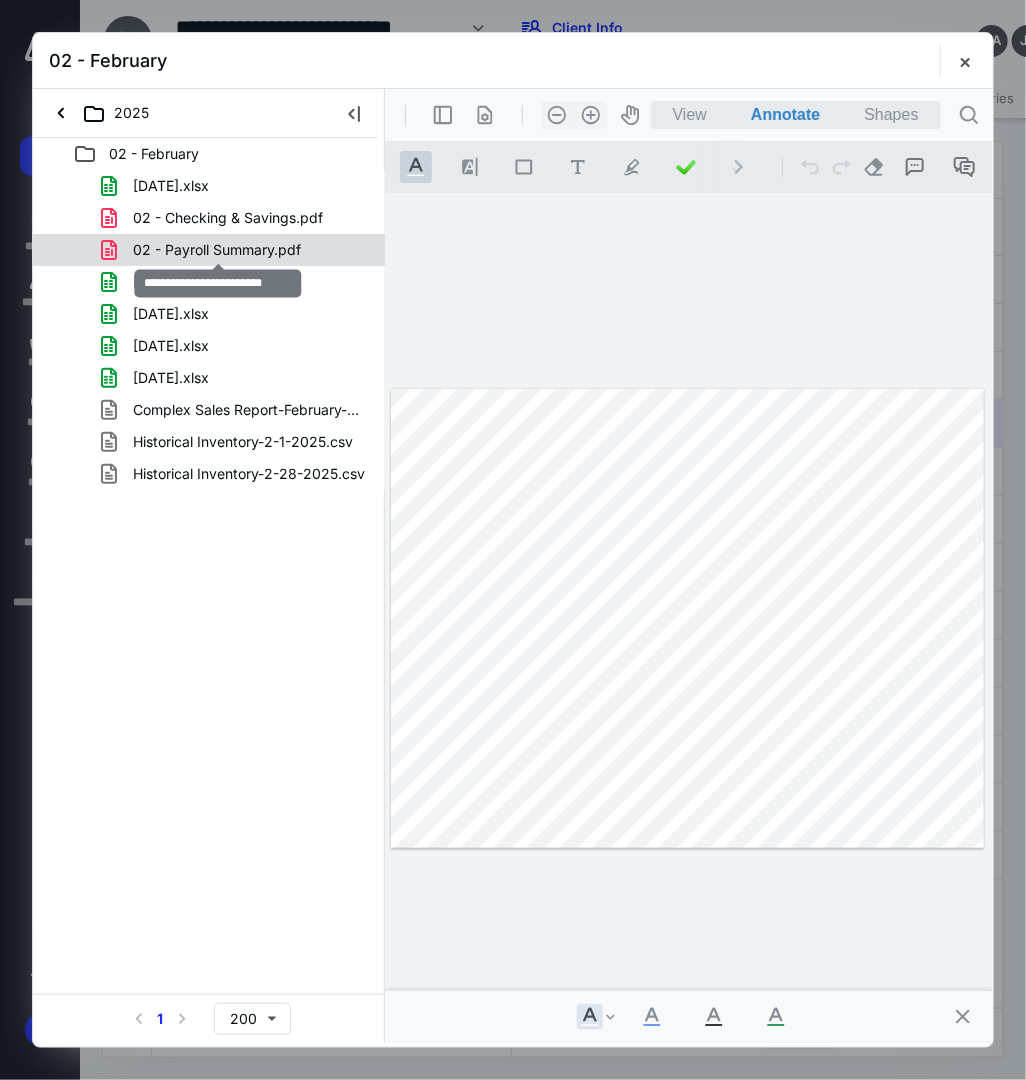click on "02 - Payroll Summary.pdf" at bounding box center [217, 250] 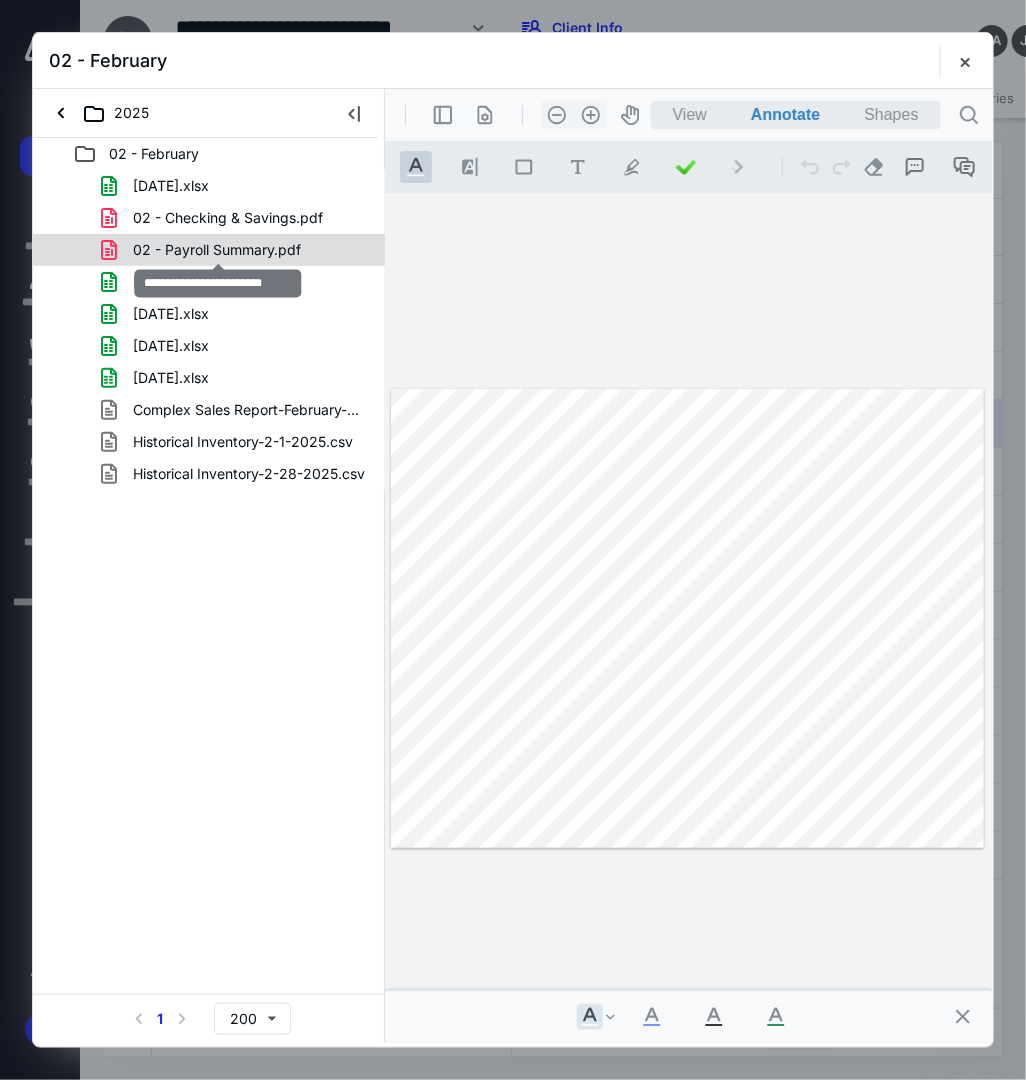 click on "1-27-25.xlsx 02 - Checking & Savings.pdf 02 - Payroll Summary.pdf 2-3-25.xlsx 2-10-25.xlsx 2-17-25.xlsx 2-24-25.xlsx Complex Sales Report-February-2025.csv Historical Inventory-2-1-2025.csv Historical Inventory-2-28-2025.csv" at bounding box center (209, 330) 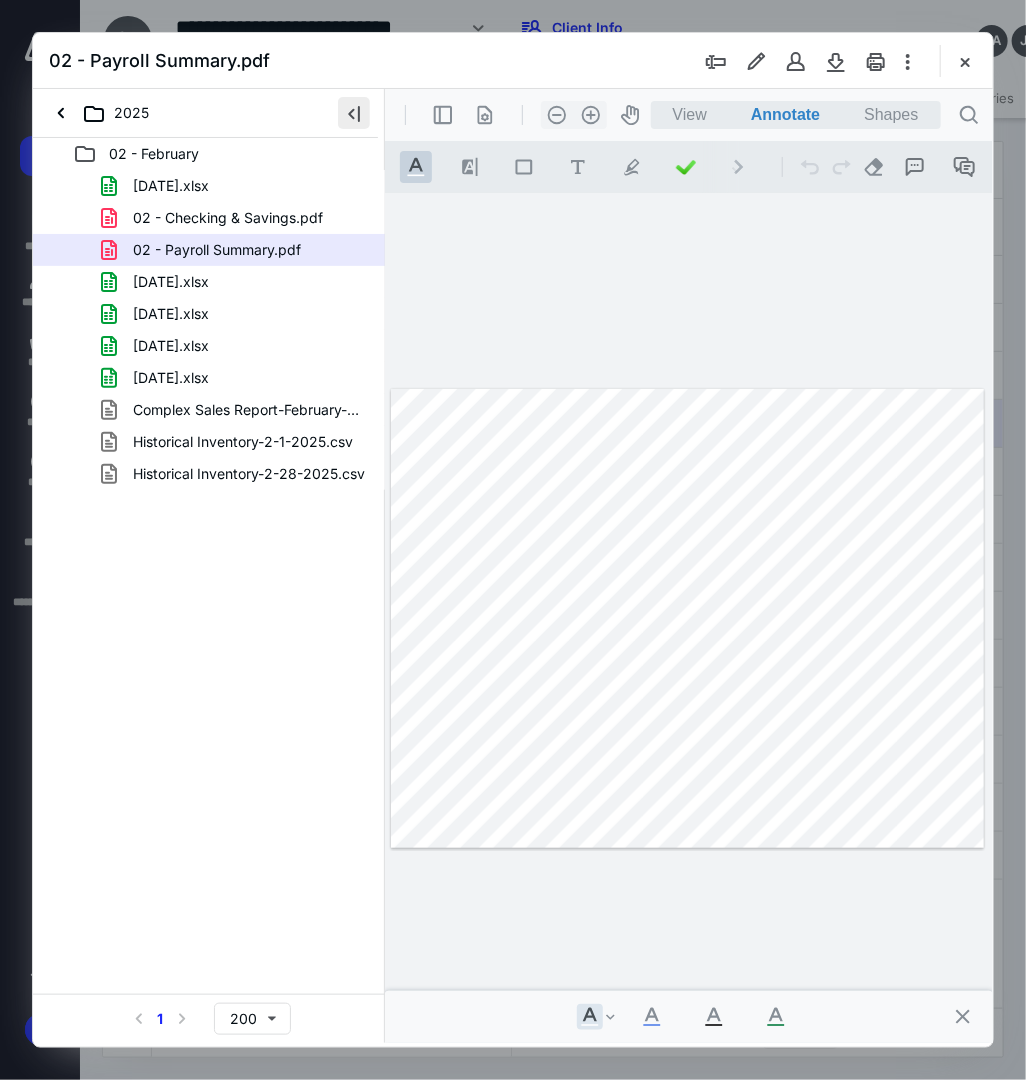 click at bounding box center [354, 113] 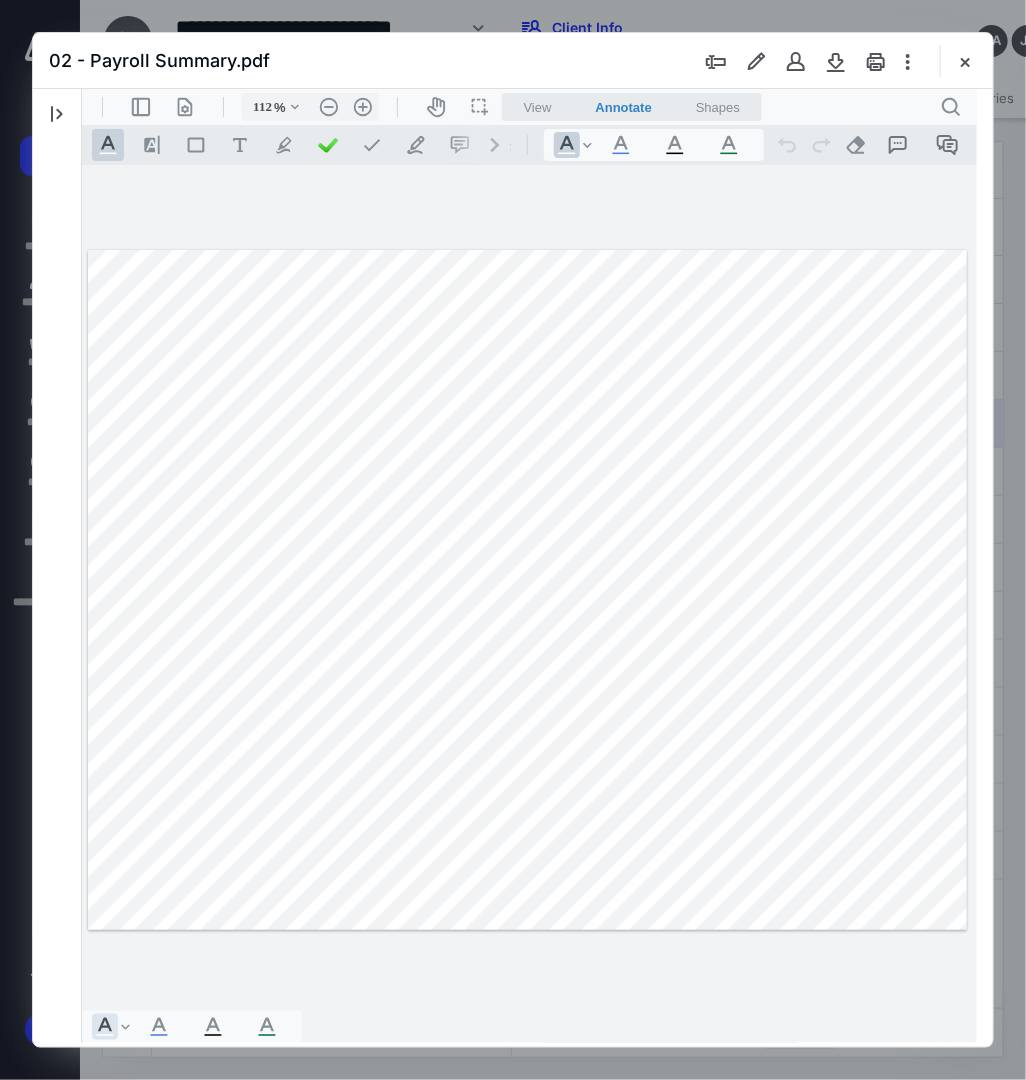 type on "113" 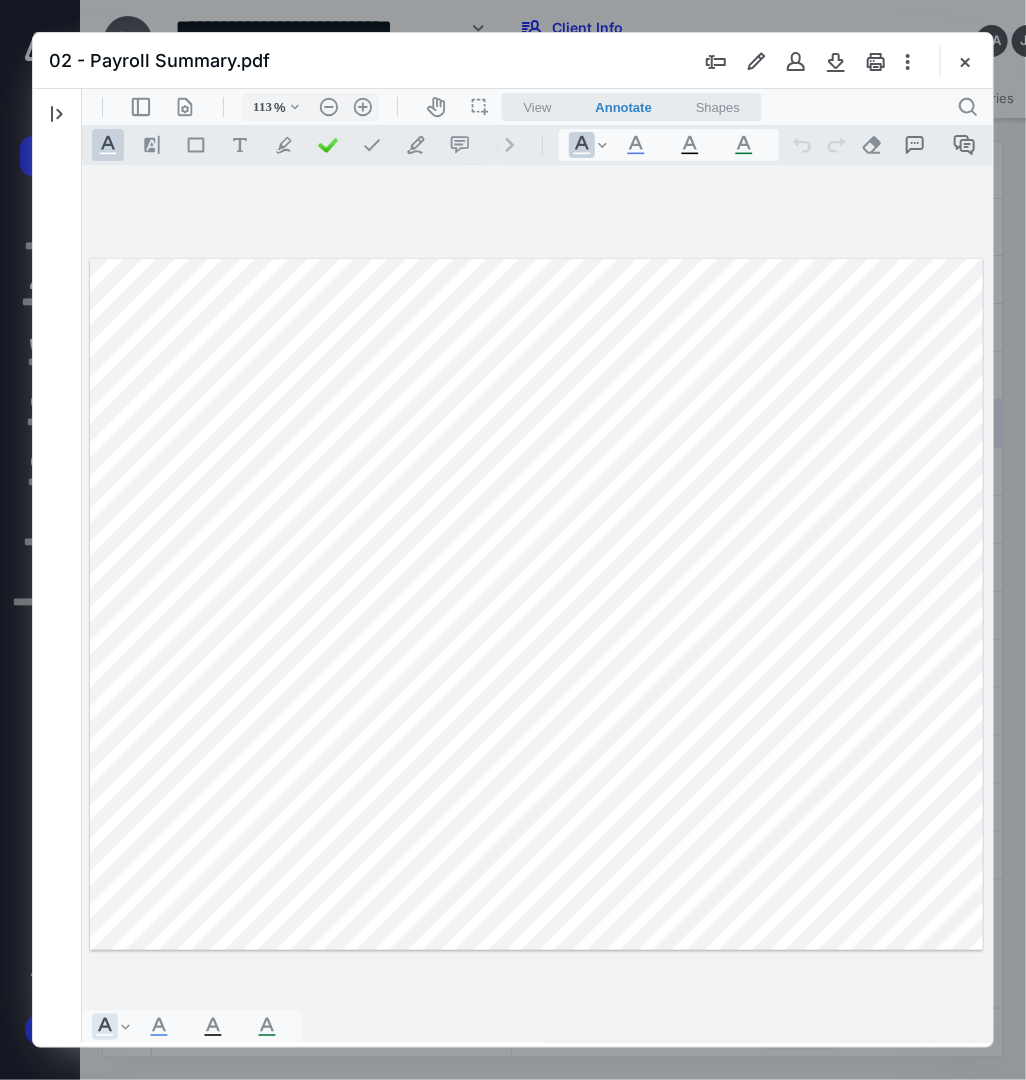 click at bounding box center (965, 61) 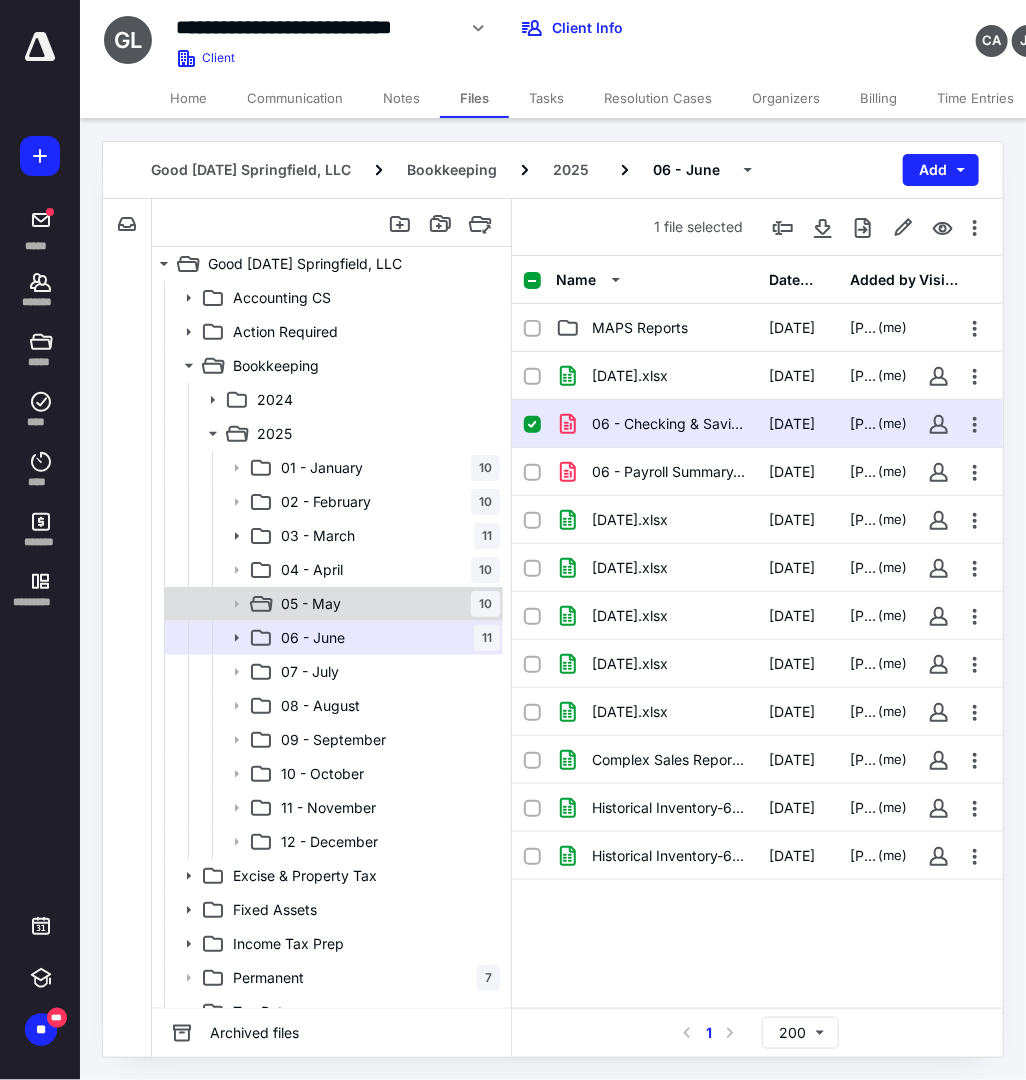 click on "05 - May" at bounding box center (311, 604) 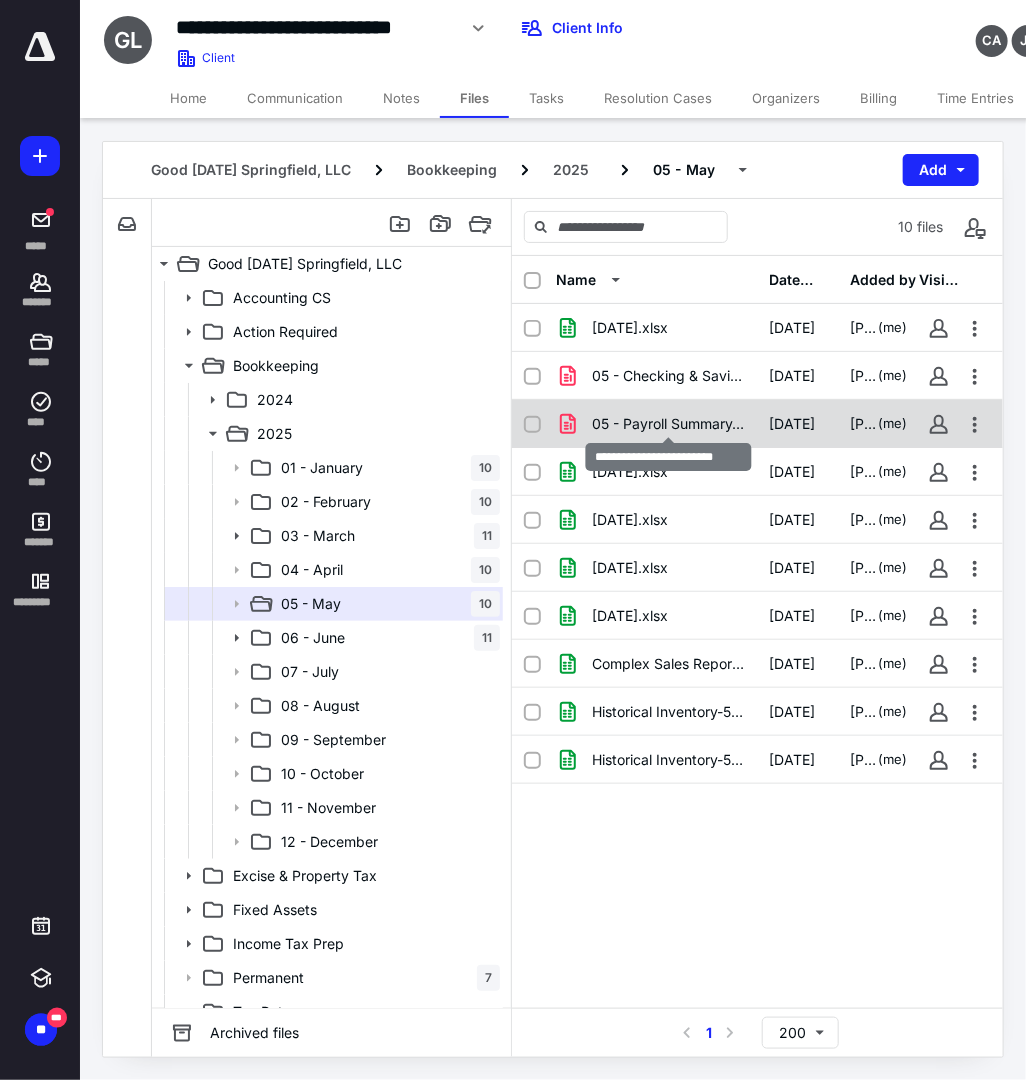 click on "05 - Payroll Summary.pdf" at bounding box center (669, 424) 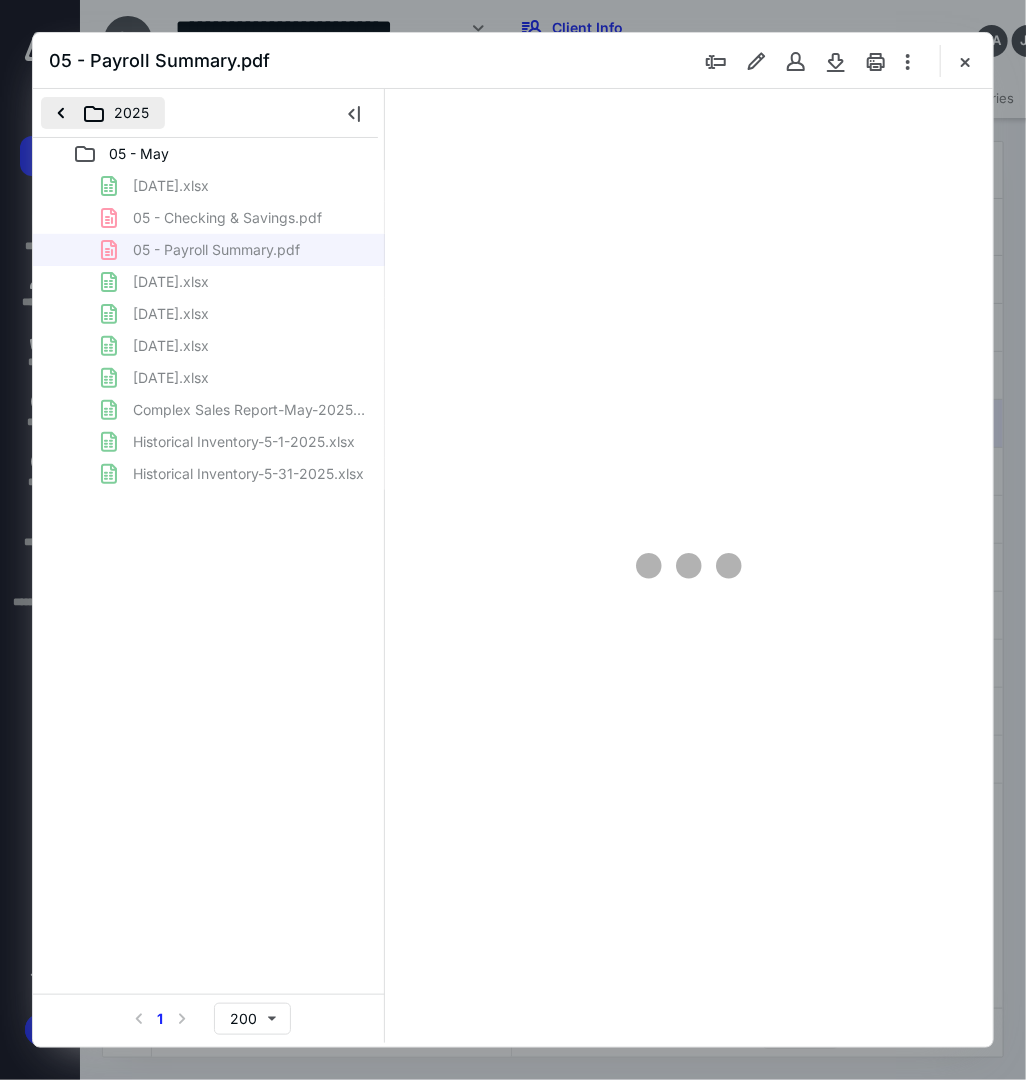 scroll, scrollTop: 0, scrollLeft: 0, axis: both 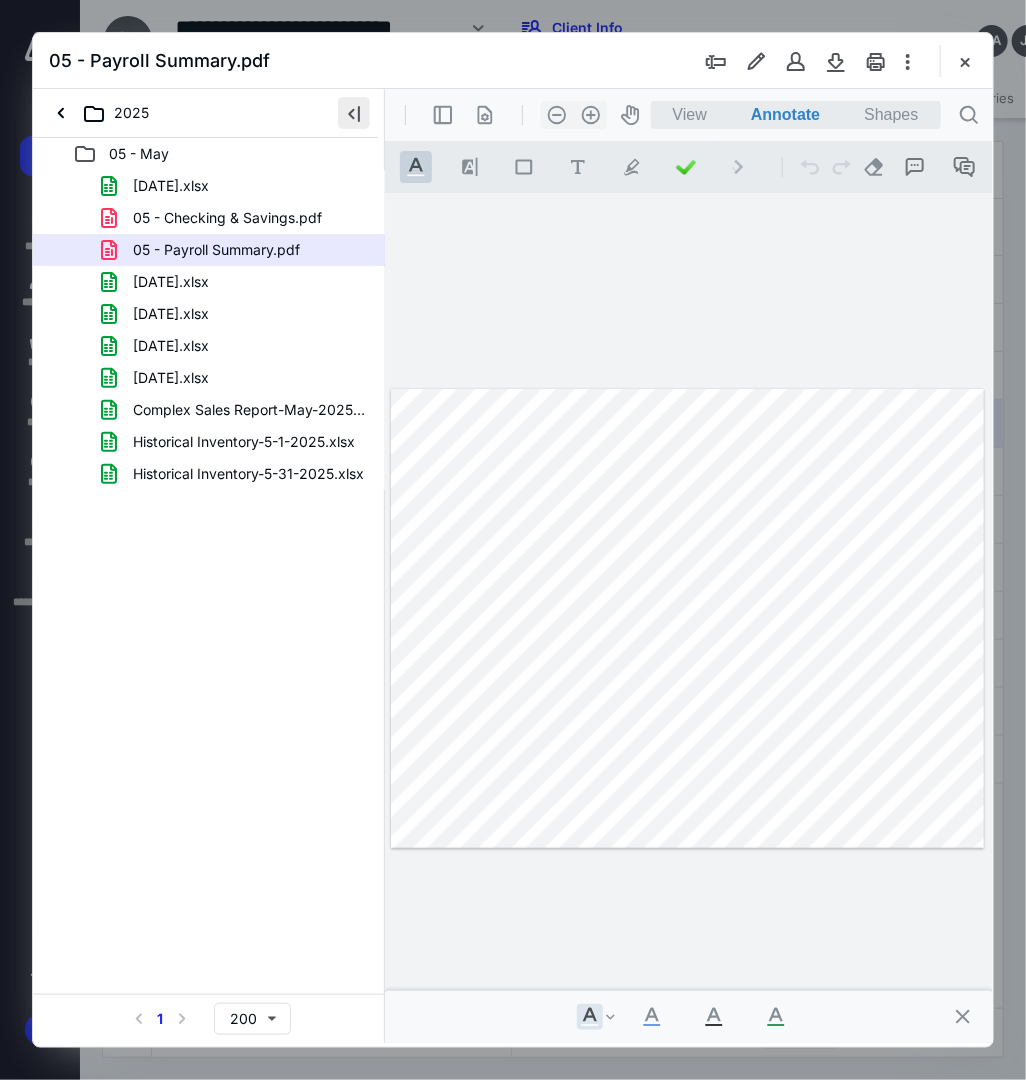 click at bounding box center [354, 113] 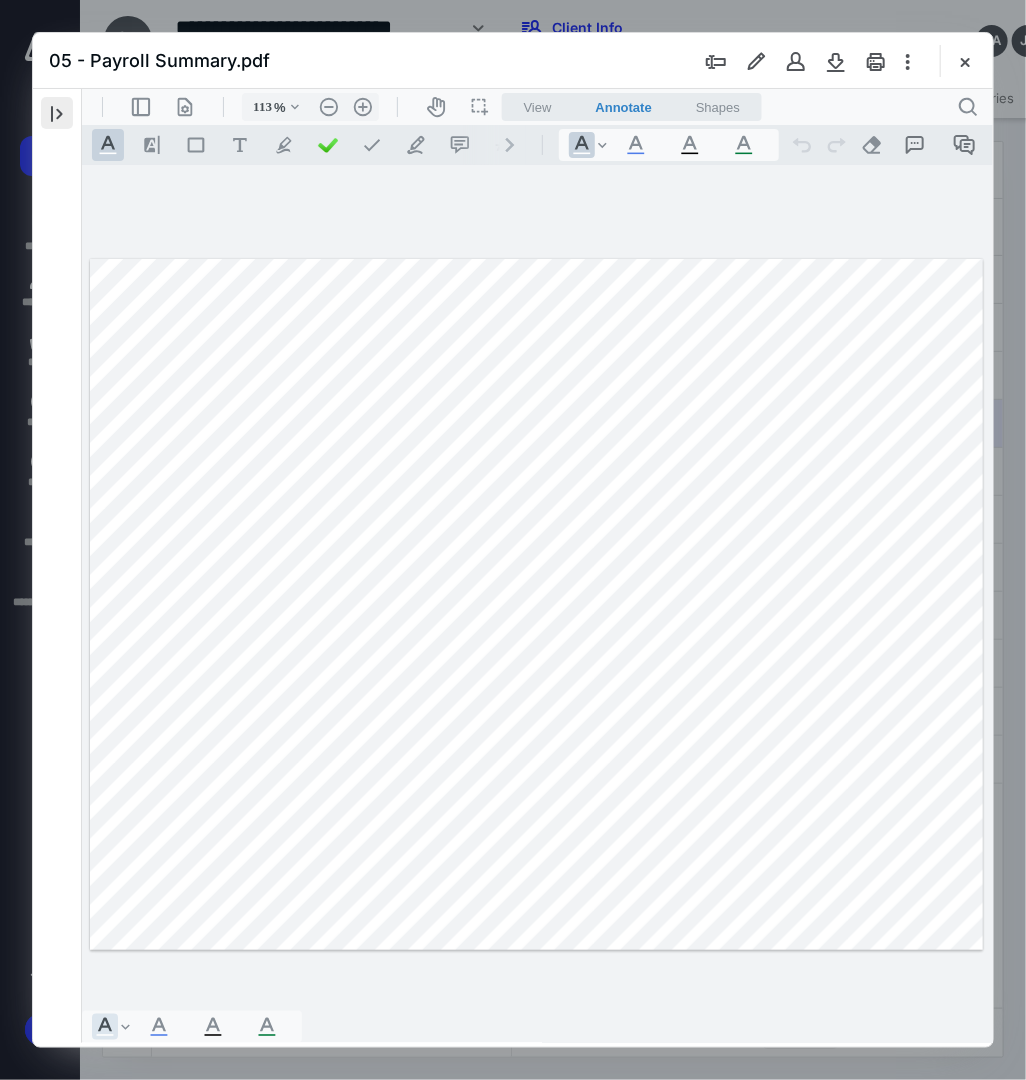 click at bounding box center (57, 113) 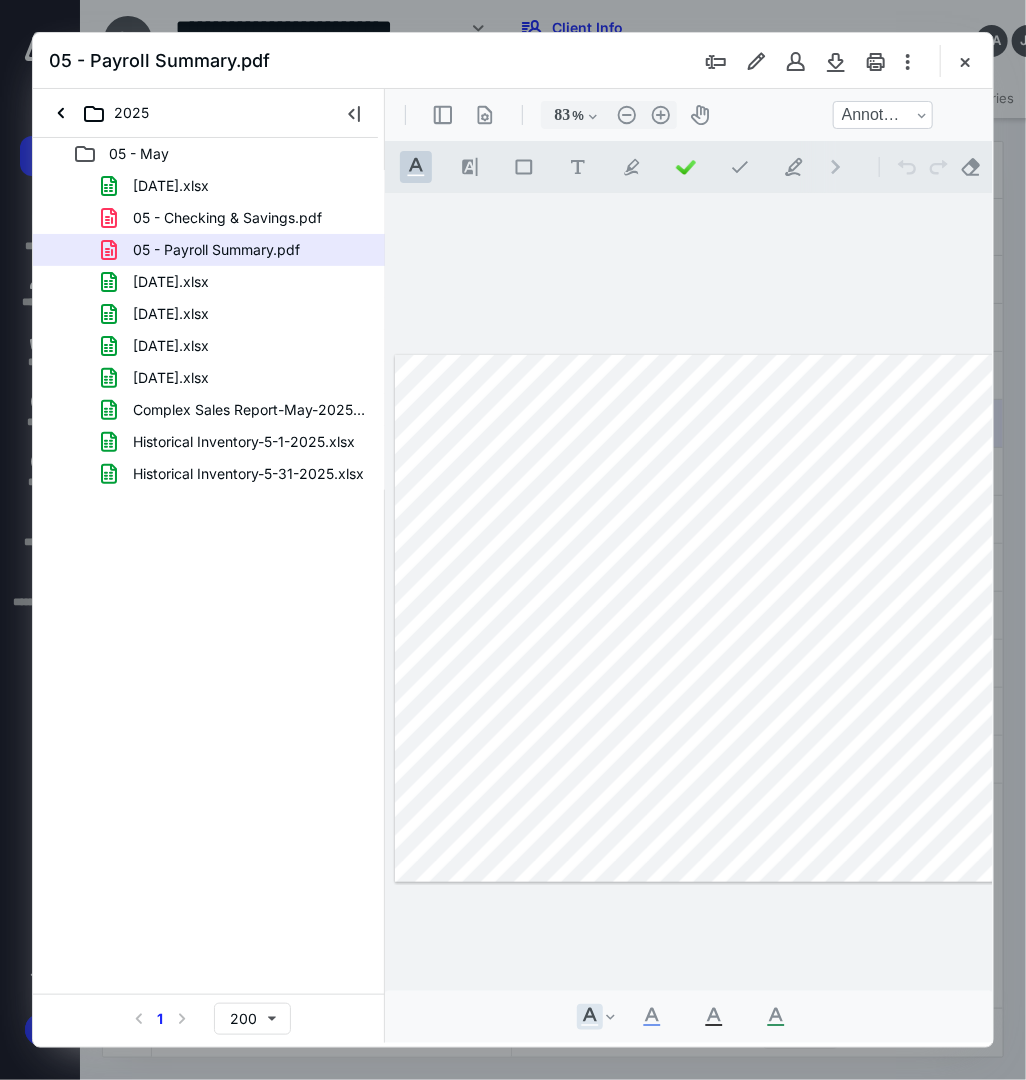 type on "82" 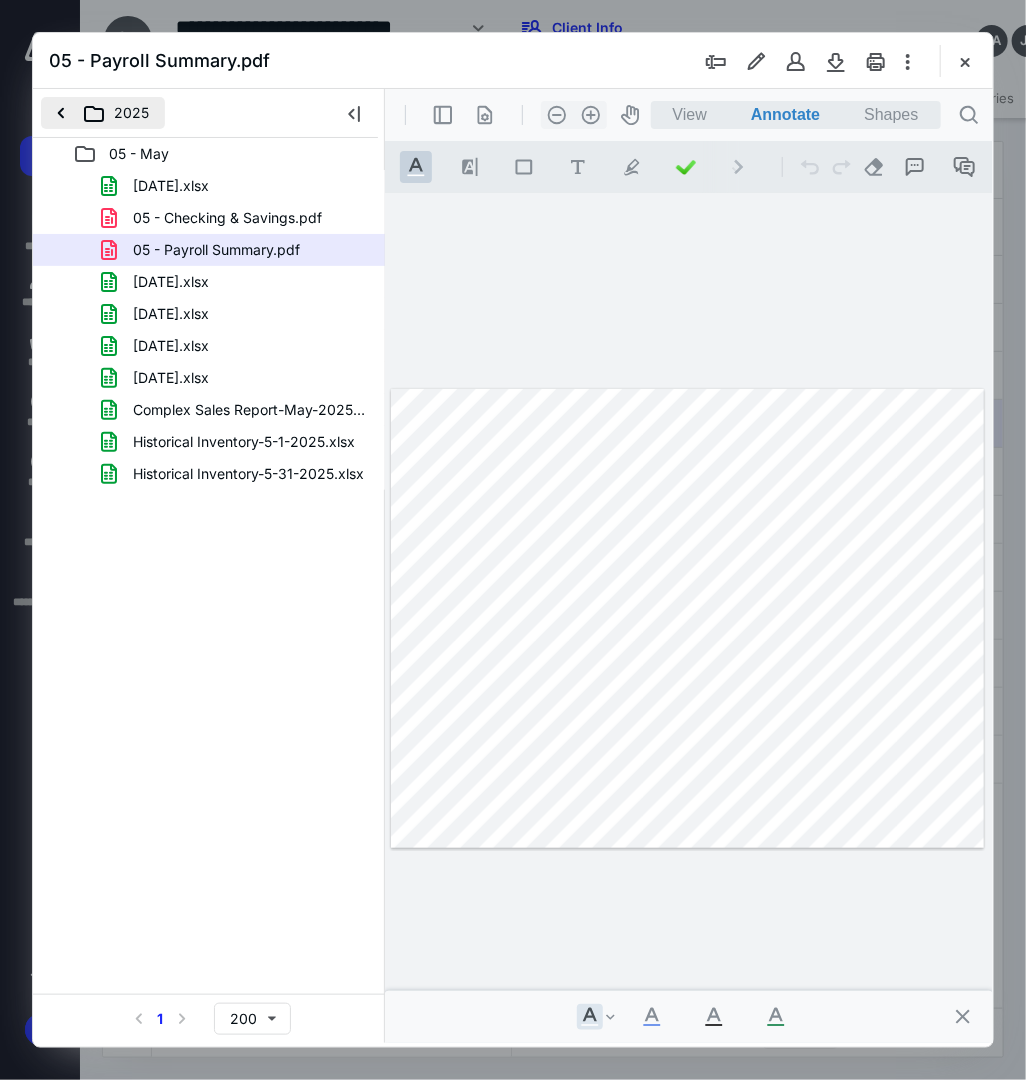 click on "2025" at bounding box center [103, 113] 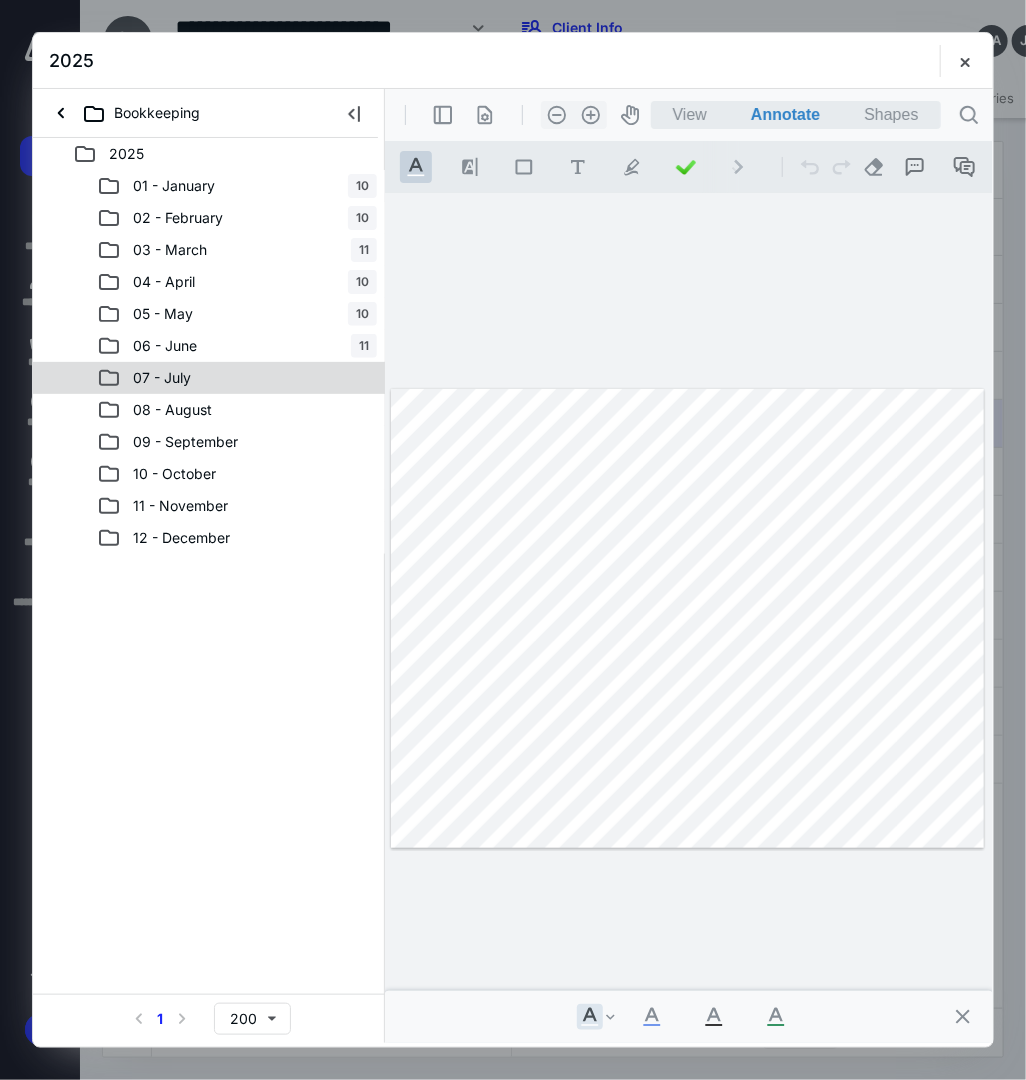 click on "07 - July" at bounding box center (162, 378) 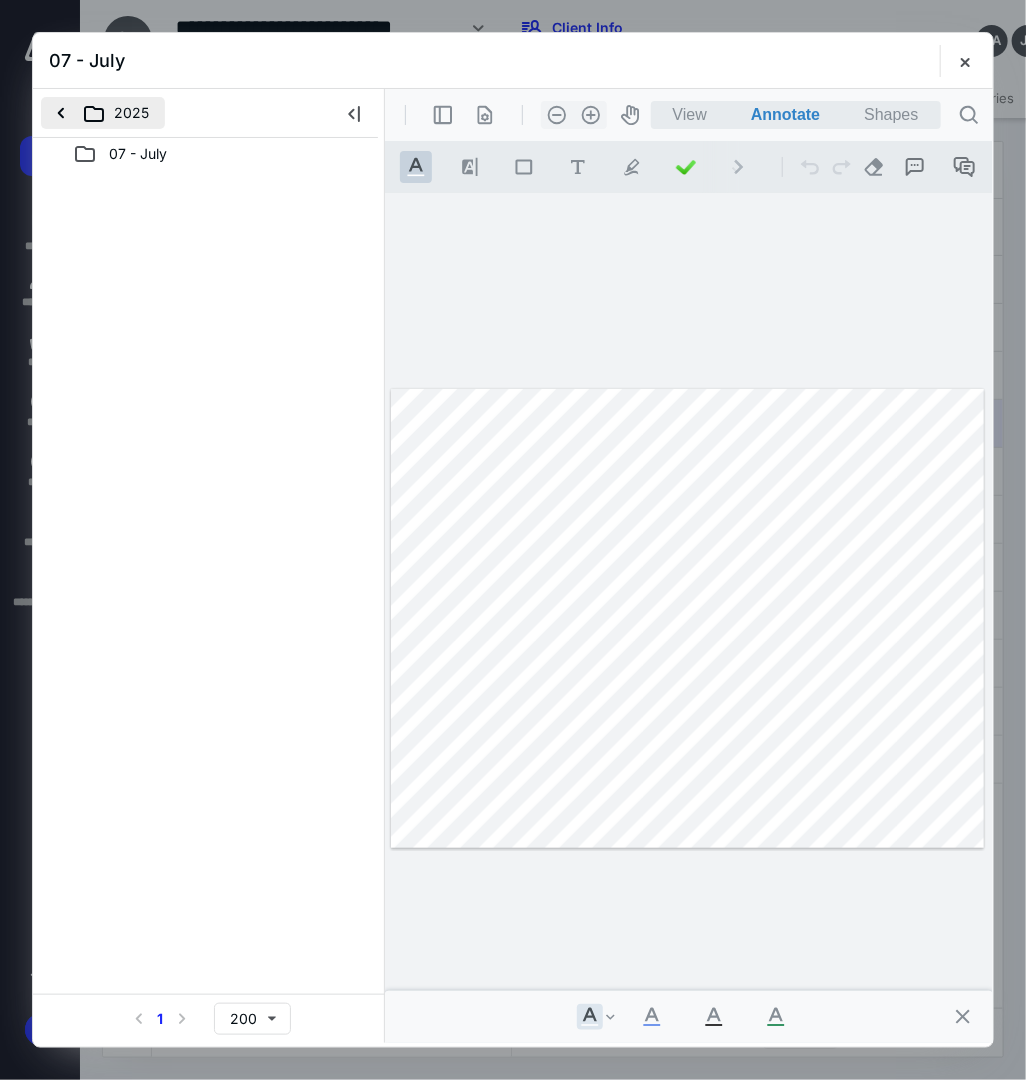 click on "2025" at bounding box center [103, 113] 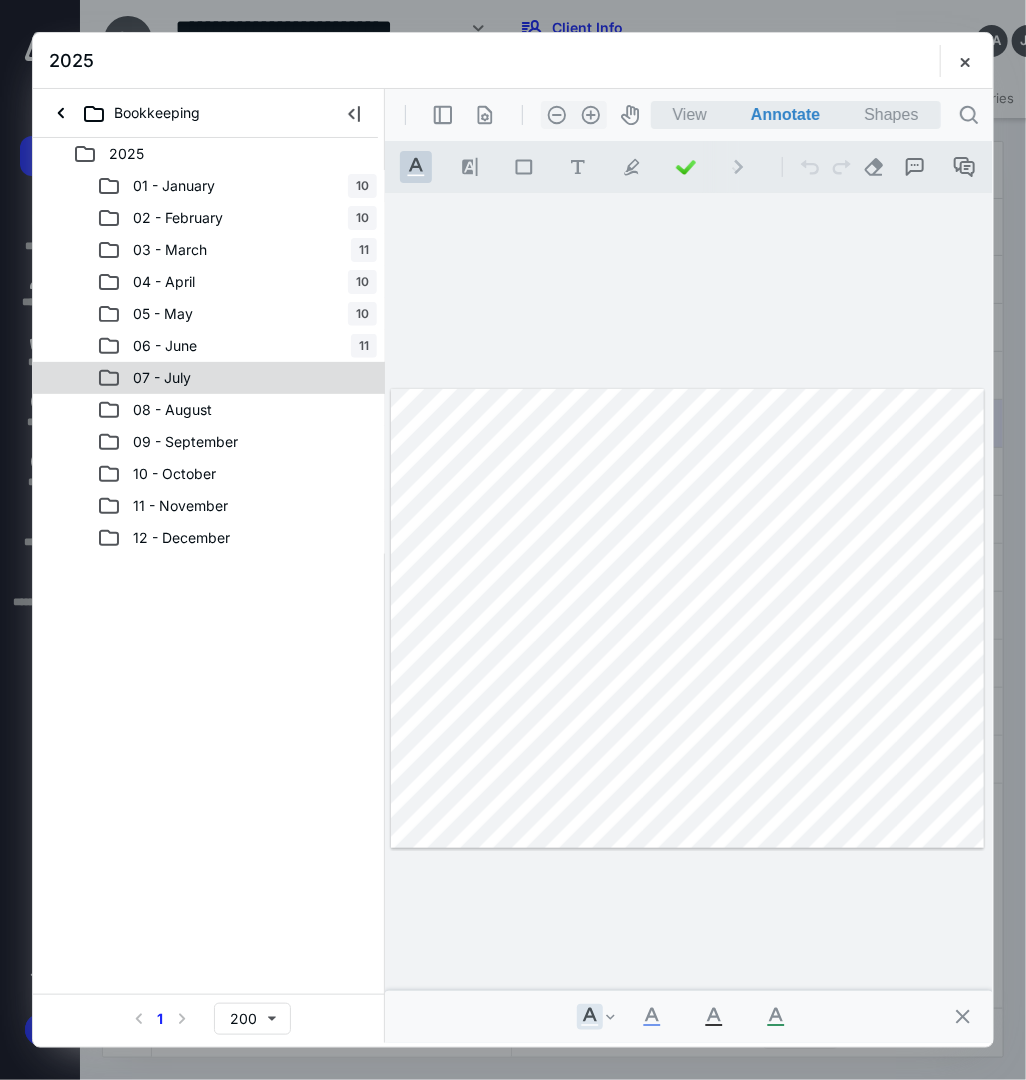 click on "07 - July" at bounding box center [237, 378] 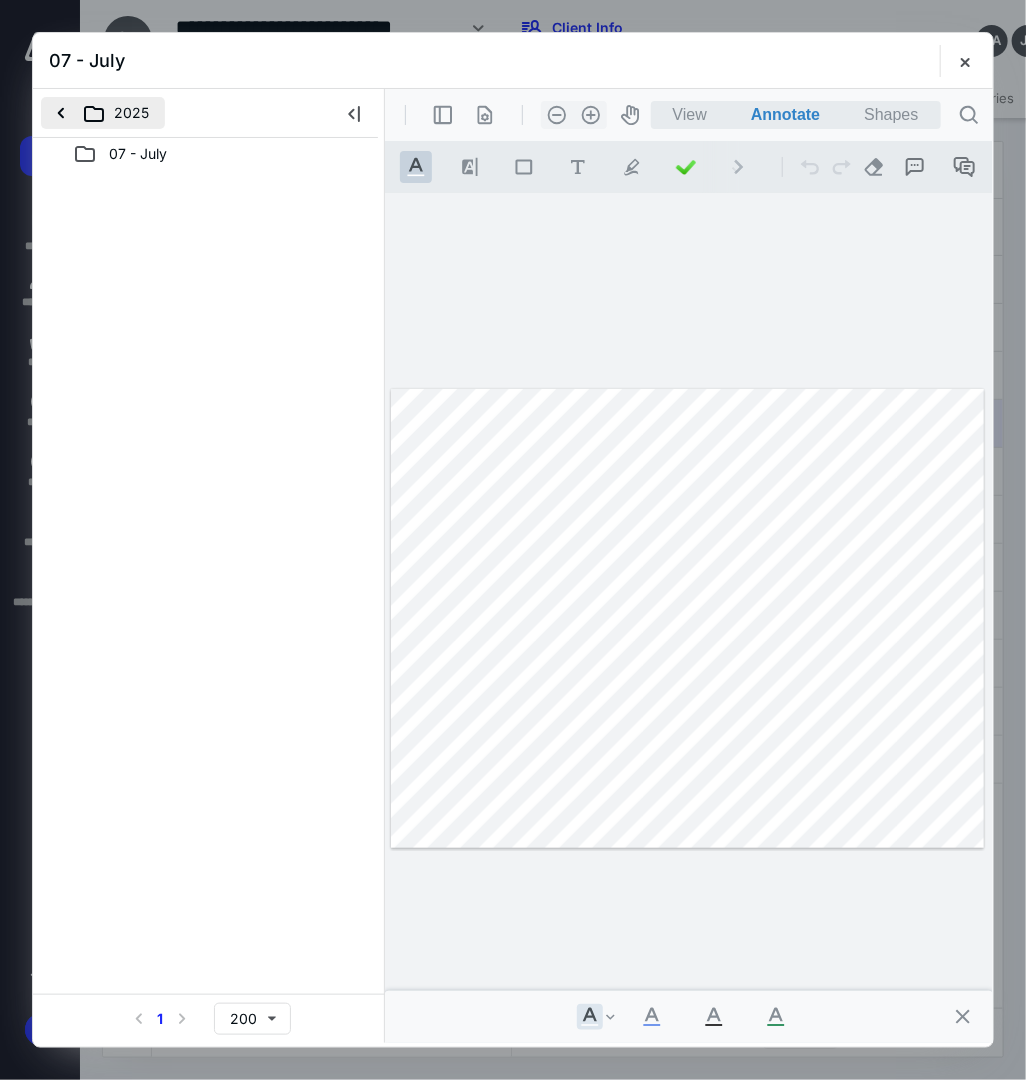 click on "2025" at bounding box center [103, 113] 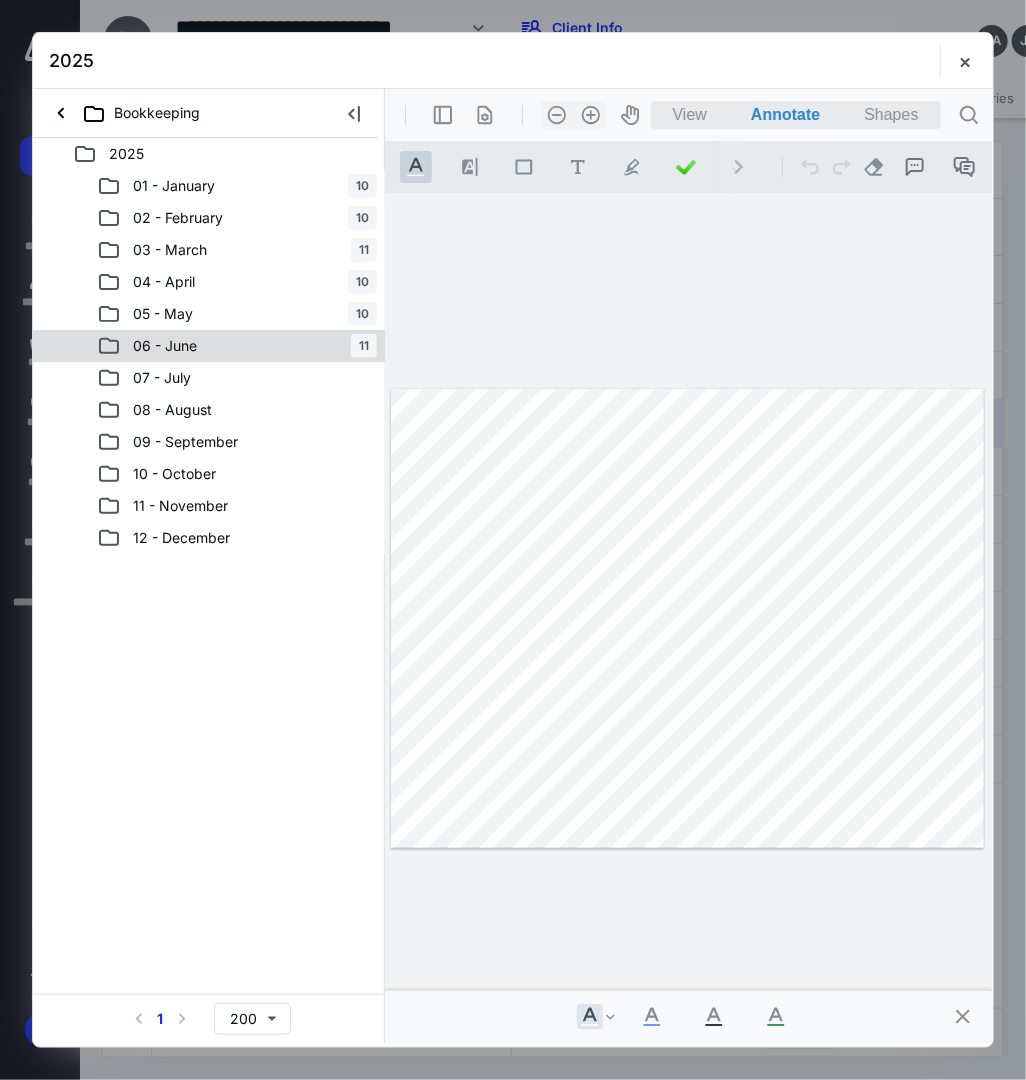 click on "06 - June 11" at bounding box center (237, 346) 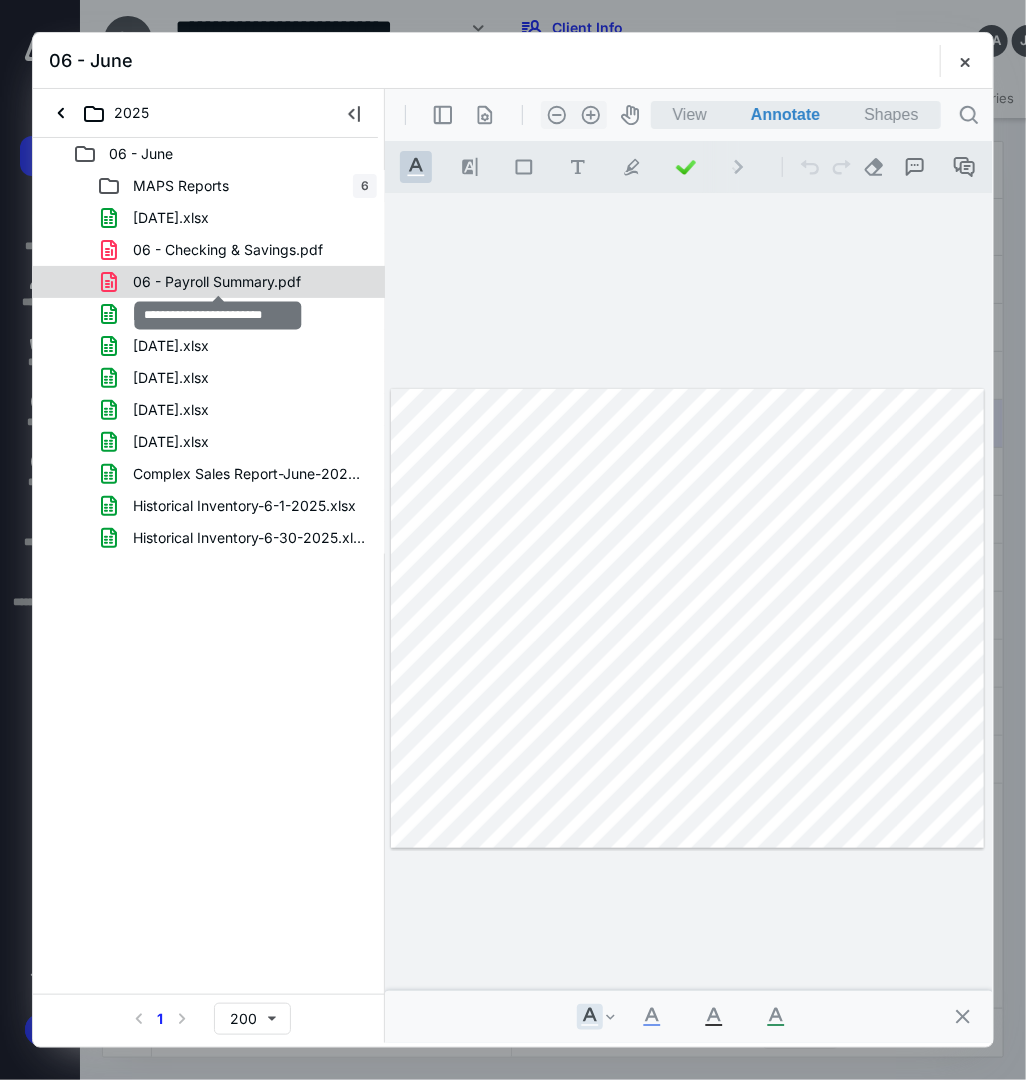 click on "06 - Payroll Summary.pdf" at bounding box center (217, 282) 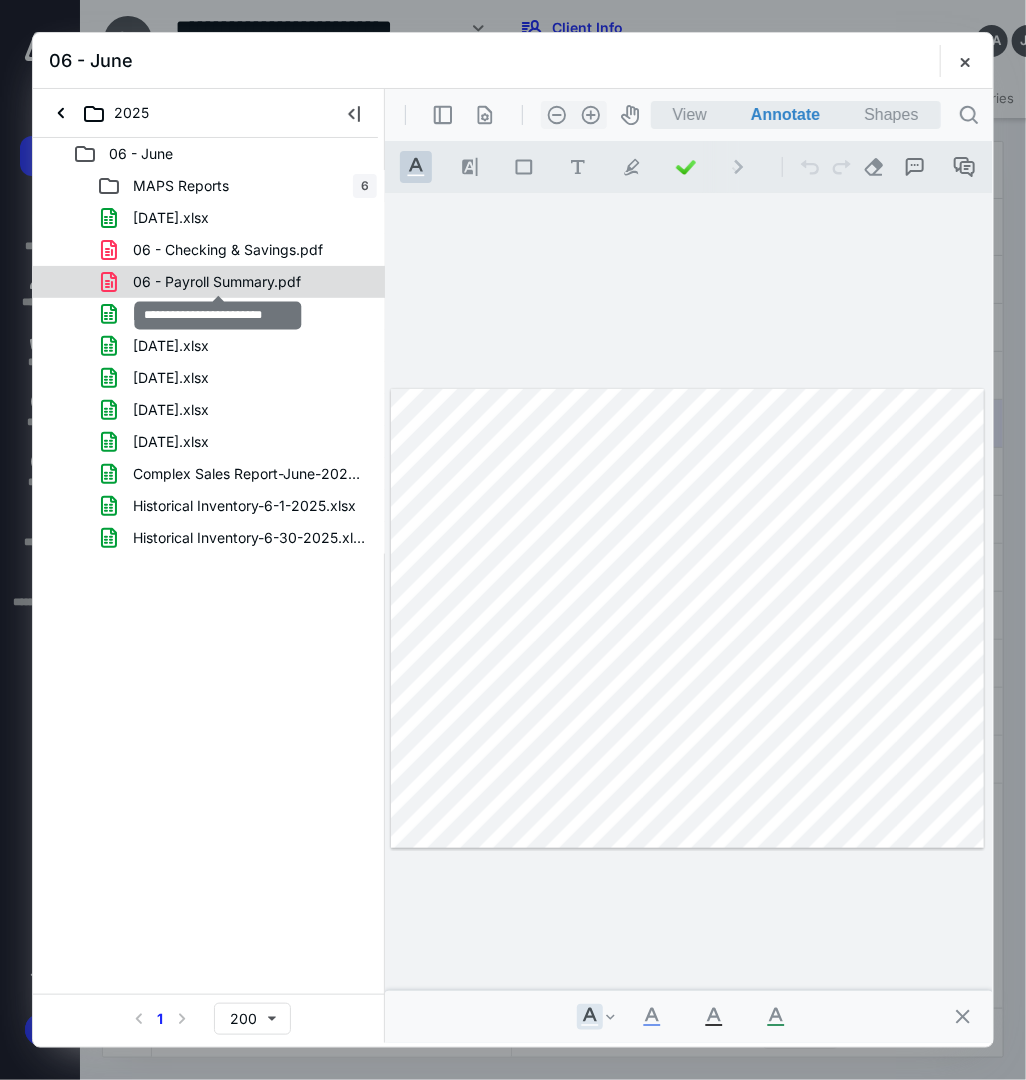 click on "MAPS Reports 6 5-26-25.xlsx 06 - Checking & Savings.pdf 06 - Payroll Summary.pdf 6-2-25.xlsx 6-9-25.xlsx 6-16-25.xlsx 6-23-25.xlsx 6-30-25.xlsx Complex Sales Report-June-2025.xlsx Historical Inventory-6-1-2025.xlsx Historical Inventory-6-30-2025.xlsx" at bounding box center (209, 362) 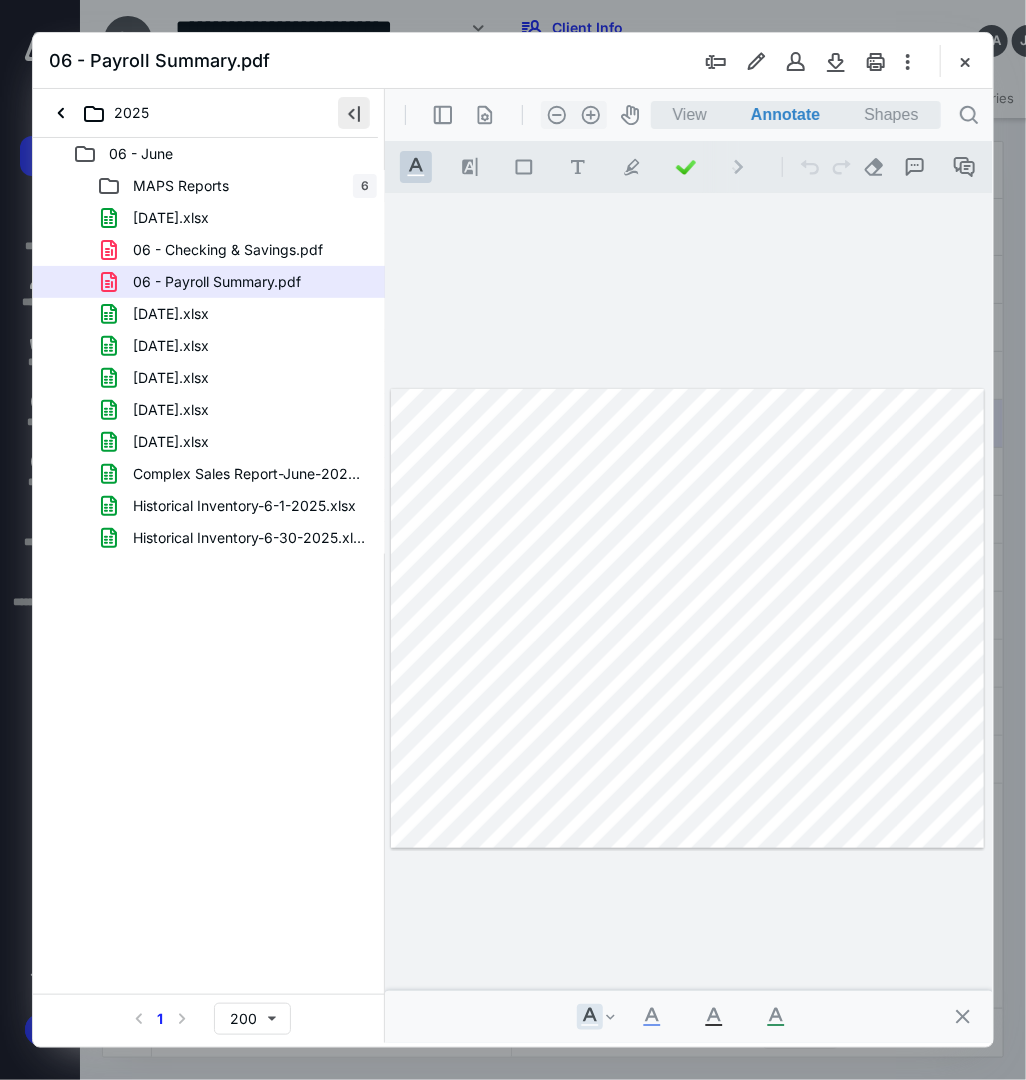 click at bounding box center (354, 113) 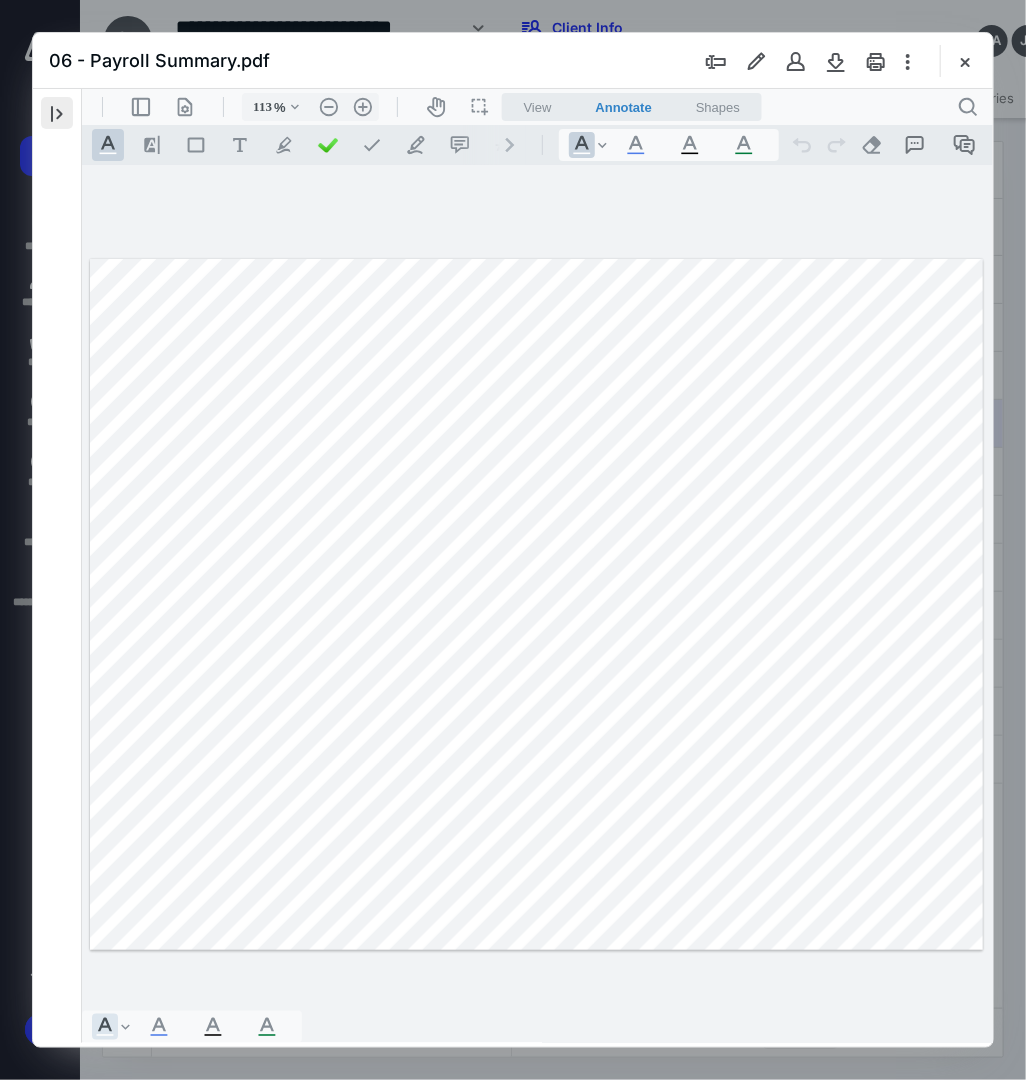 click at bounding box center (57, 113) 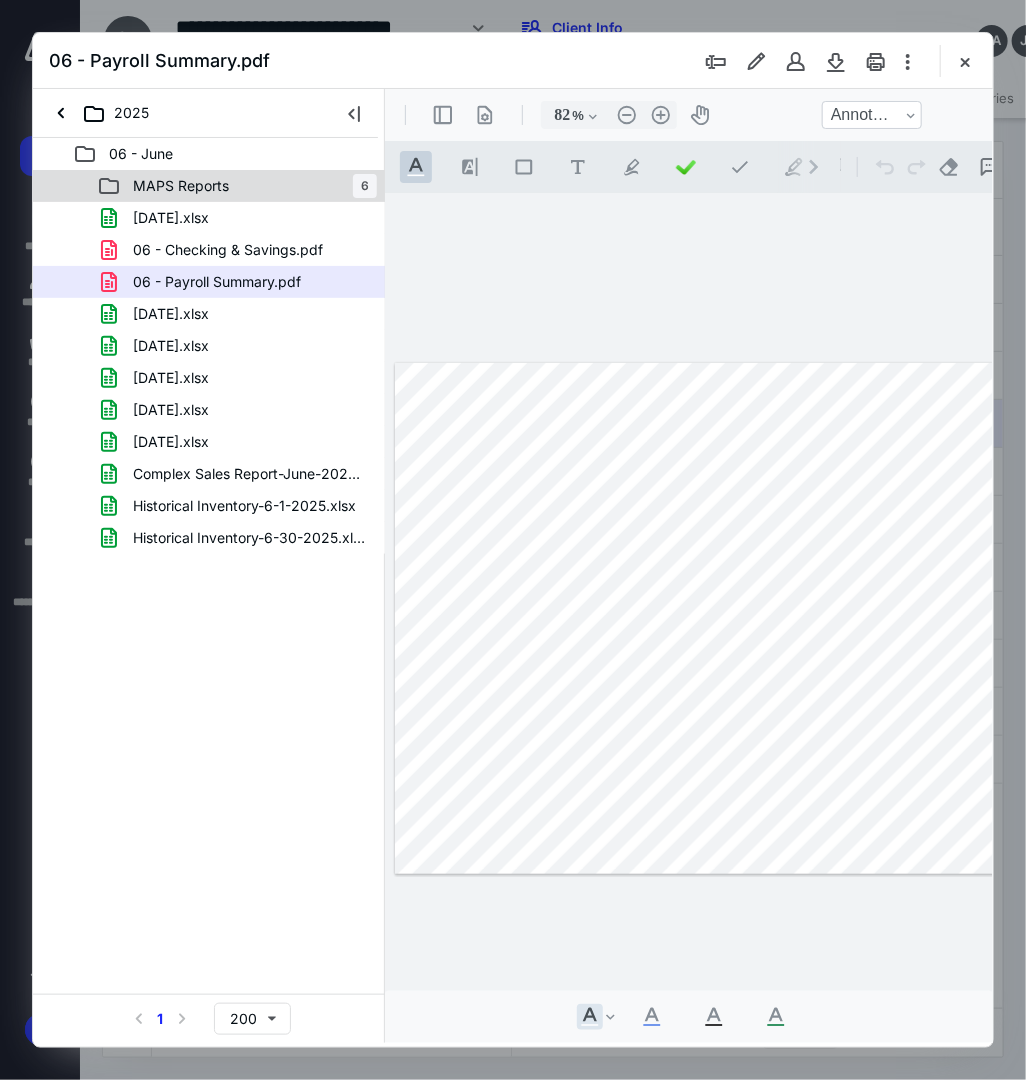 type on "81" 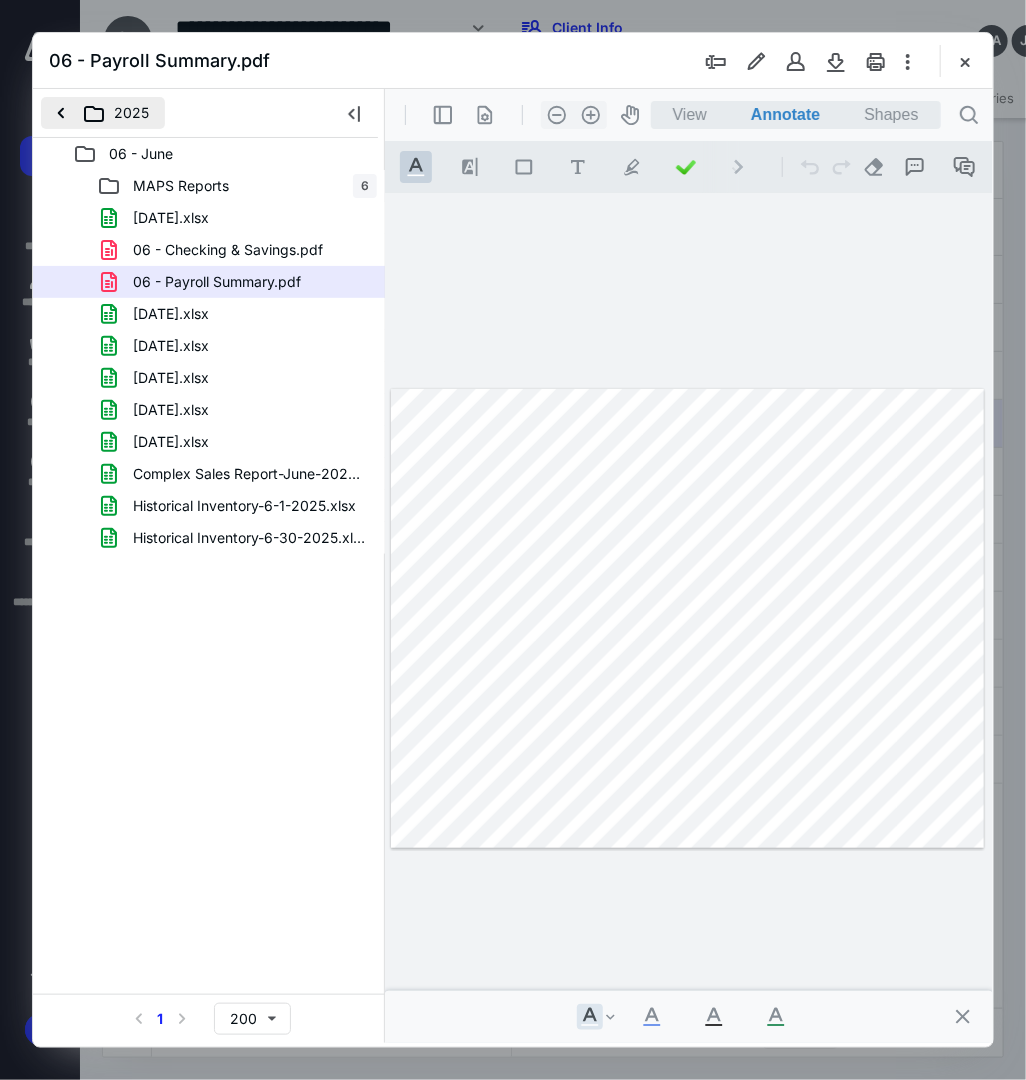 click on "2025" at bounding box center [103, 113] 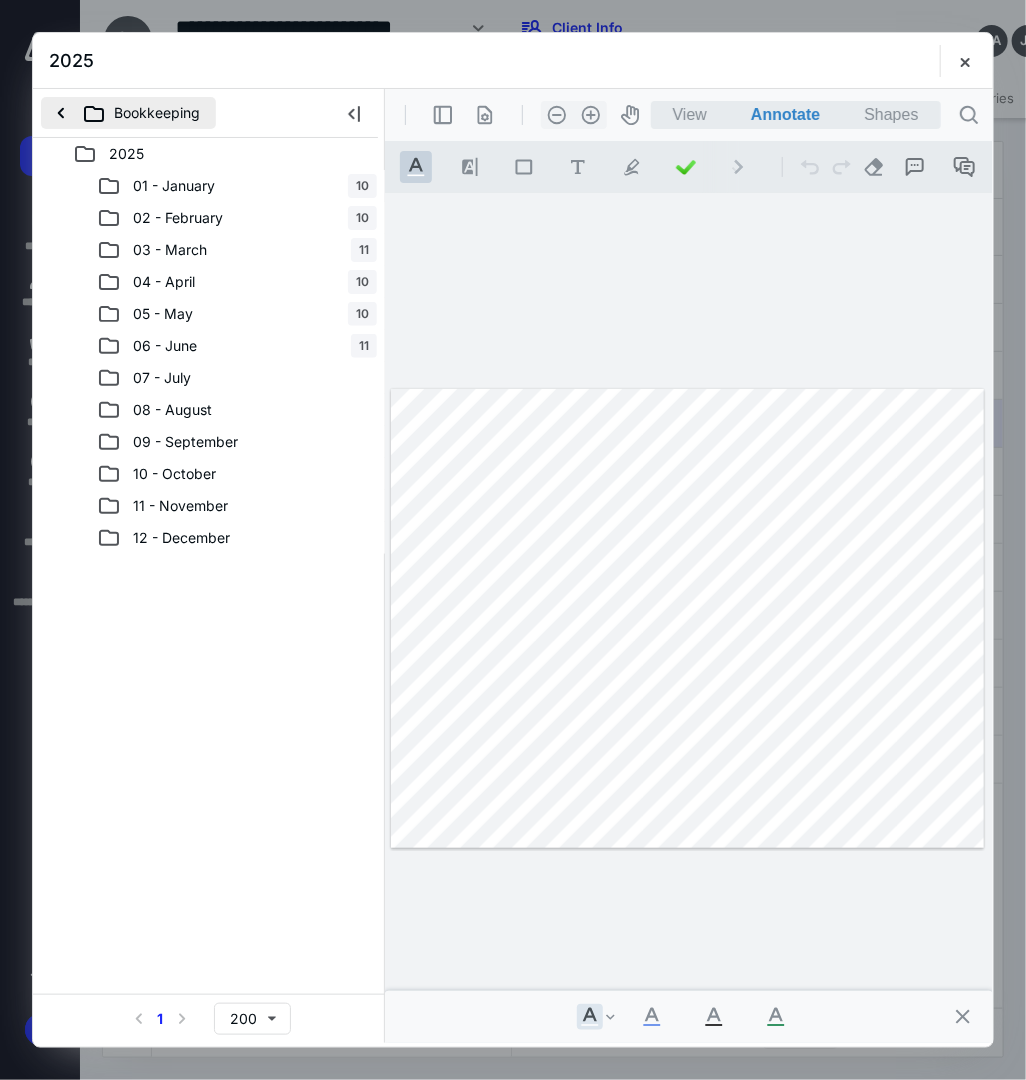click on "Bookkeeping" at bounding box center [128, 113] 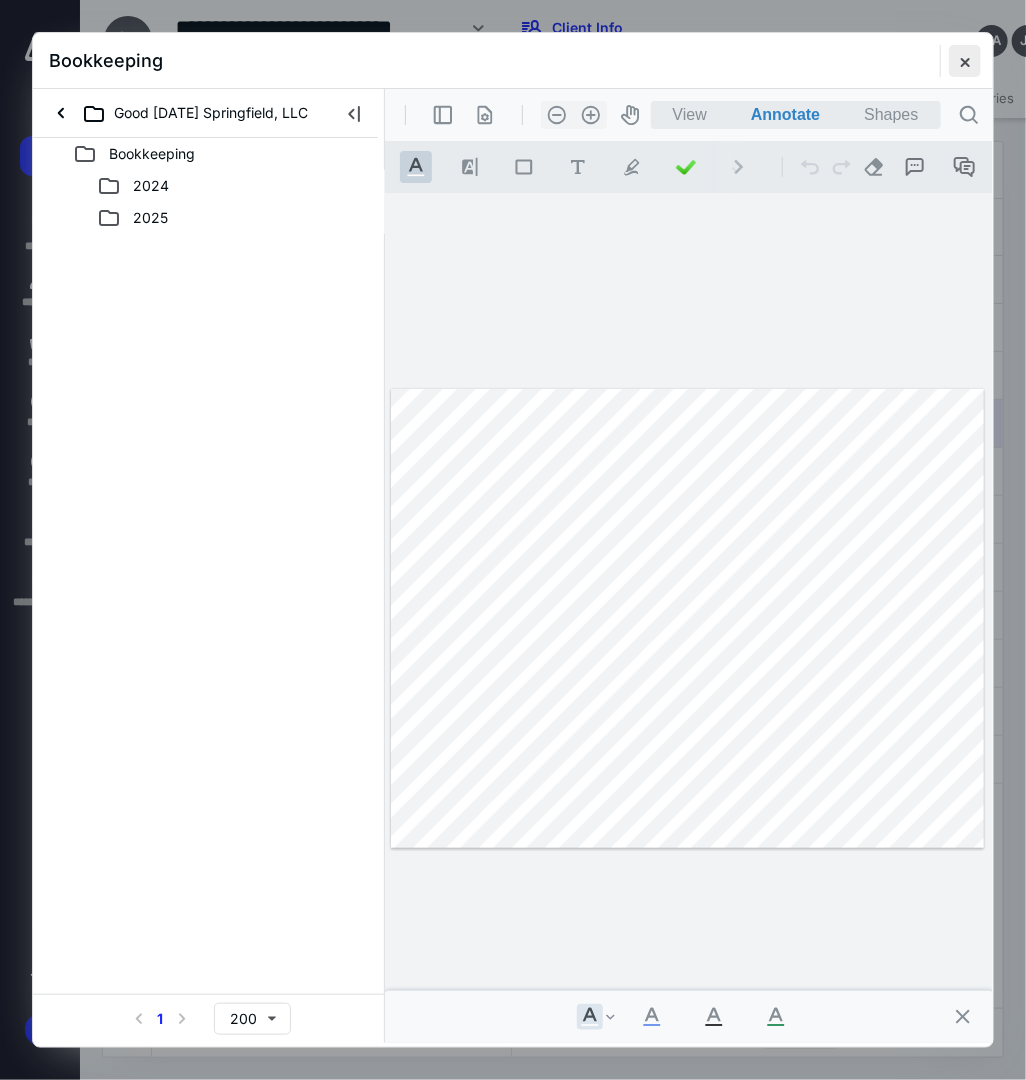 click at bounding box center (965, 61) 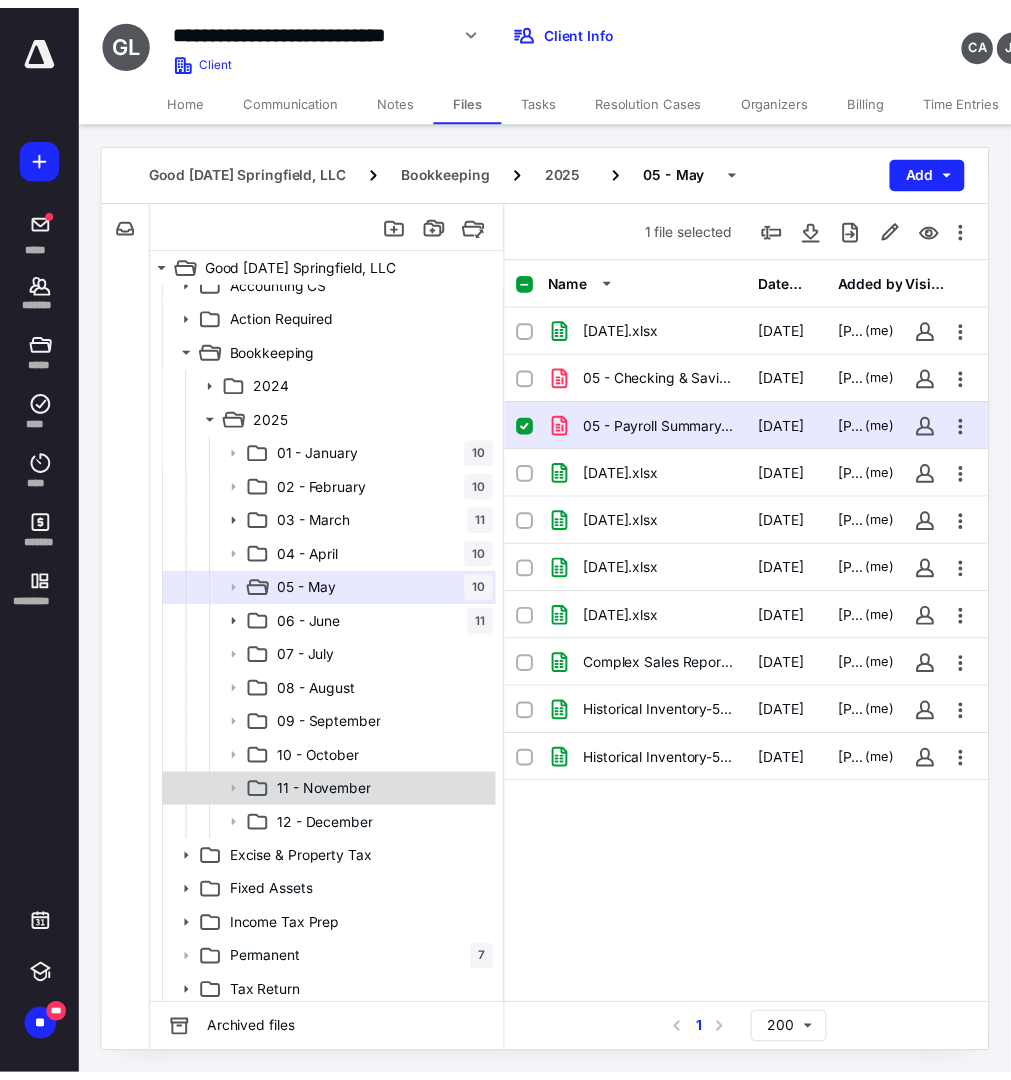 scroll, scrollTop: 20, scrollLeft: 0, axis: vertical 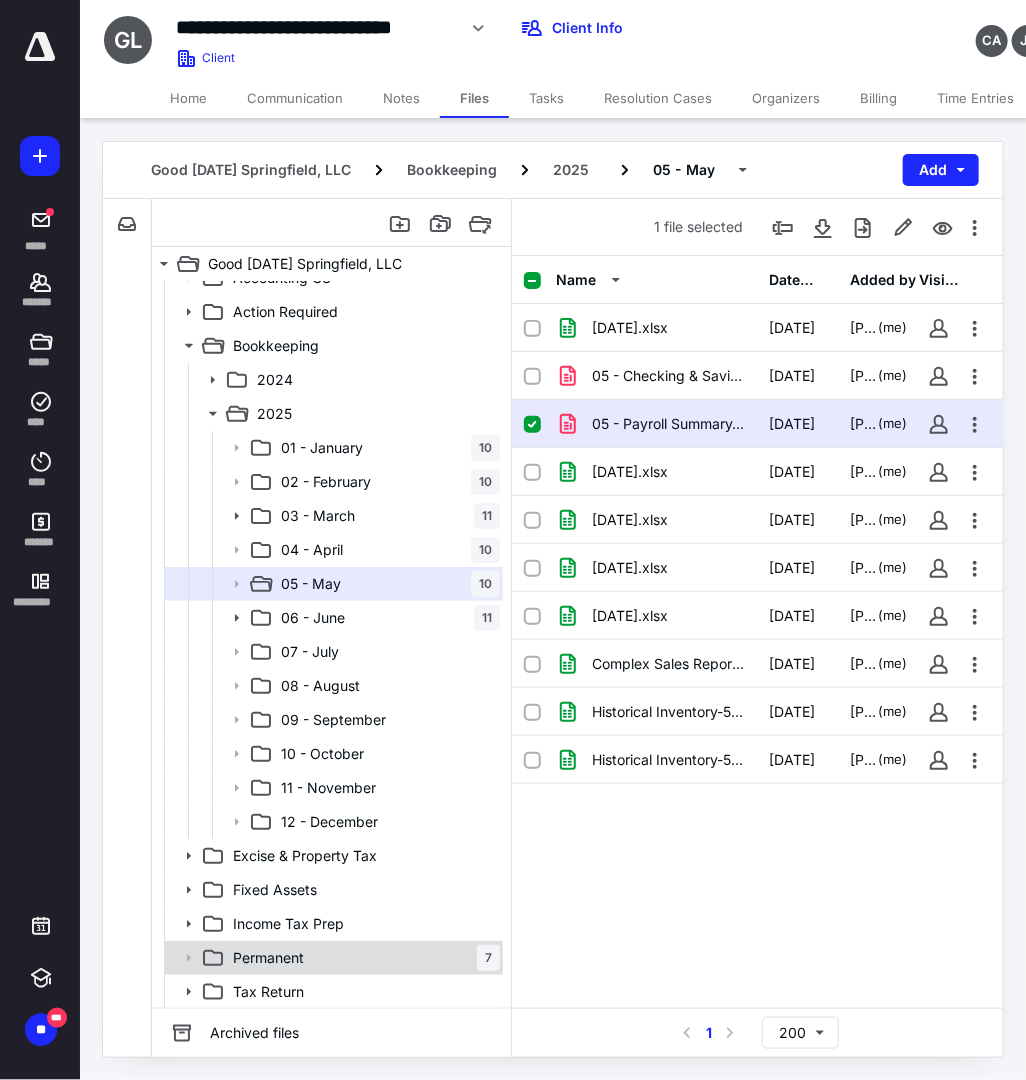 click 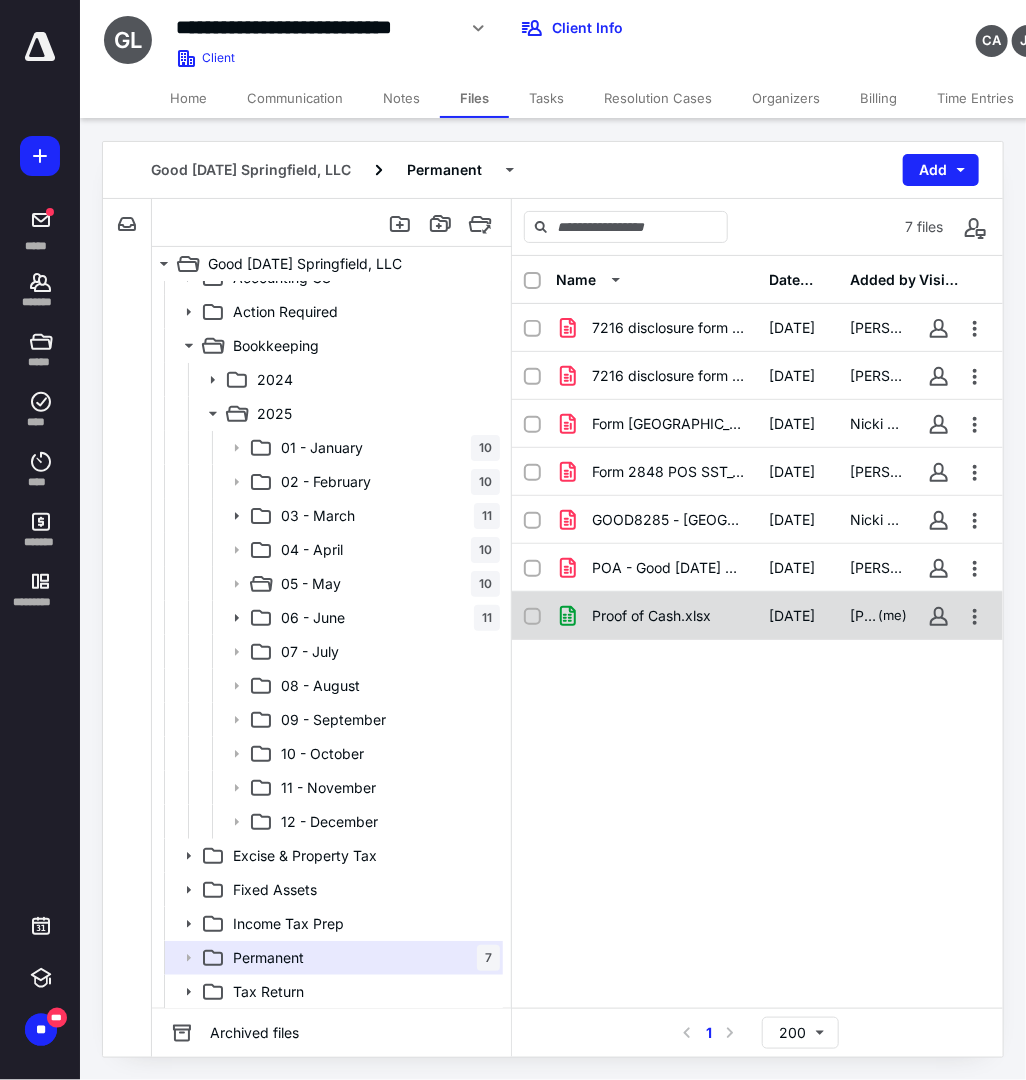click on "Proof of Cash.xlsx" at bounding box center (651, 616) 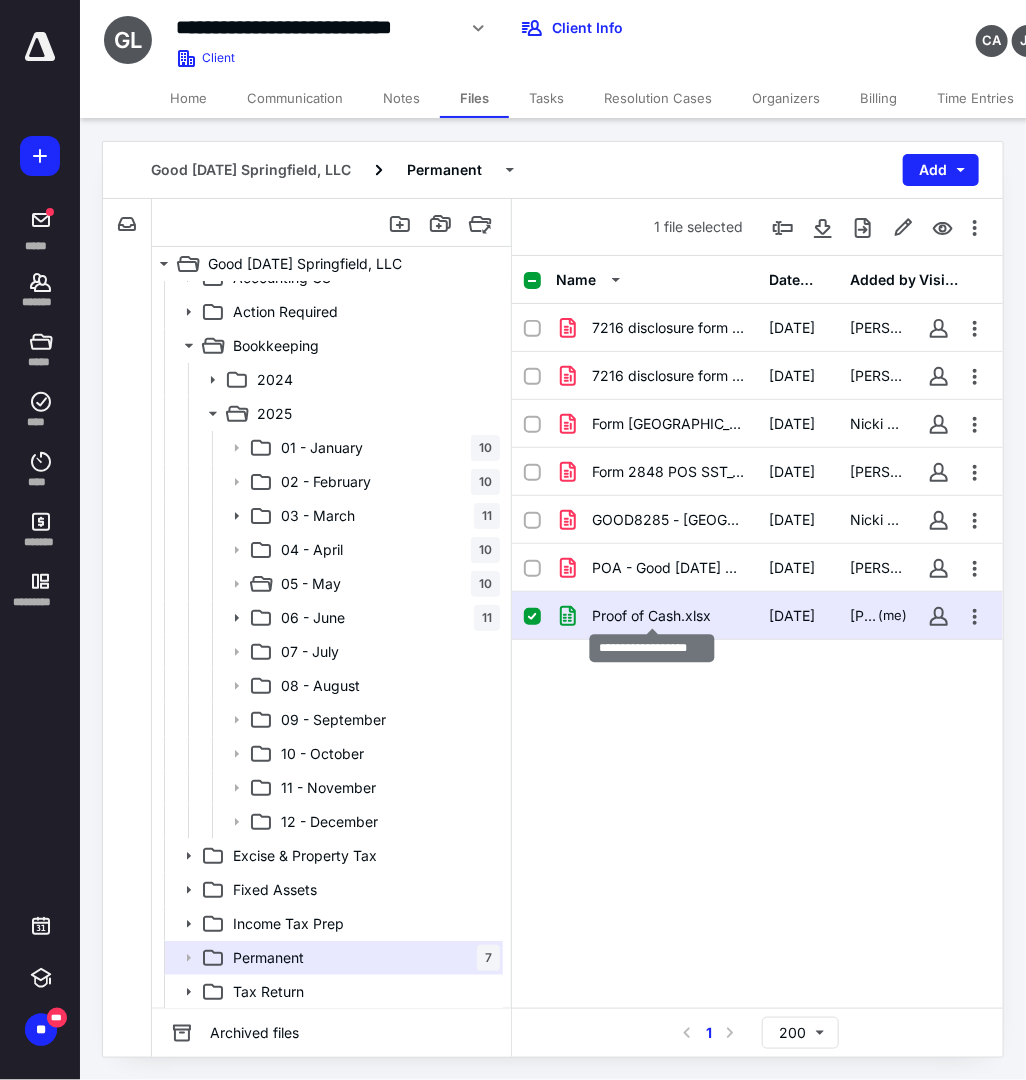 click on "Proof of Cash.xlsx" at bounding box center (651, 616) 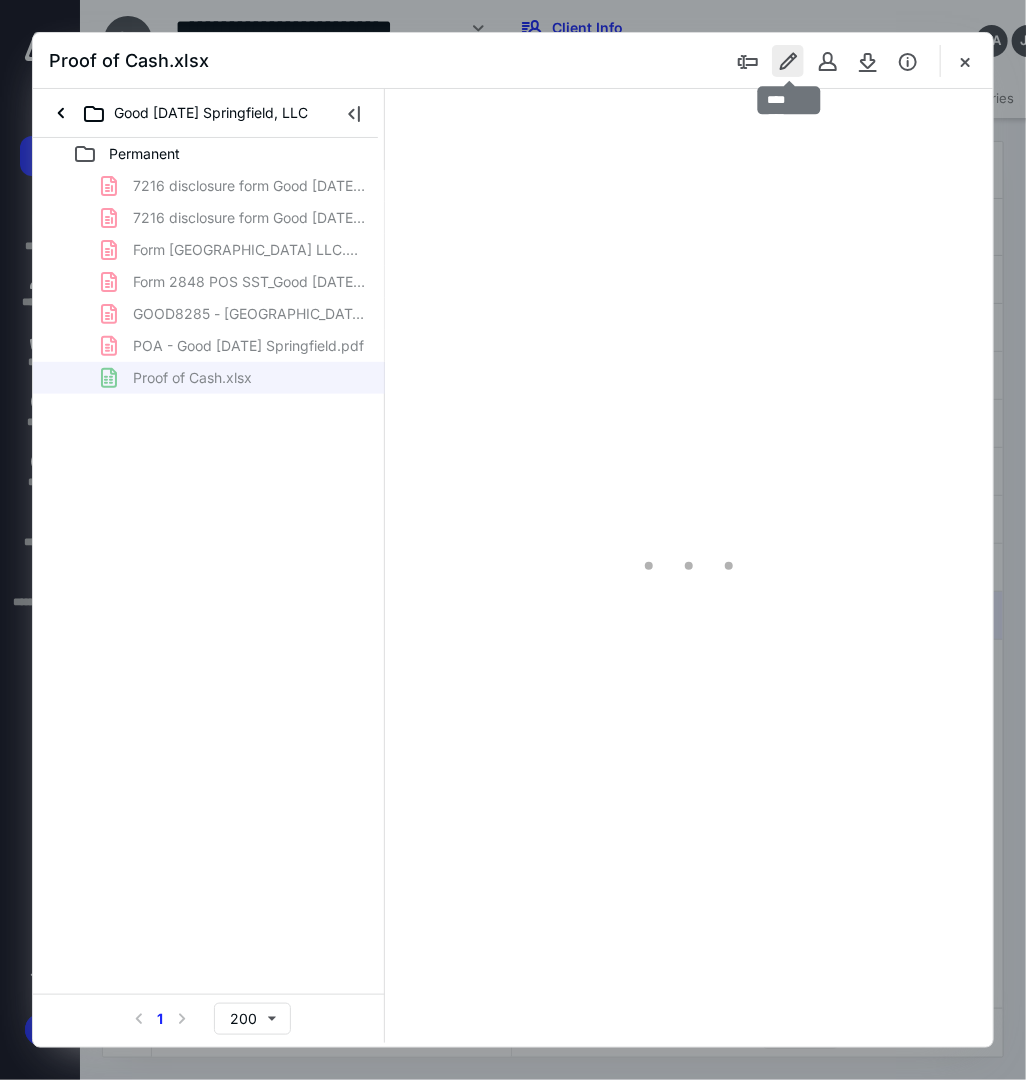 click at bounding box center [788, 61] 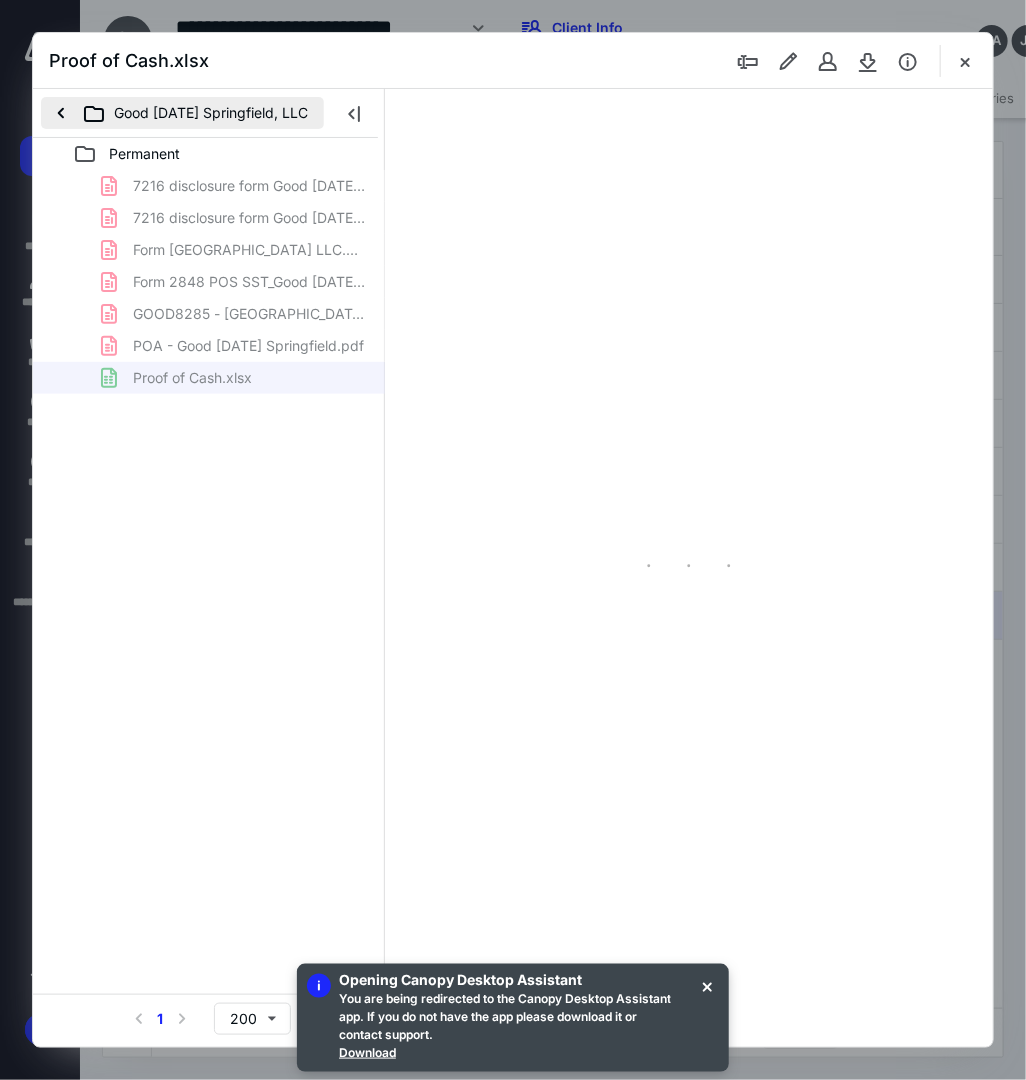 click on "Good Karma Springfield, LLC" at bounding box center [182, 113] 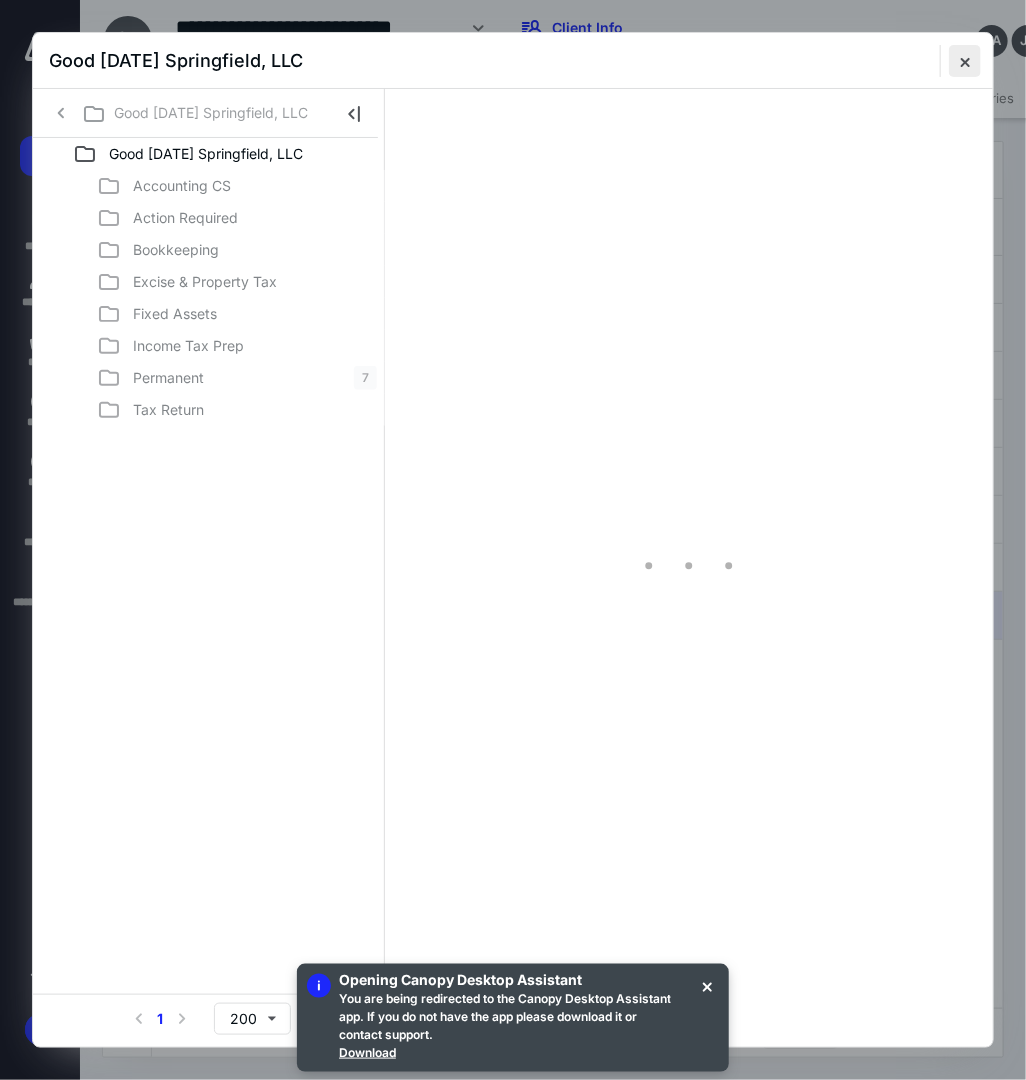 click at bounding box center [965, 61] 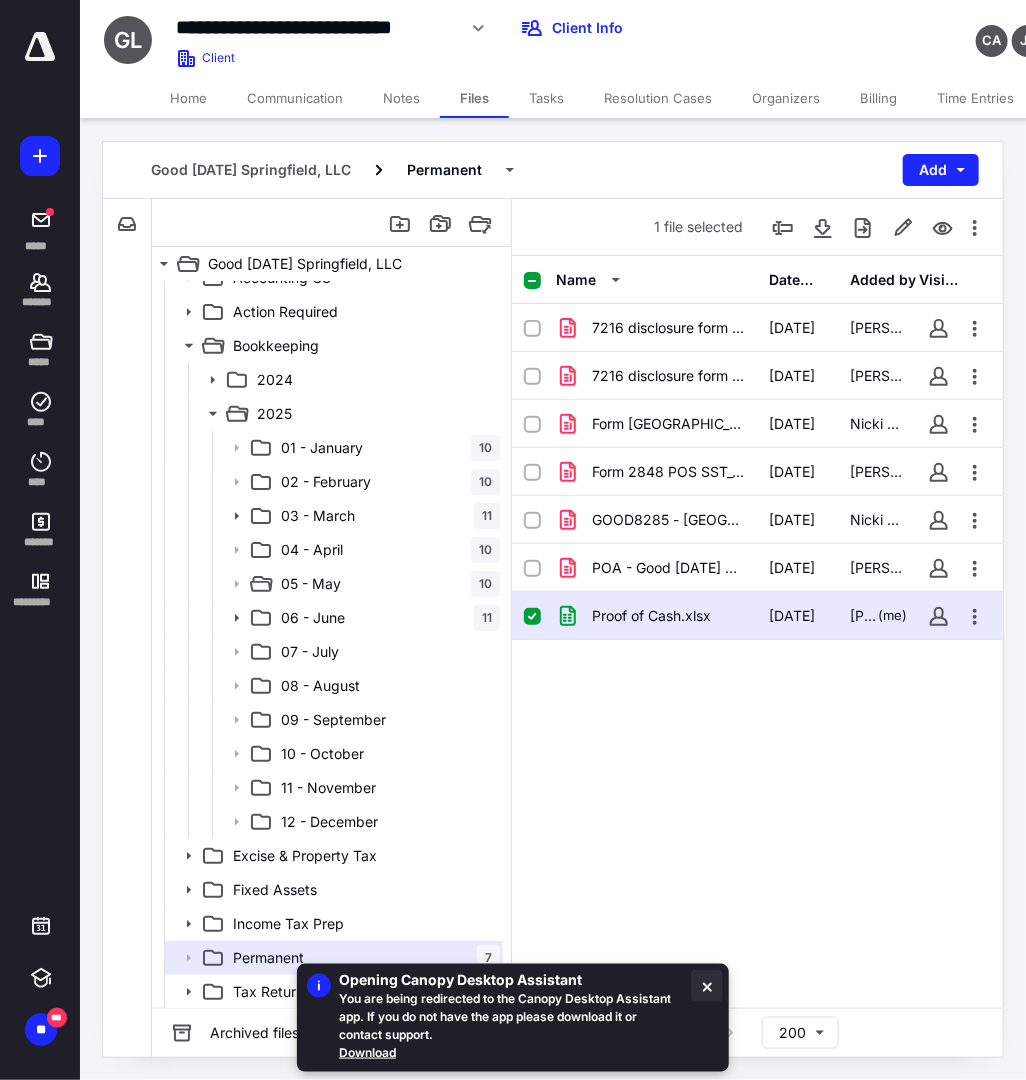 click at bounding box center (707, 986) 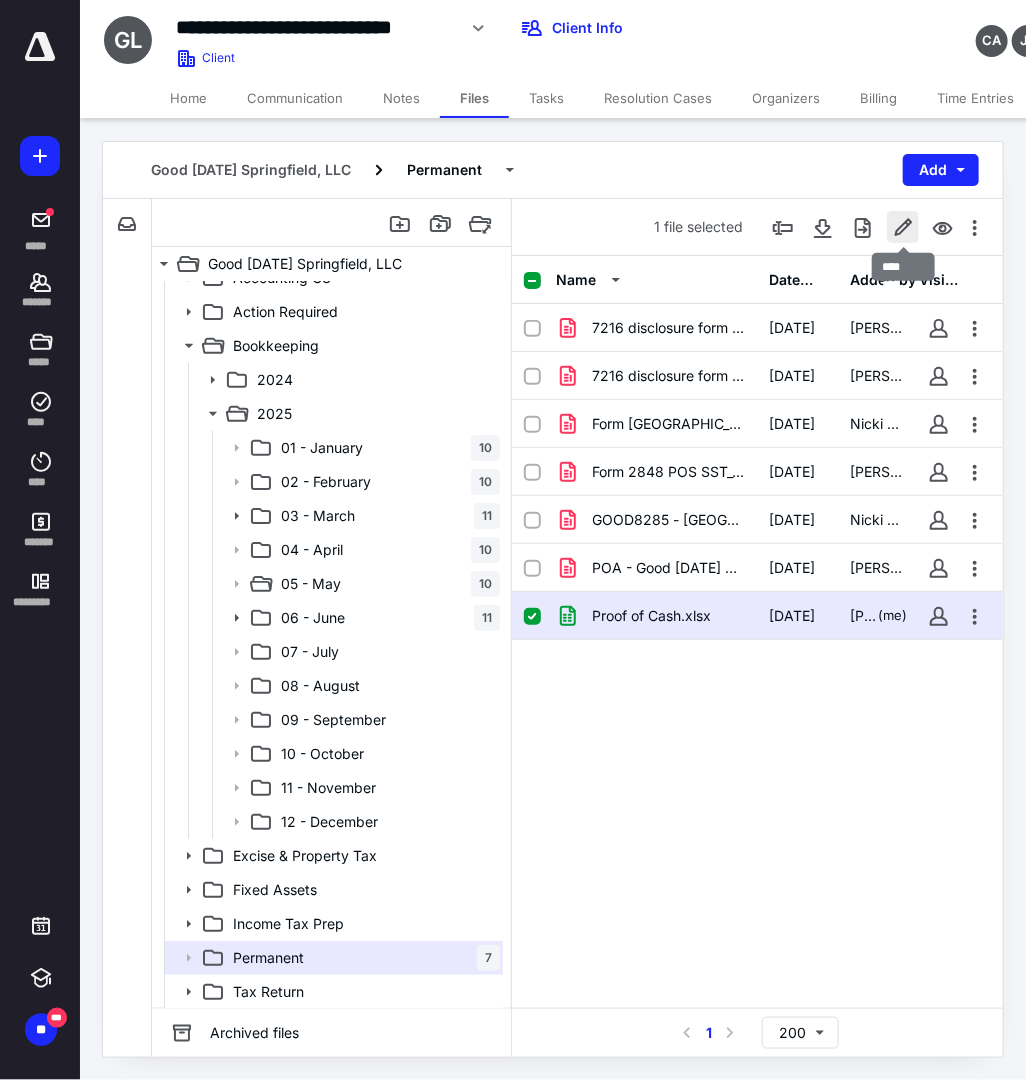 click at bounding box center [903, 227] 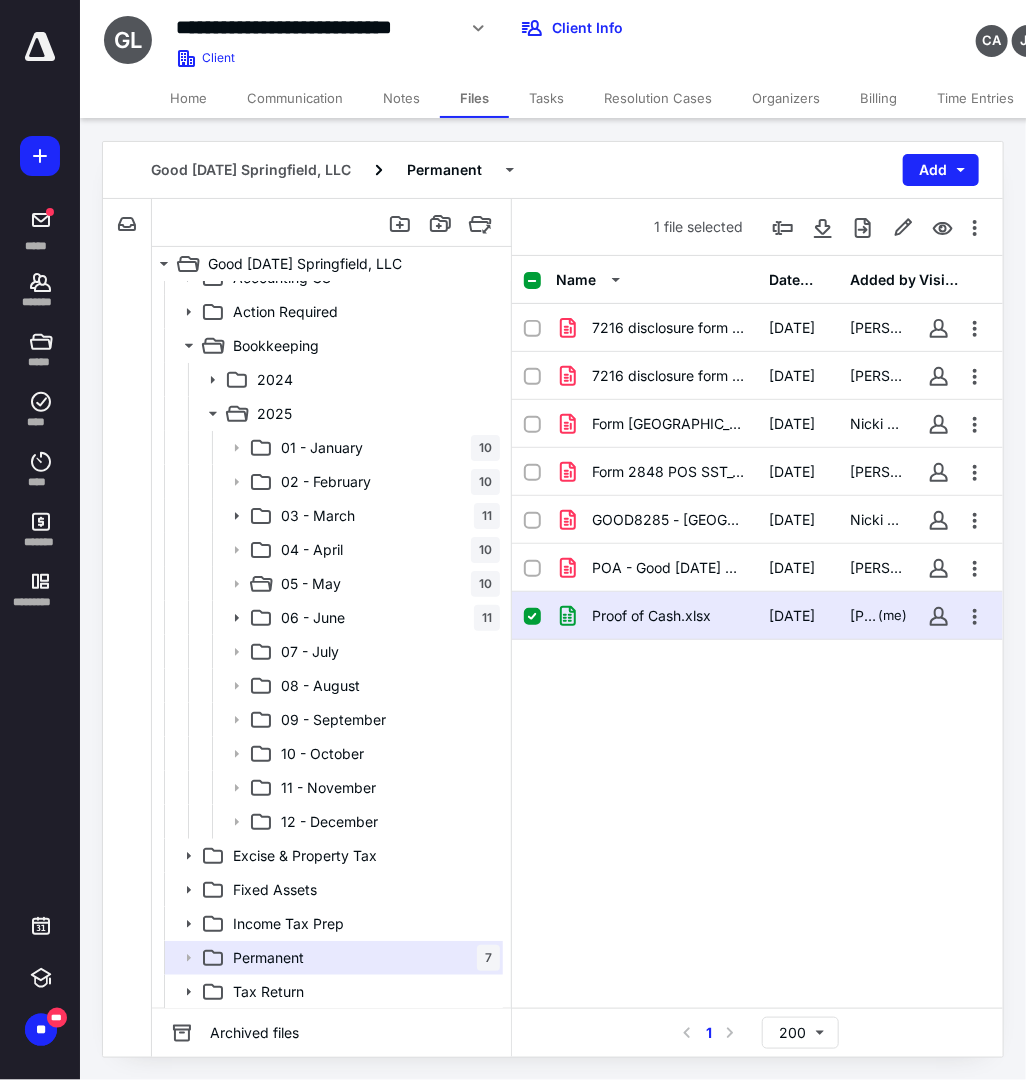 click at bounding box center [532, 617] 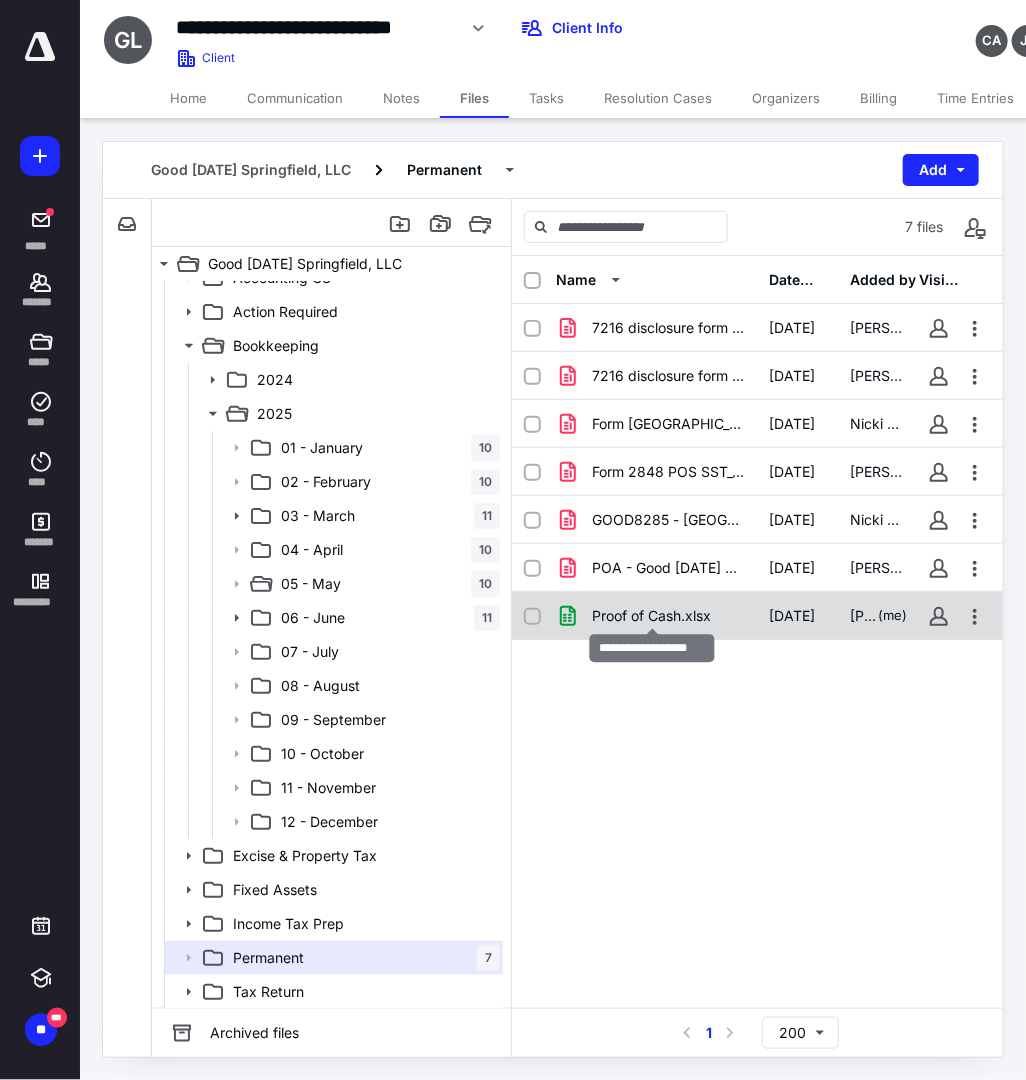 click on "Proof of Cash.xlsx" at bounding box center (651, 616) 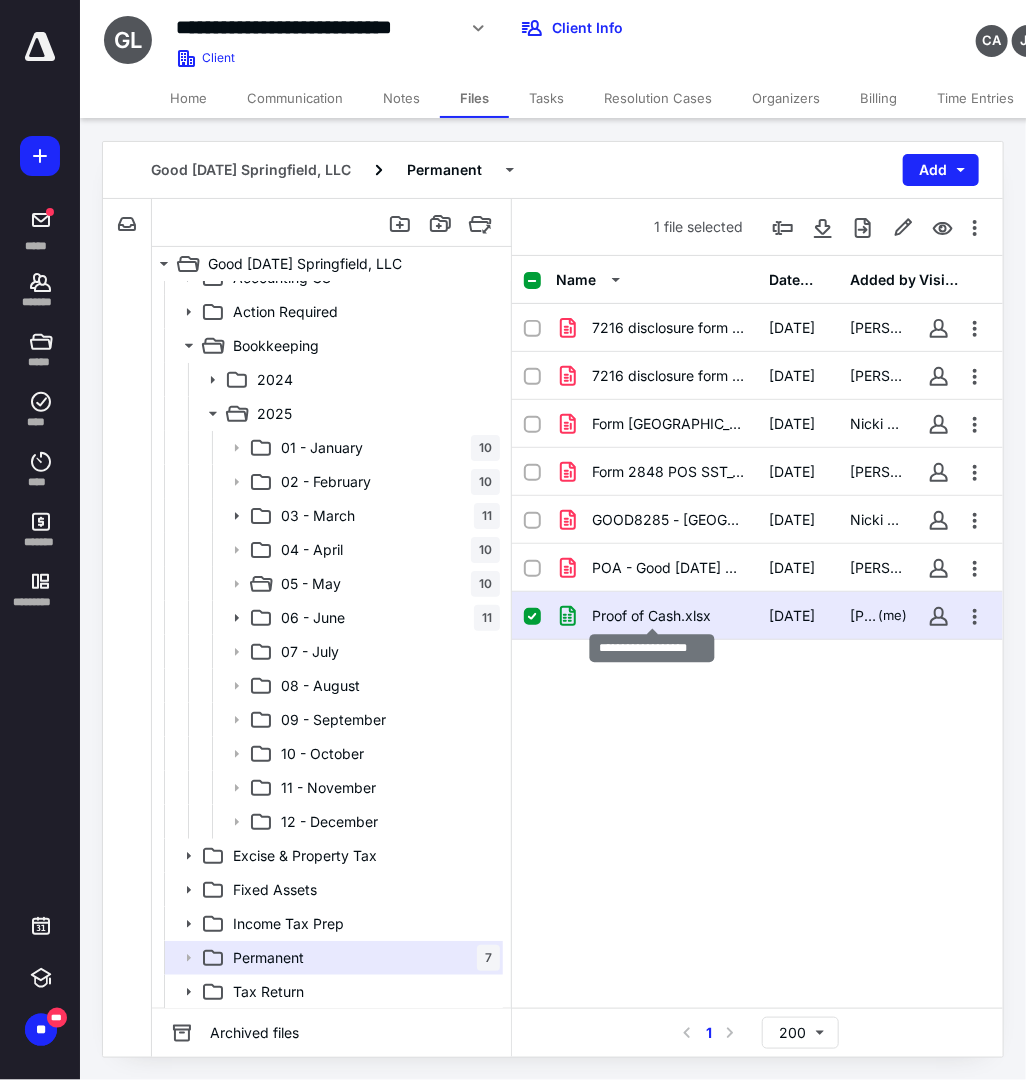 click on "Proof of Cash.xlsx" at bounding box center [651, 616] 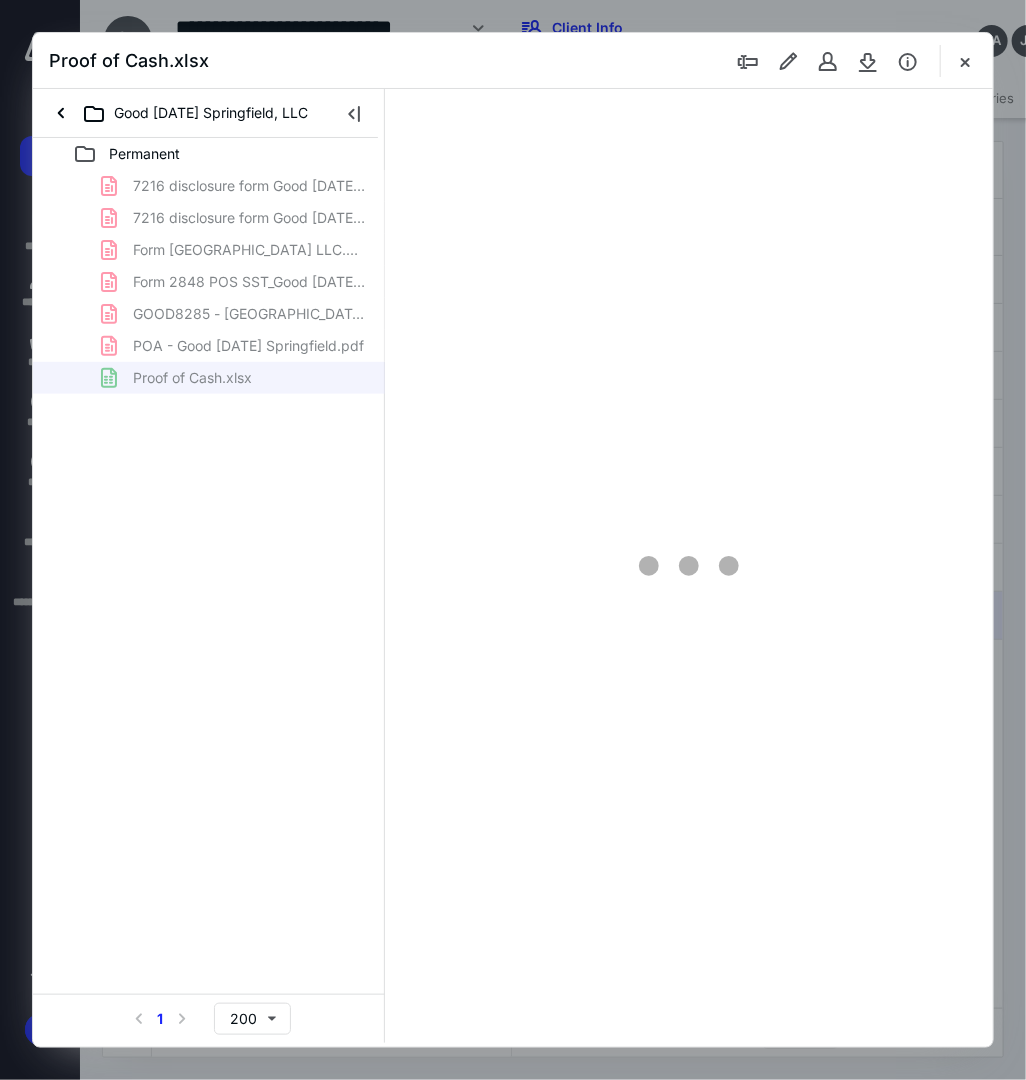 click at bounding box center (965, 61) 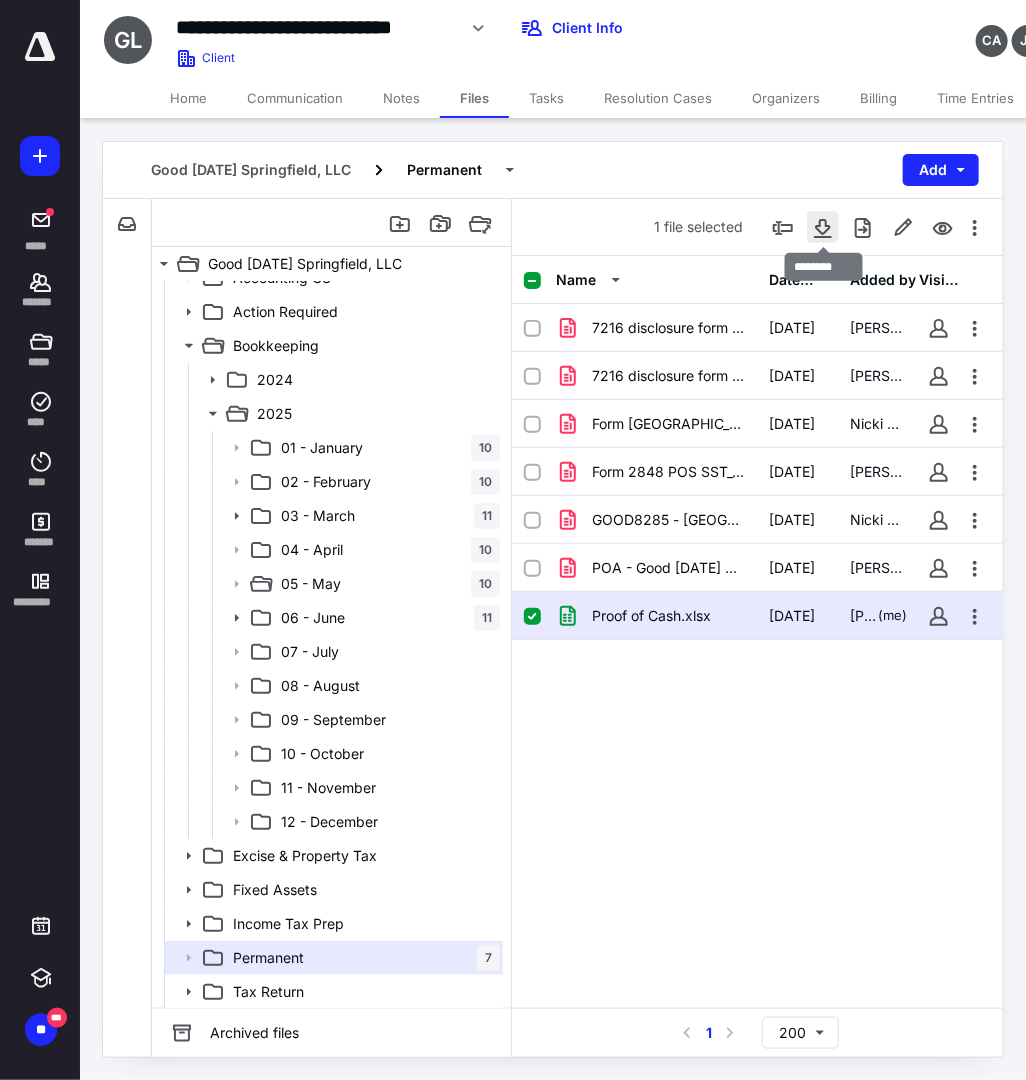 click at bounding box center [823, 227] 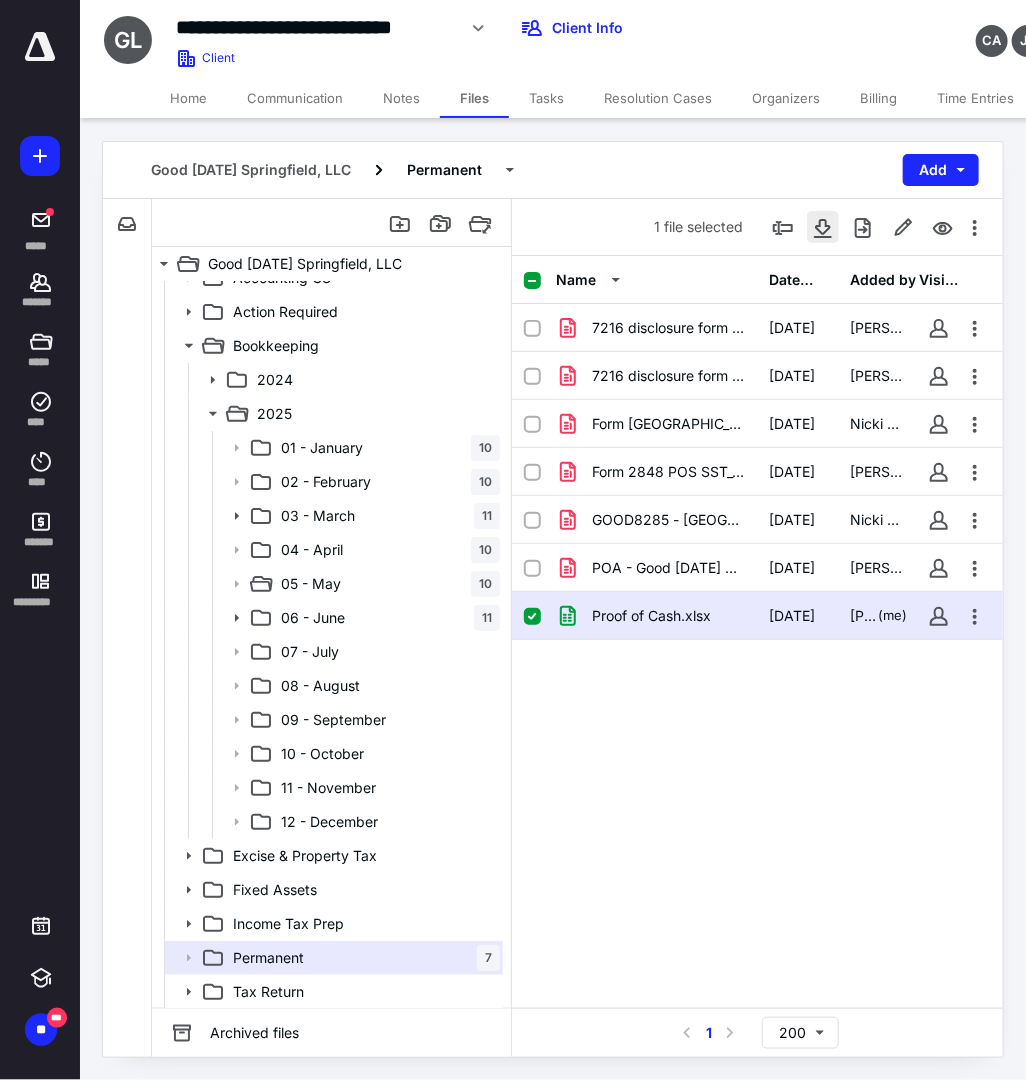 click at bounding box center (823, 227) 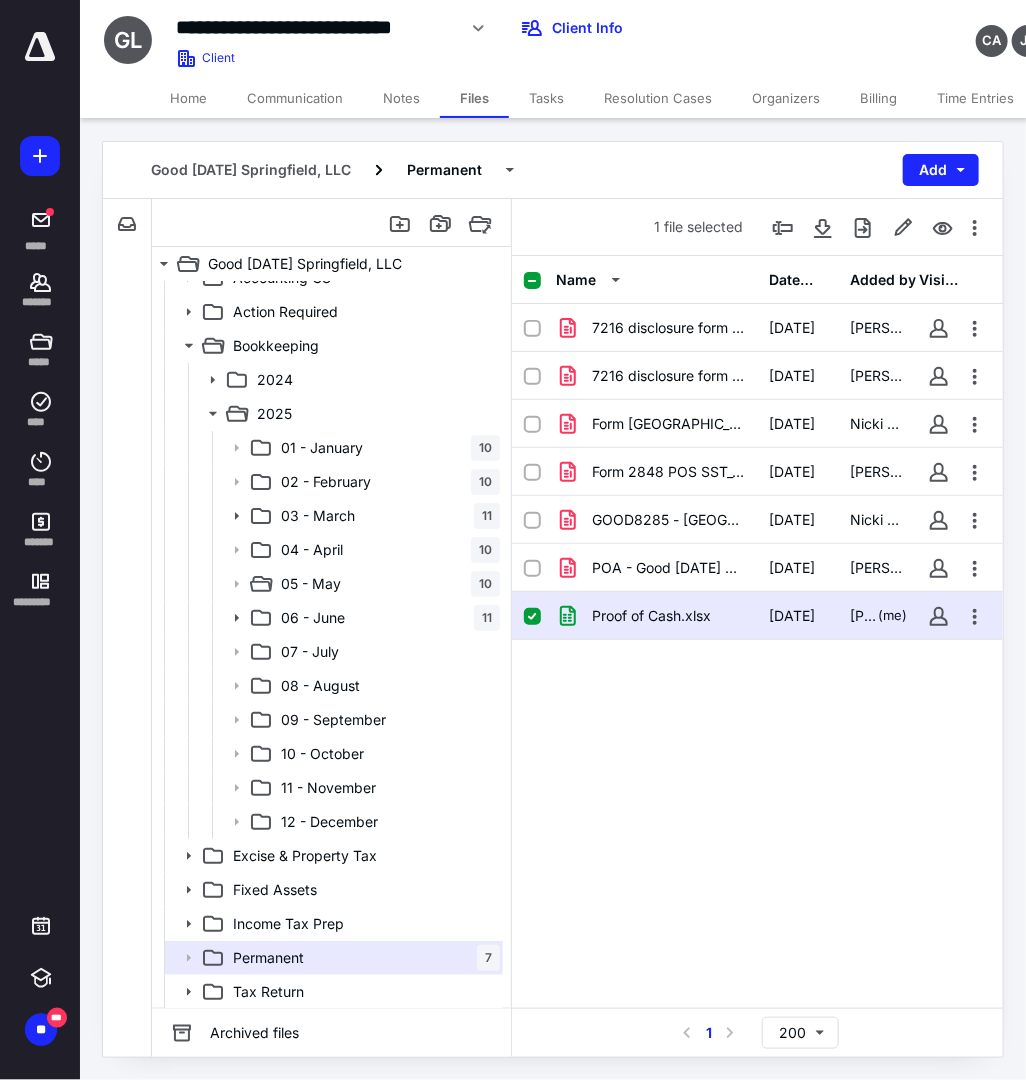 click on "**********" at bounding box center [592, 39] 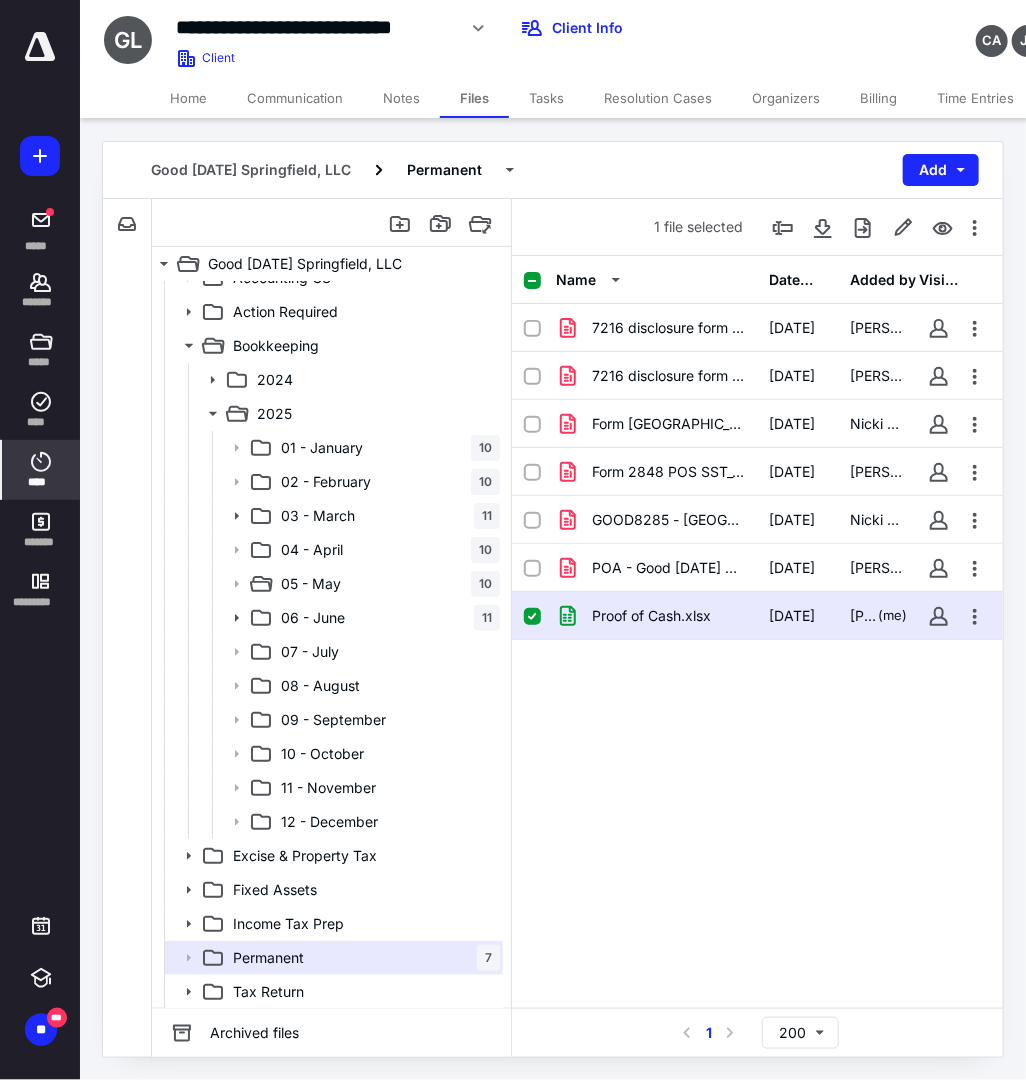click on "****" at bounding box center (41, 482) 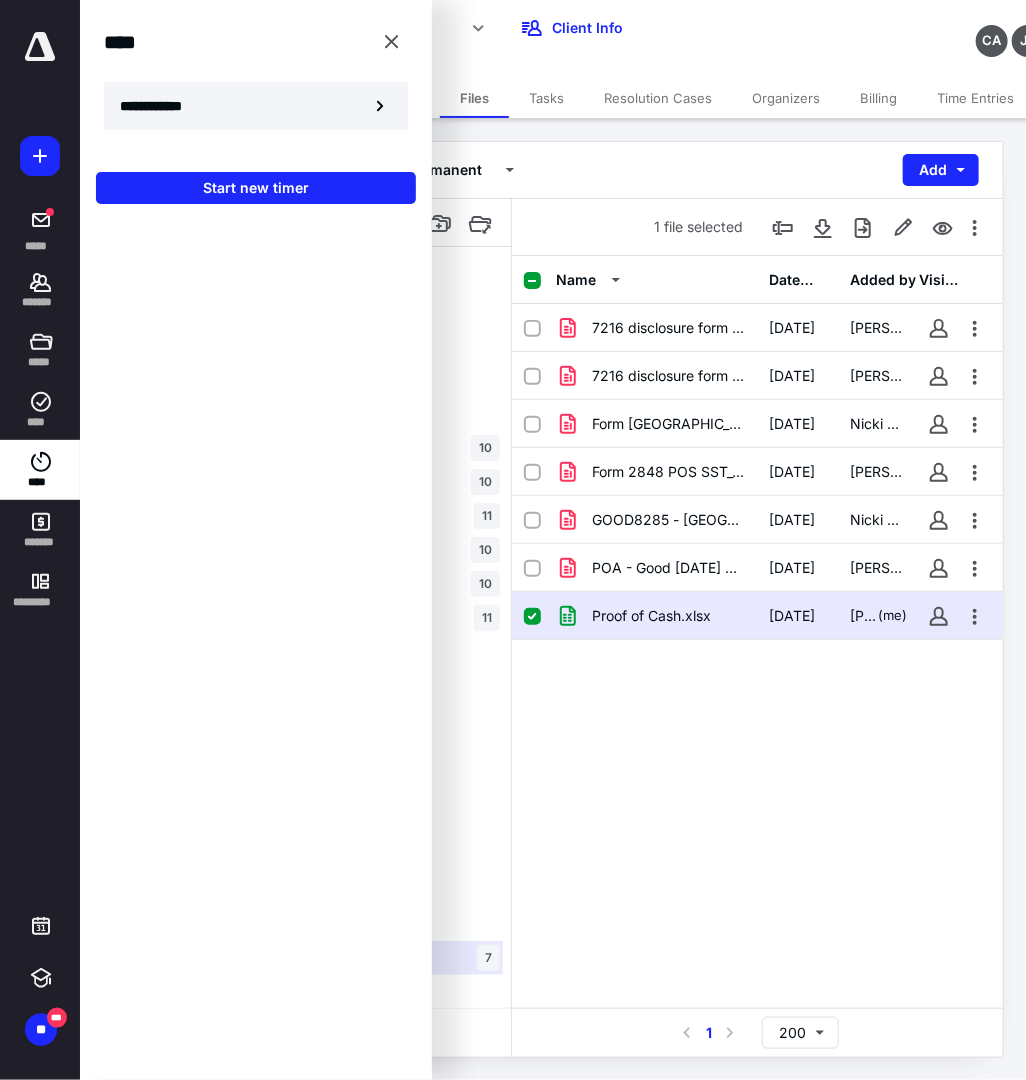 click on "**********" at bounding box center [256, 106] 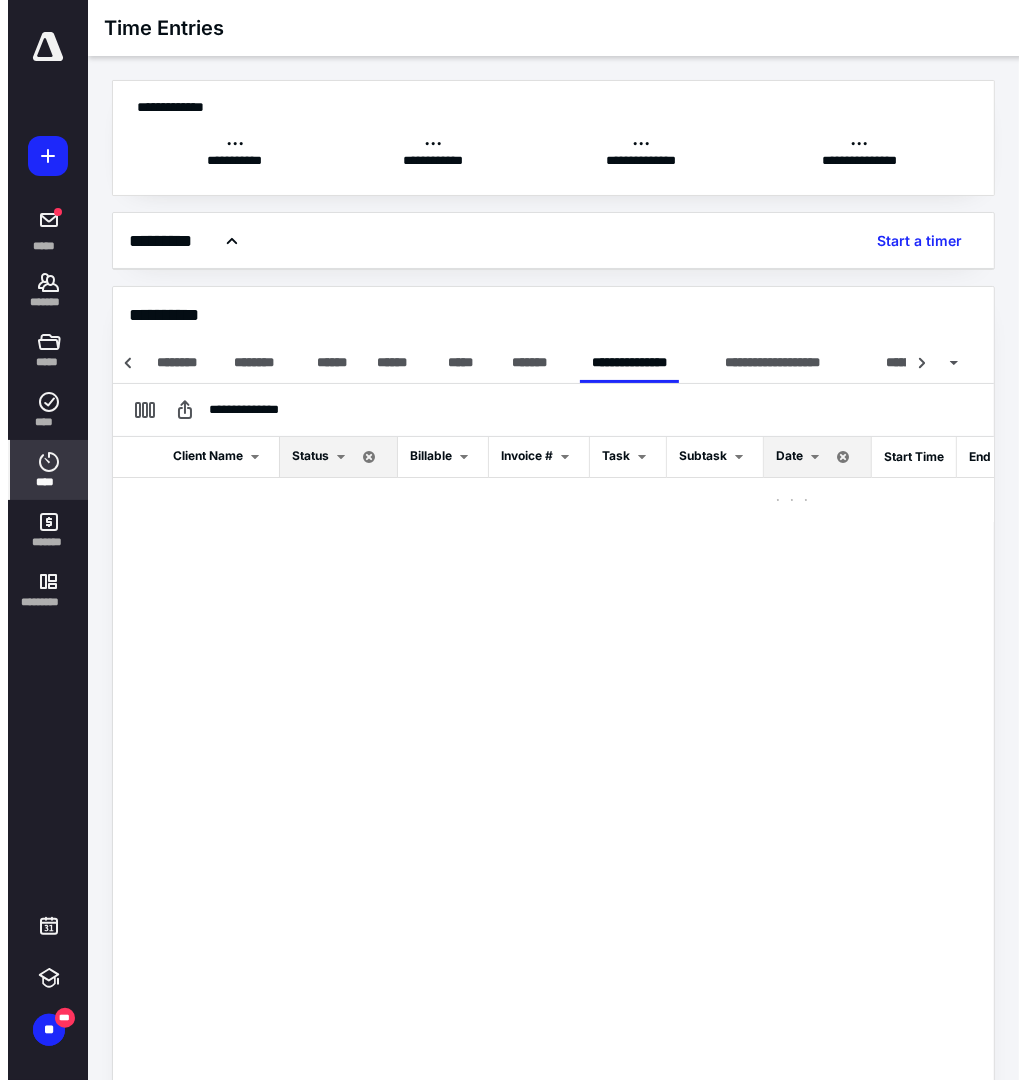 scroll, scrollTop: 0, scrollLeft: 133, axis: horizontal 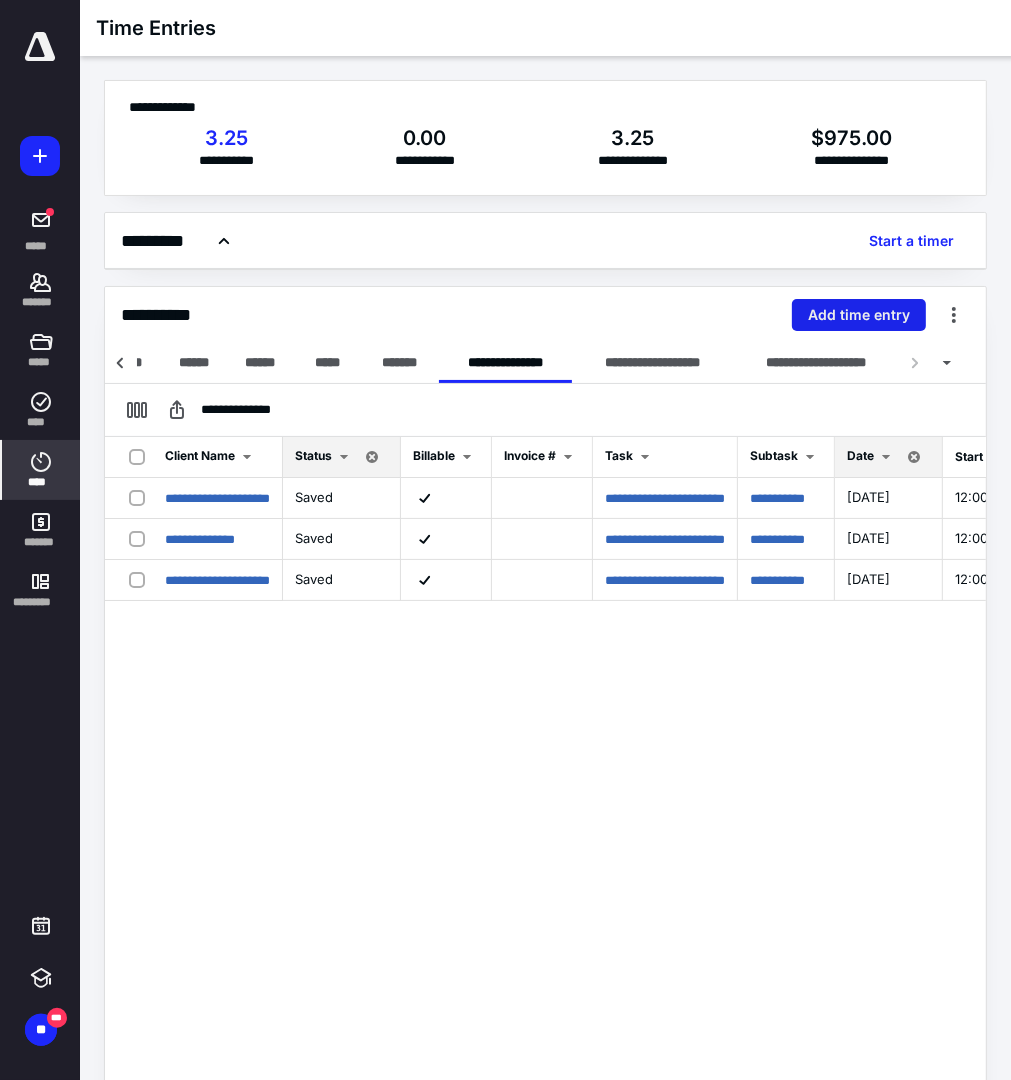 click on "Add time entry" at bounding box center [859, 315] 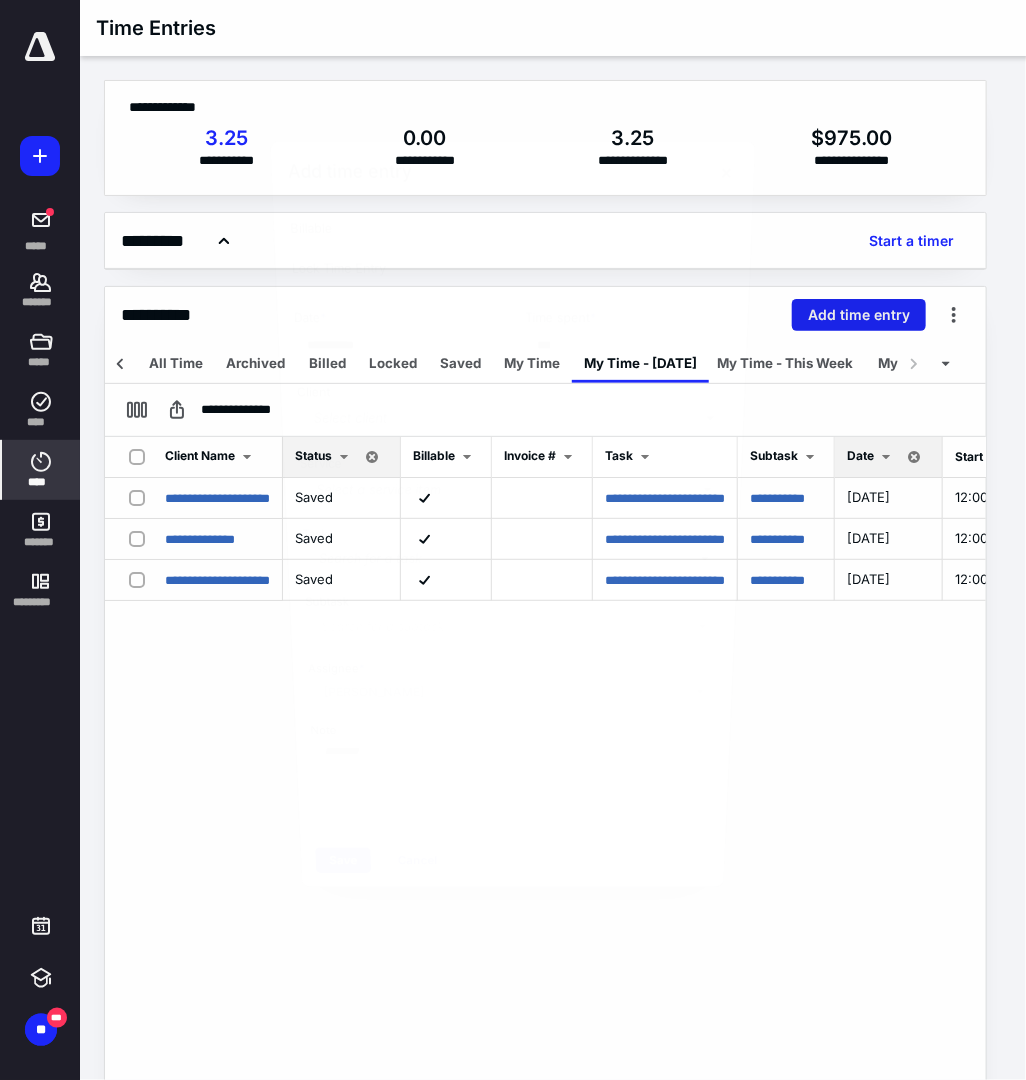 scroll, scrollTop: 0, scrollLeft: 118, axis: horizontal 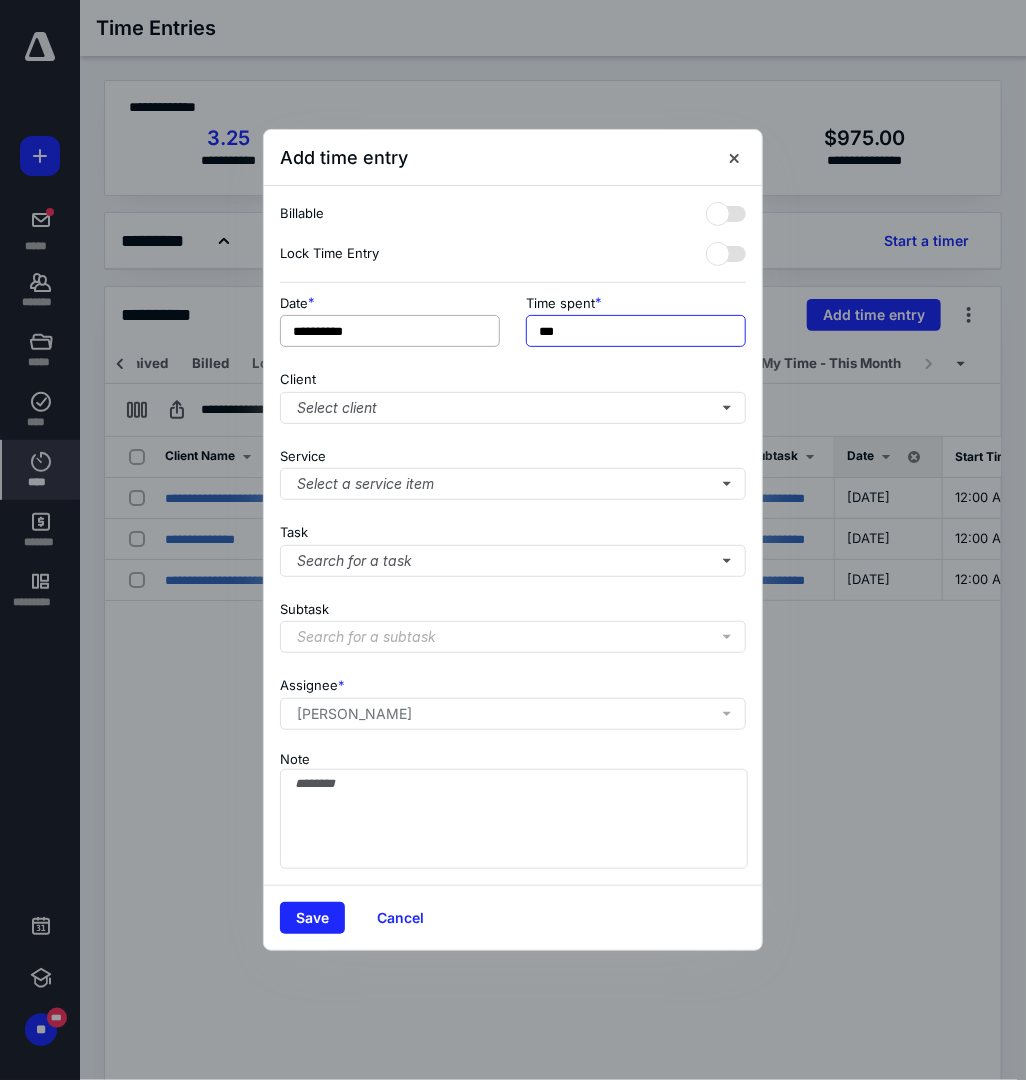 drag, startPoint x: 568, startPoint y: 335, endPoint x: 497, endPoint y: 337, distance: 71.02816 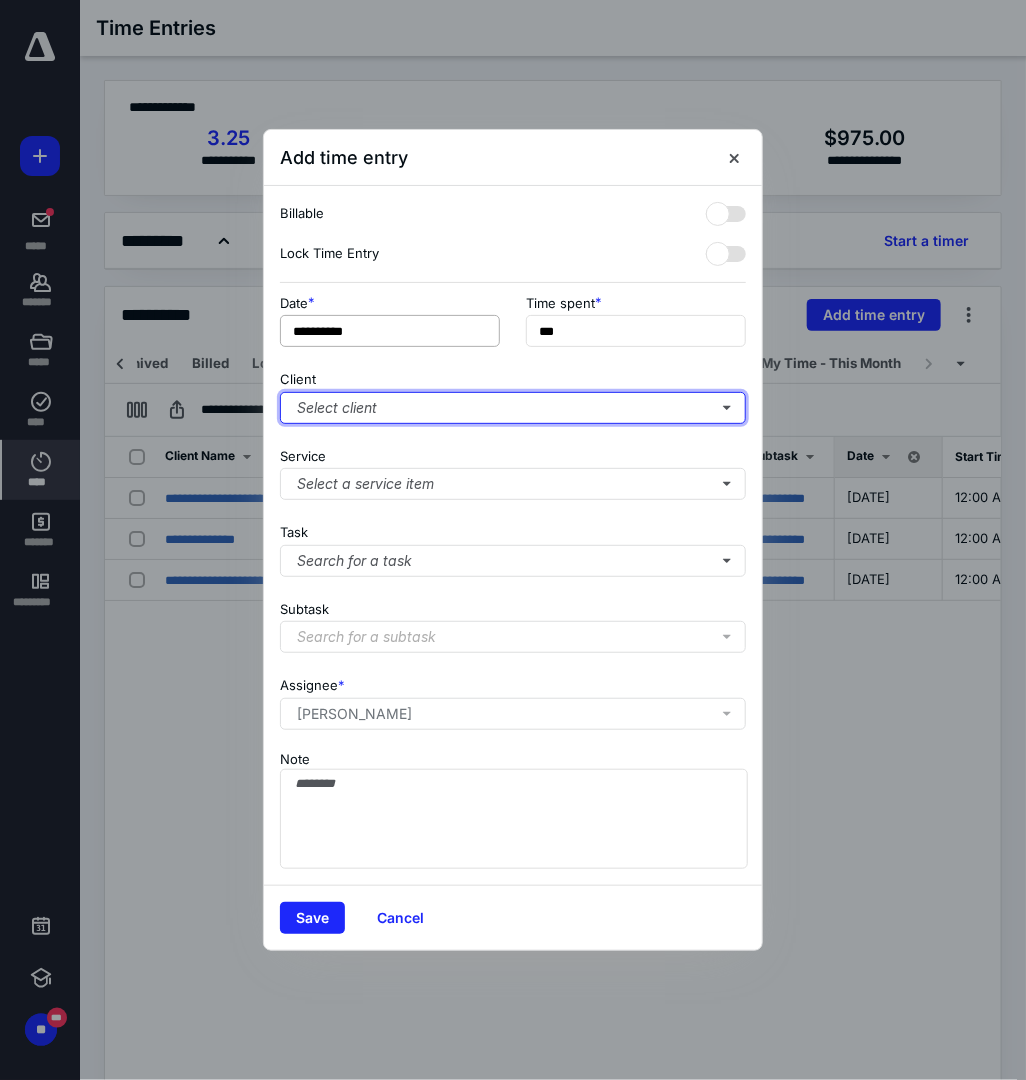 type on "******" 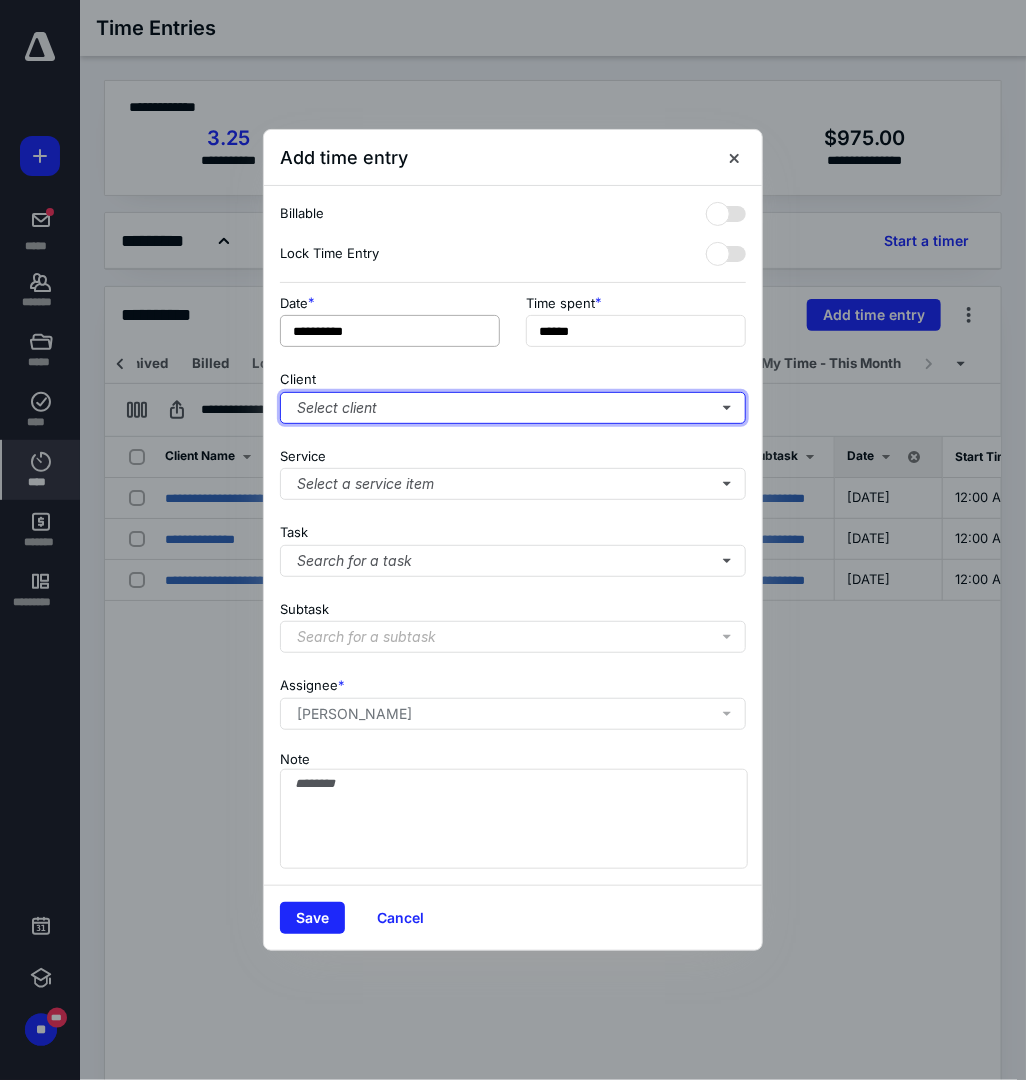 type 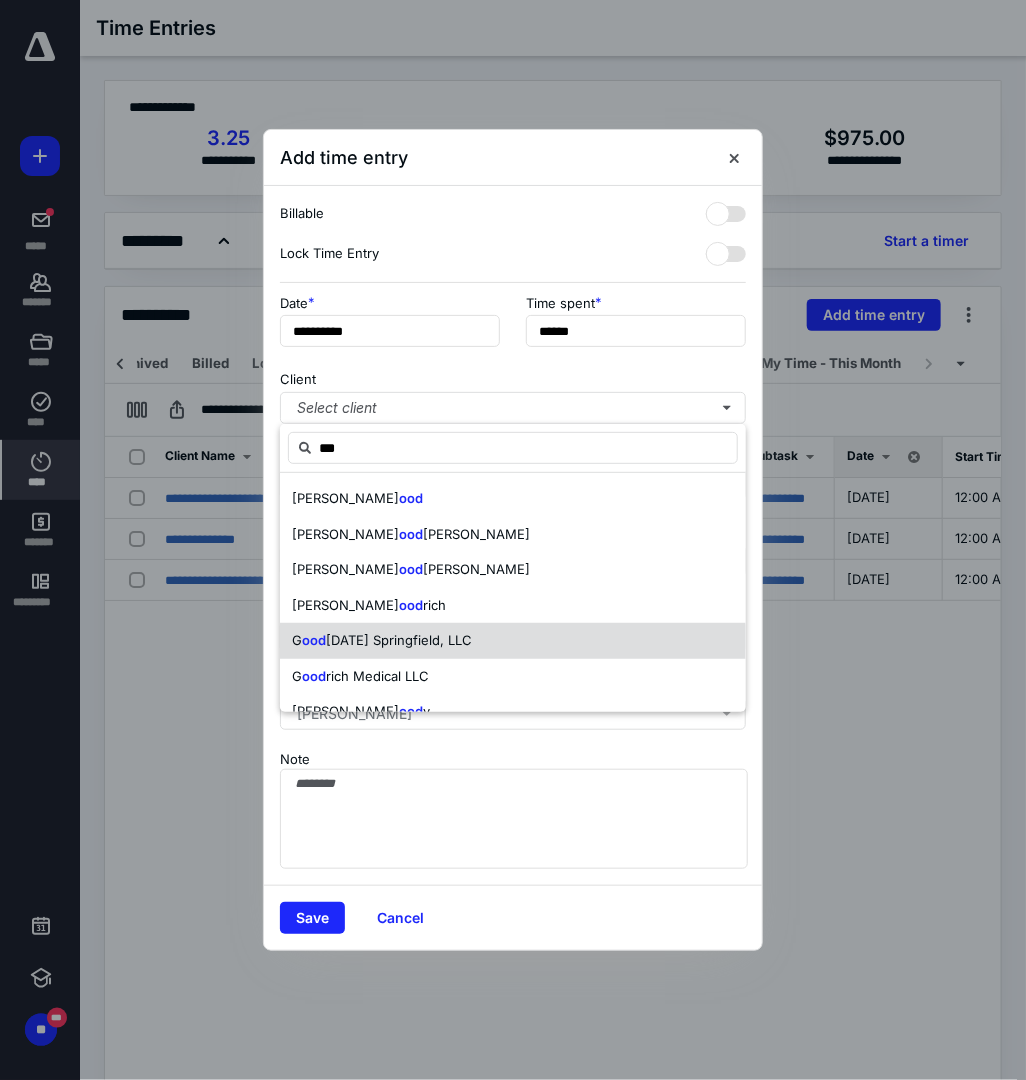 click on "G ood  Karma Springfield, LLC" at bounding box center [513, 641] 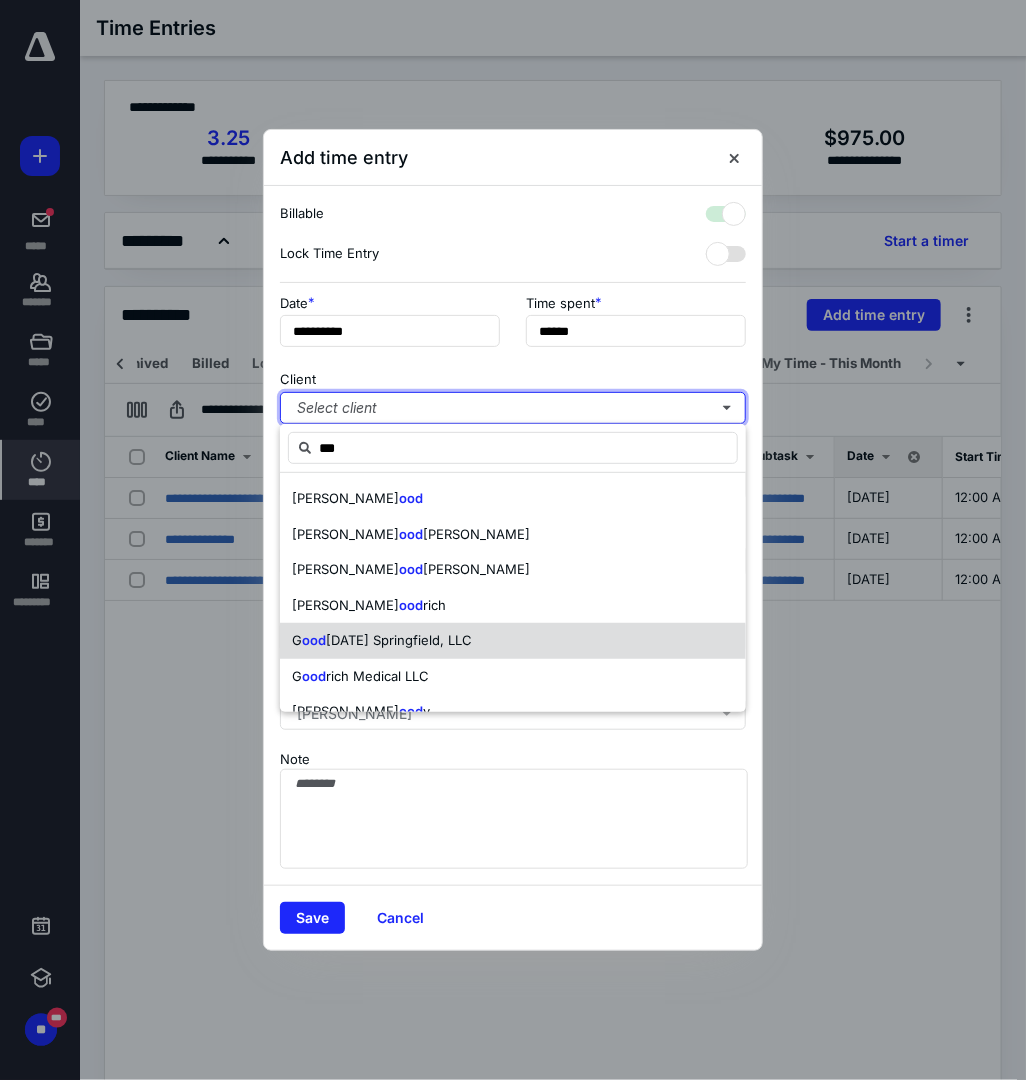 checkbox on "true" 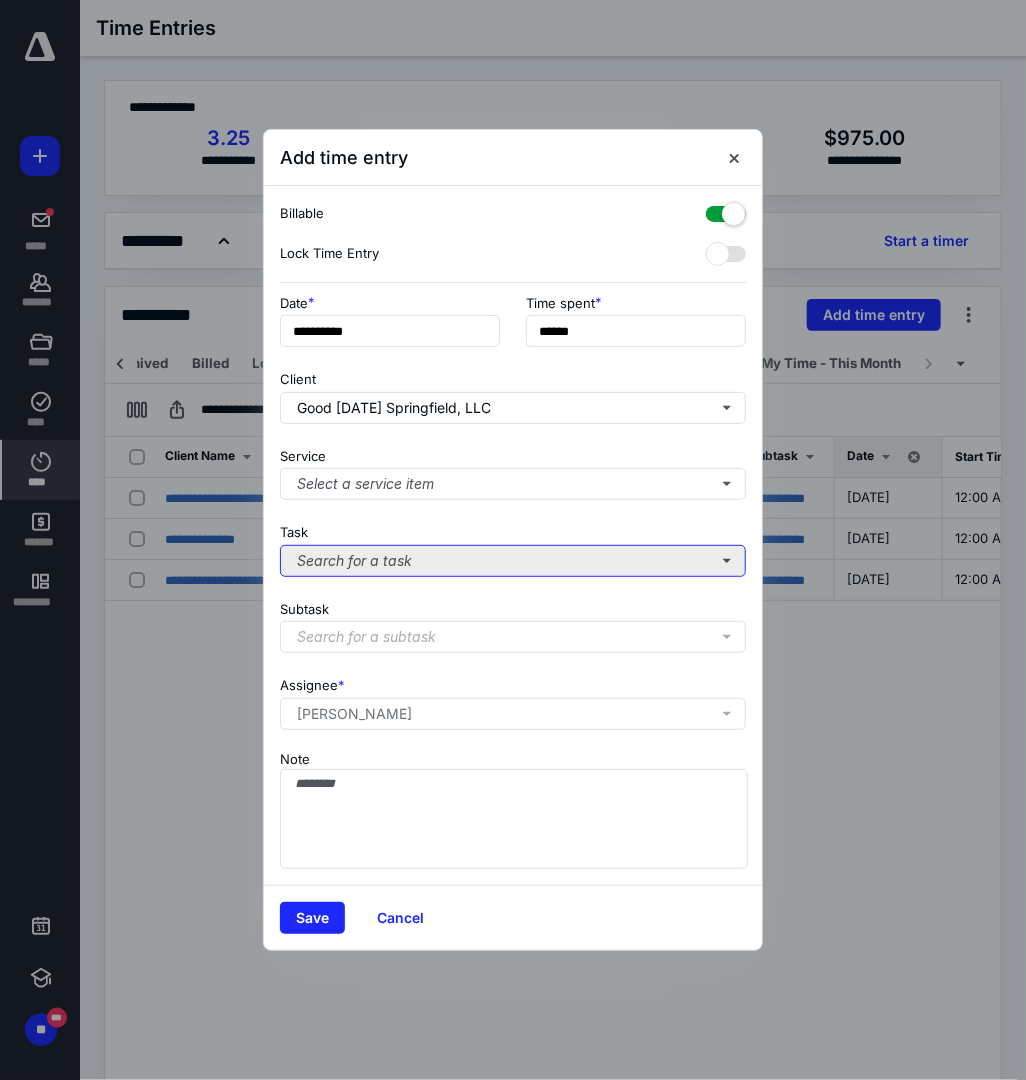 click on "Search for a task" at bounding box center [513, 561] 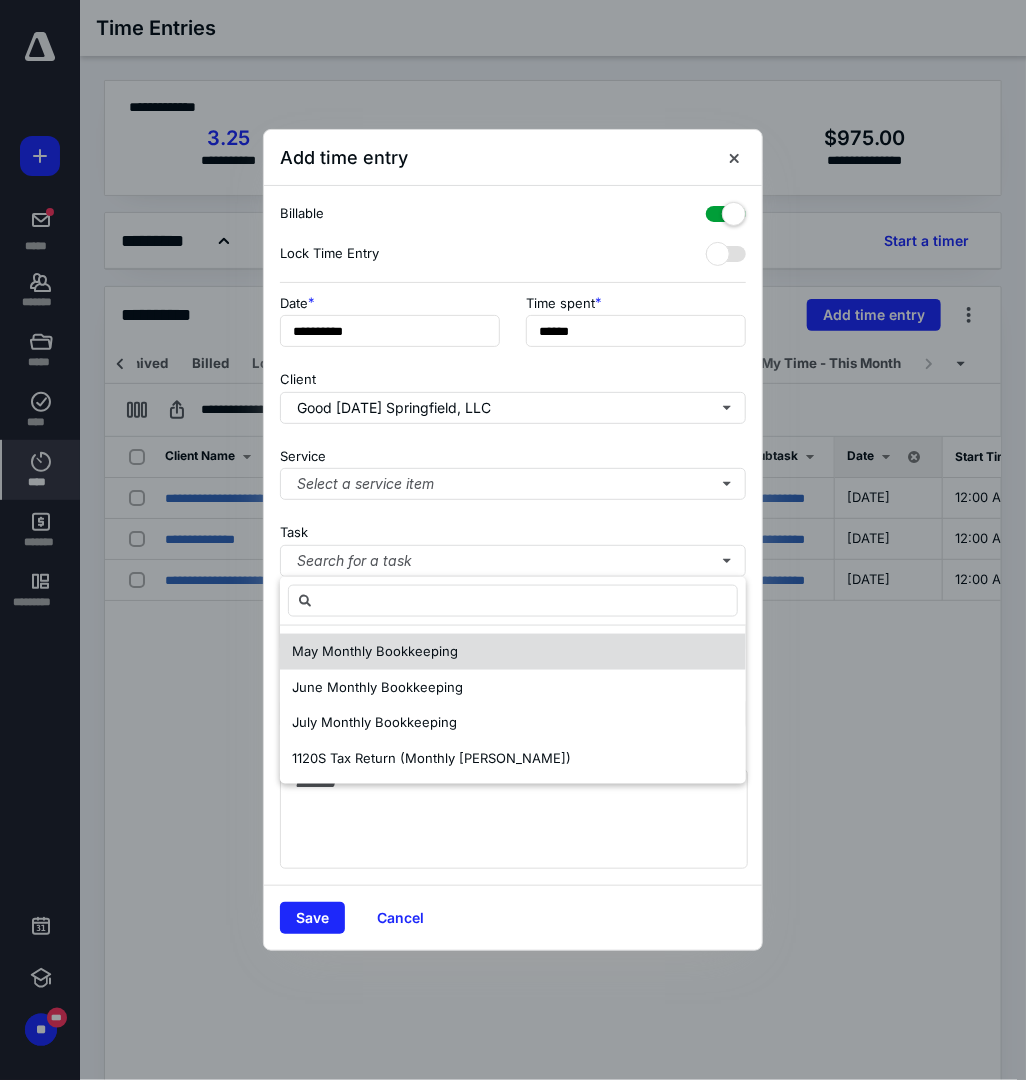 click on "May Monthly Bookkeeping" at bounding box center [375, 651] 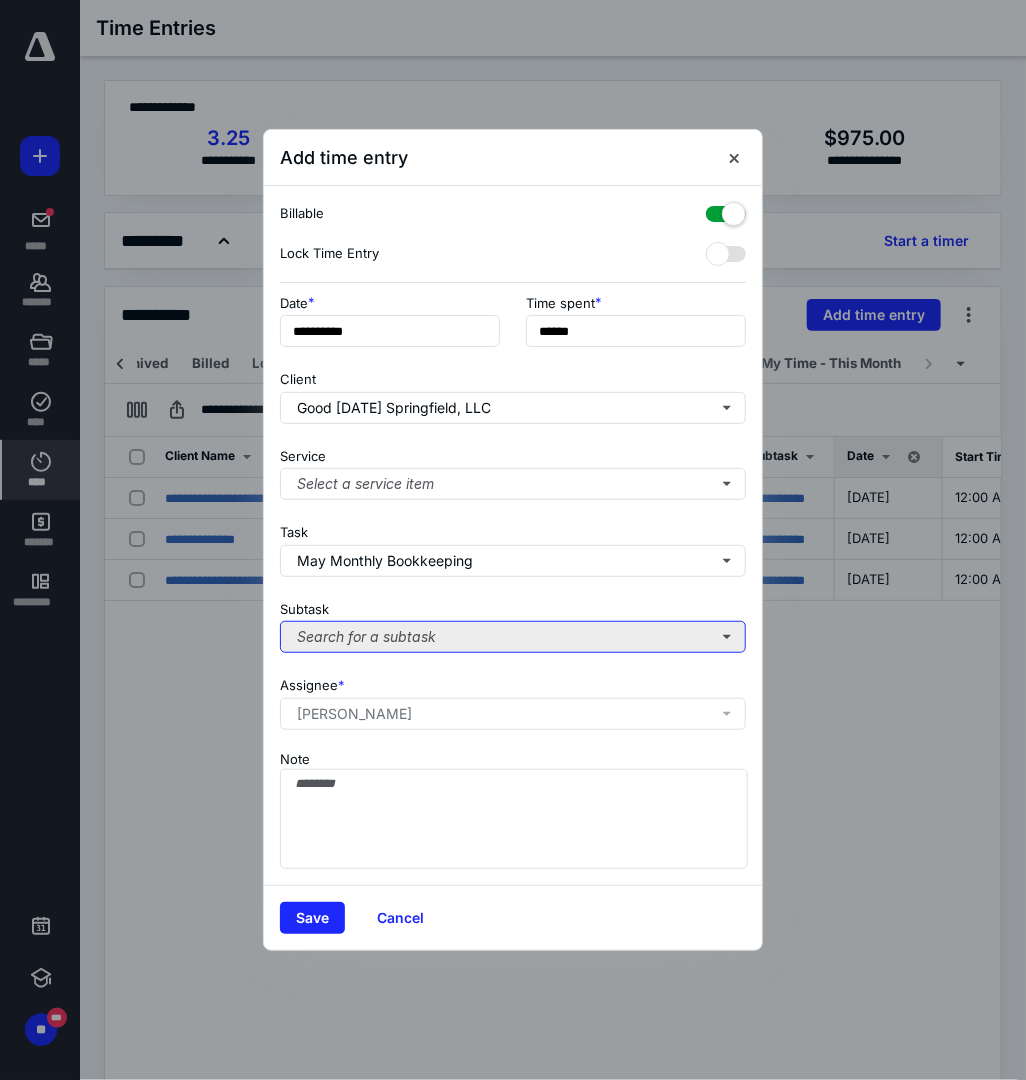 click on "Search for a subtask" at bounding box center (513, 637) 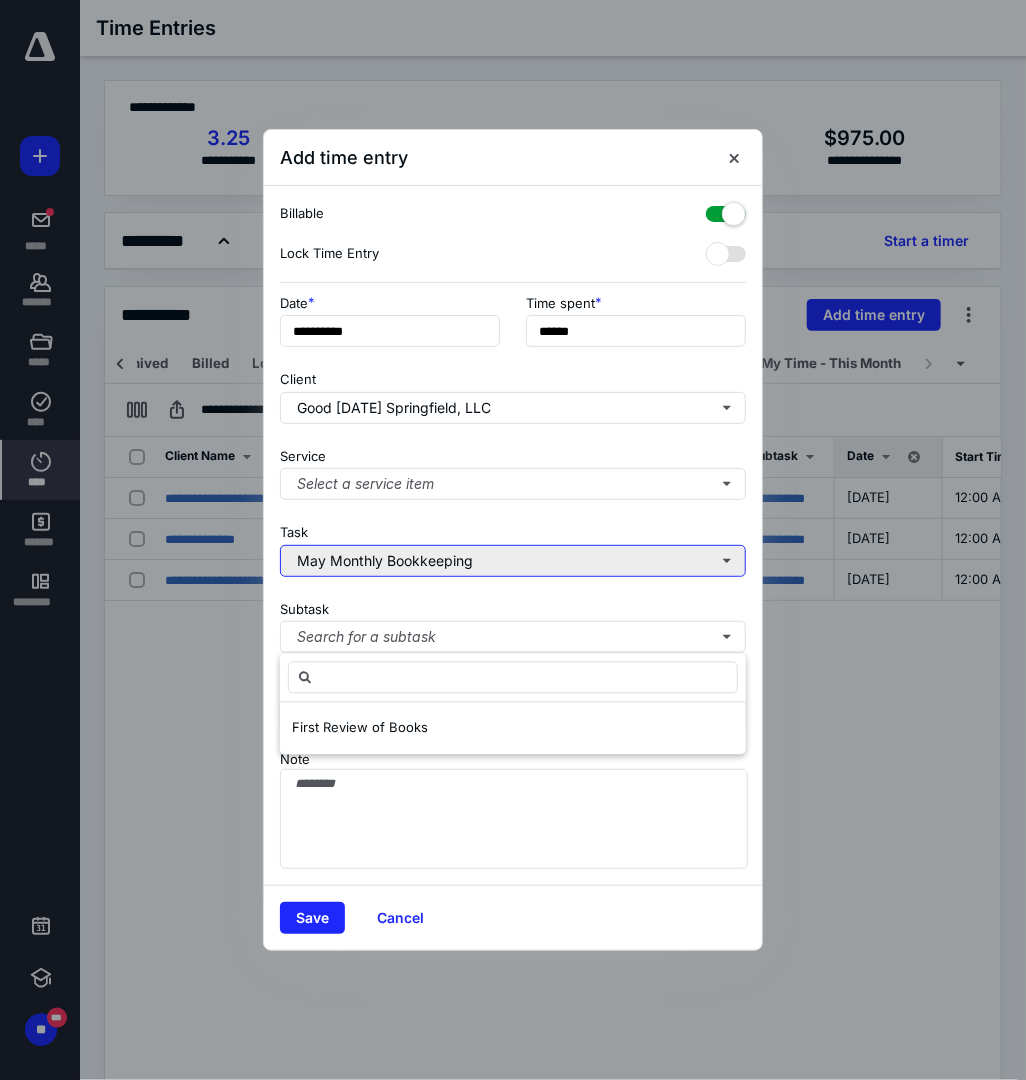click on "May Monthly Bookkeeping" at bounding box center [513, 561] 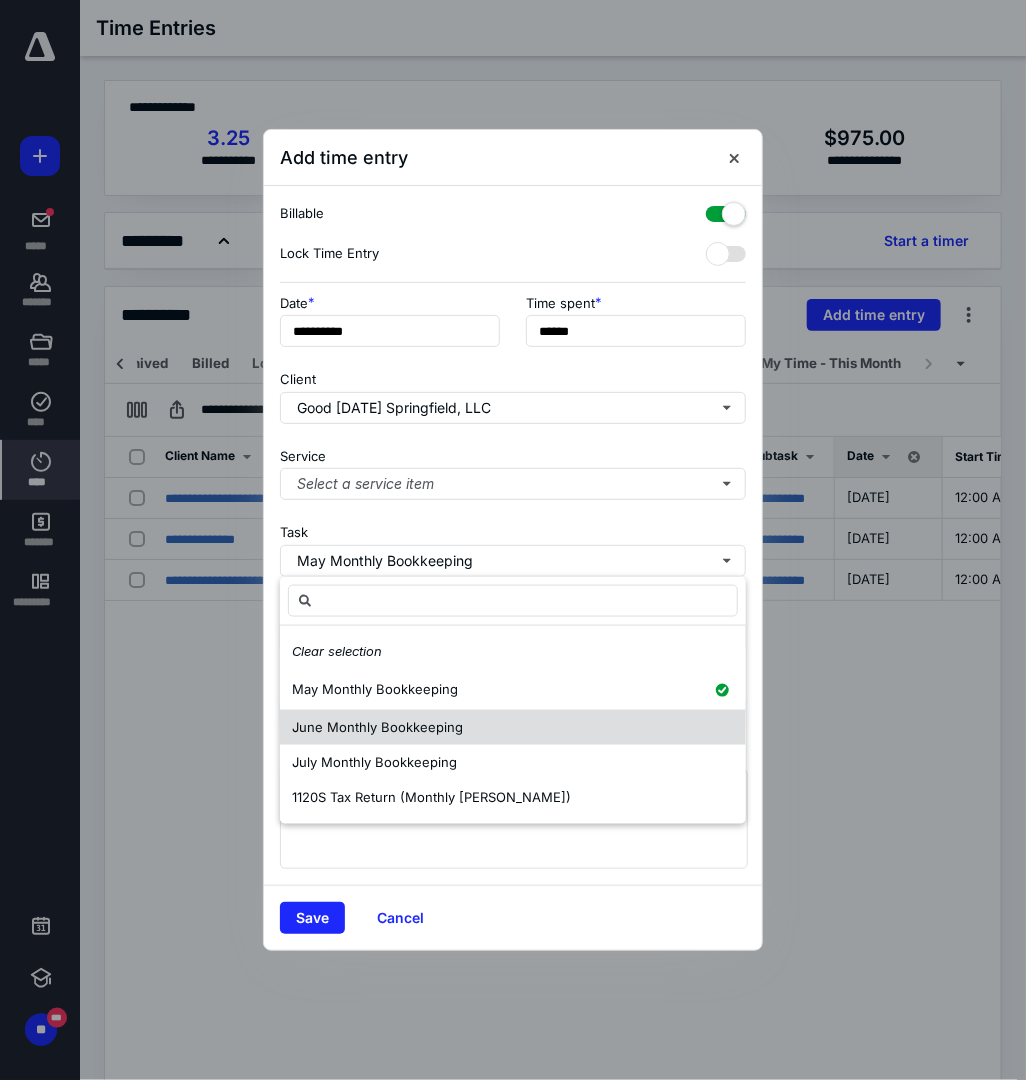 click on "June Monthly Bookkeeping" at bounding box center (377, 726) 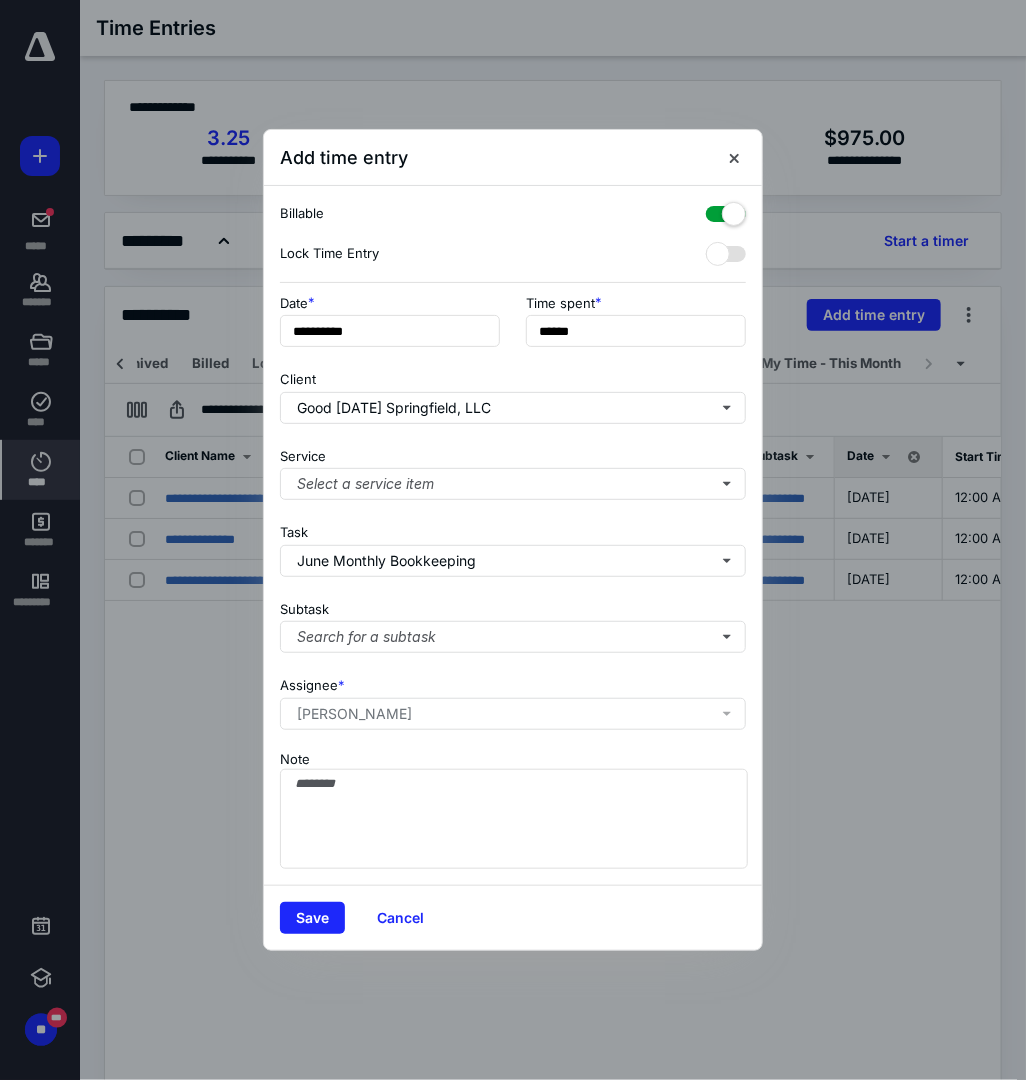 click on "Subtask Search for a subtask" at bounding box center [513, 623] 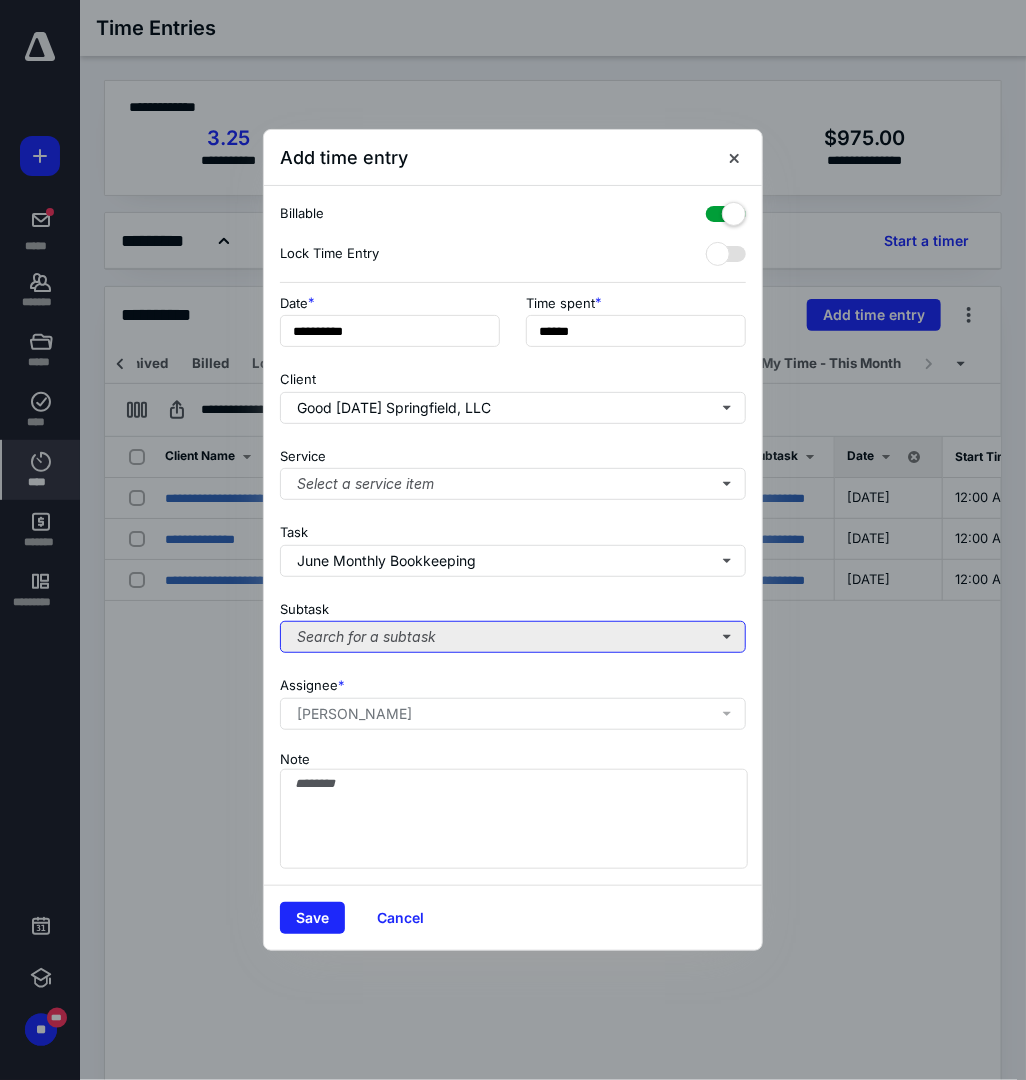 click on "Search for a subtask" at bounding box center [513, 637] 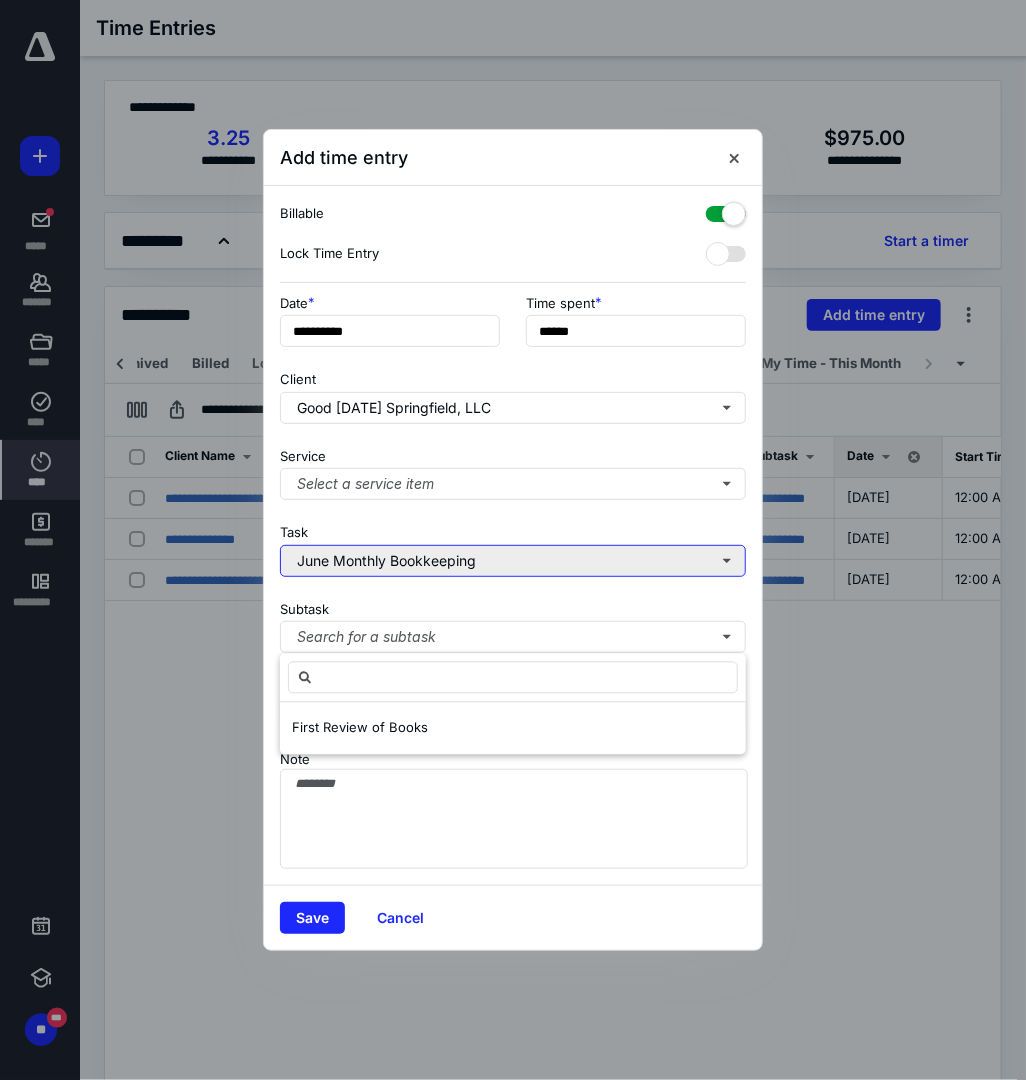click on "June Monthly Bookkeeping" at bounding box center [513, 561] 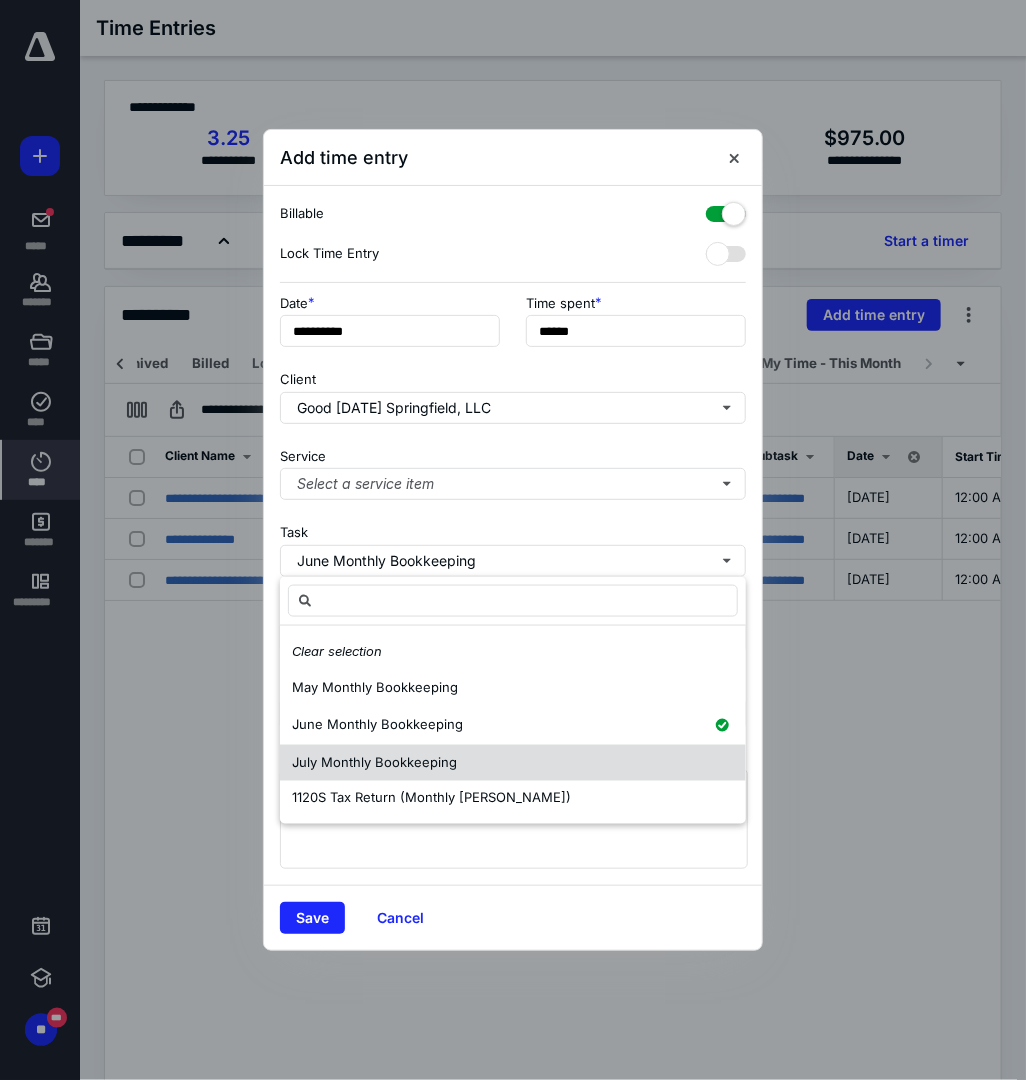 click on "July Monthly Bookkeeping" at bounding box center [374, 762] 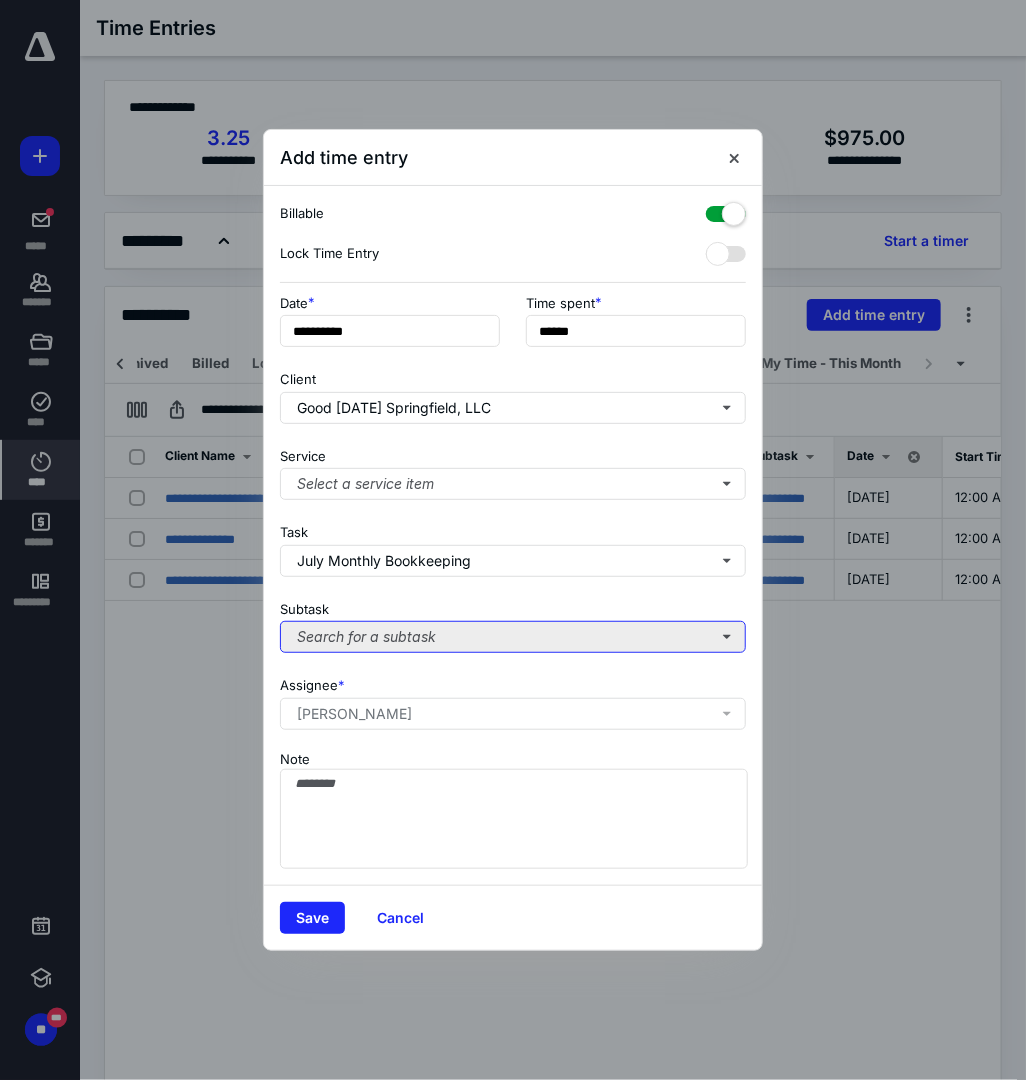 click on "Search for a subtask" at bounding box center (513, 637) 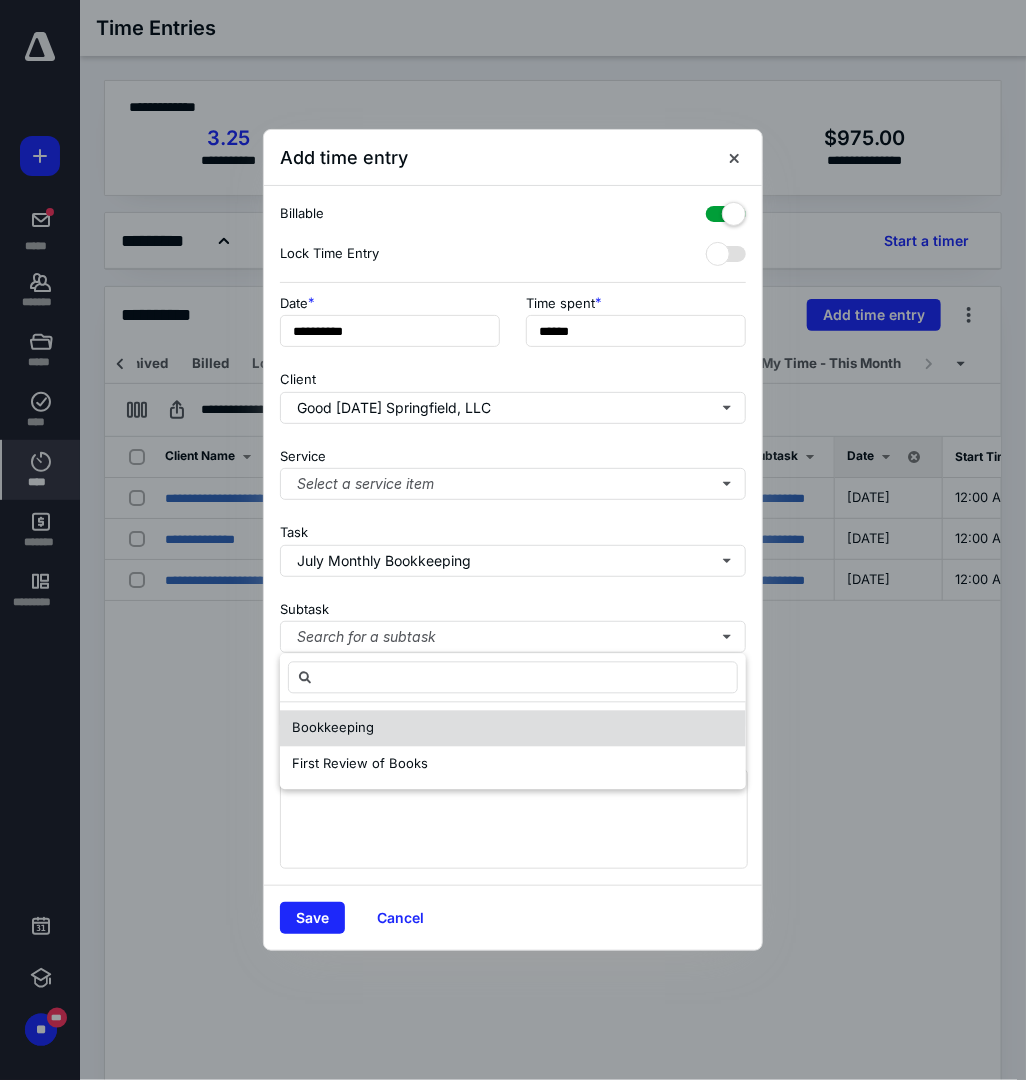 click on "Bookkeeping" at bounding box center (513, 729) 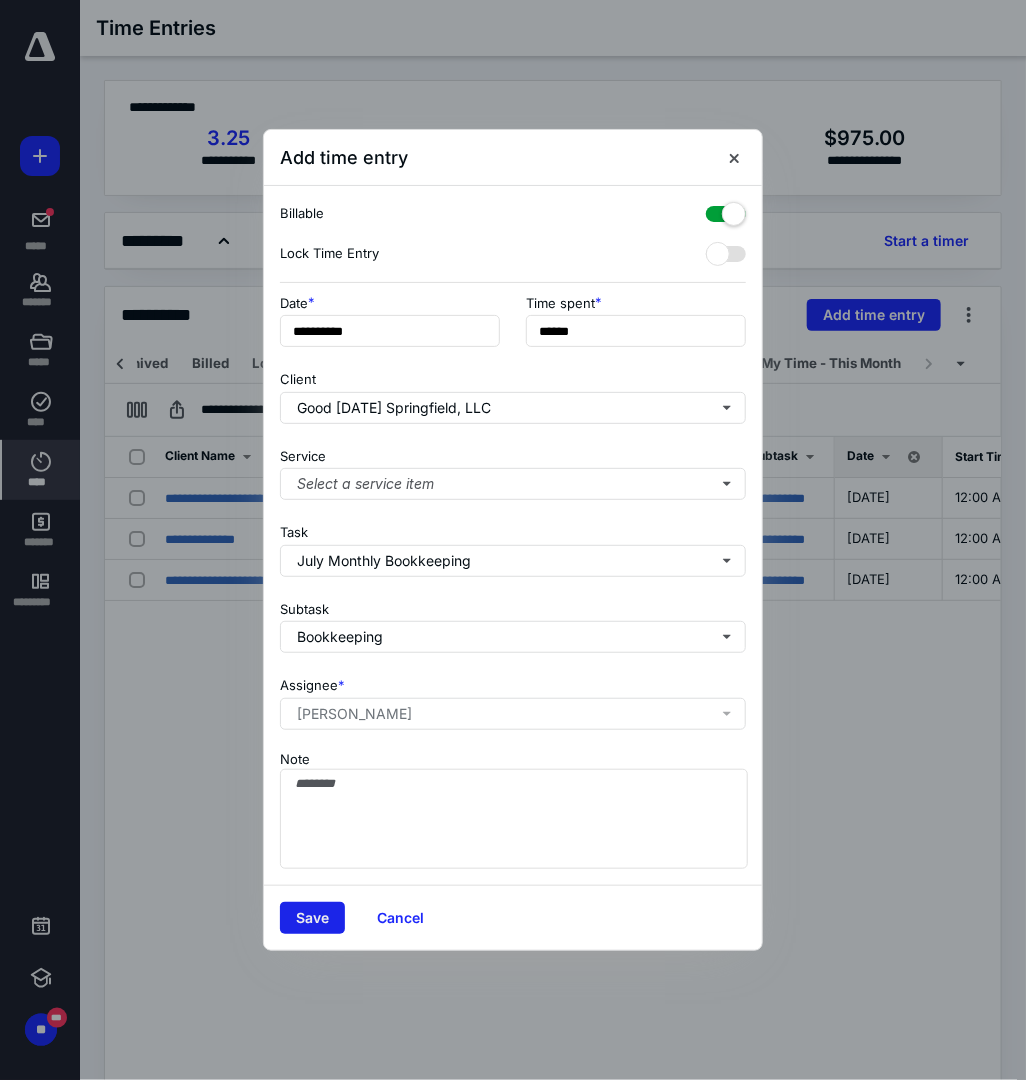 click on "Save" at bounding box center (312, 918) 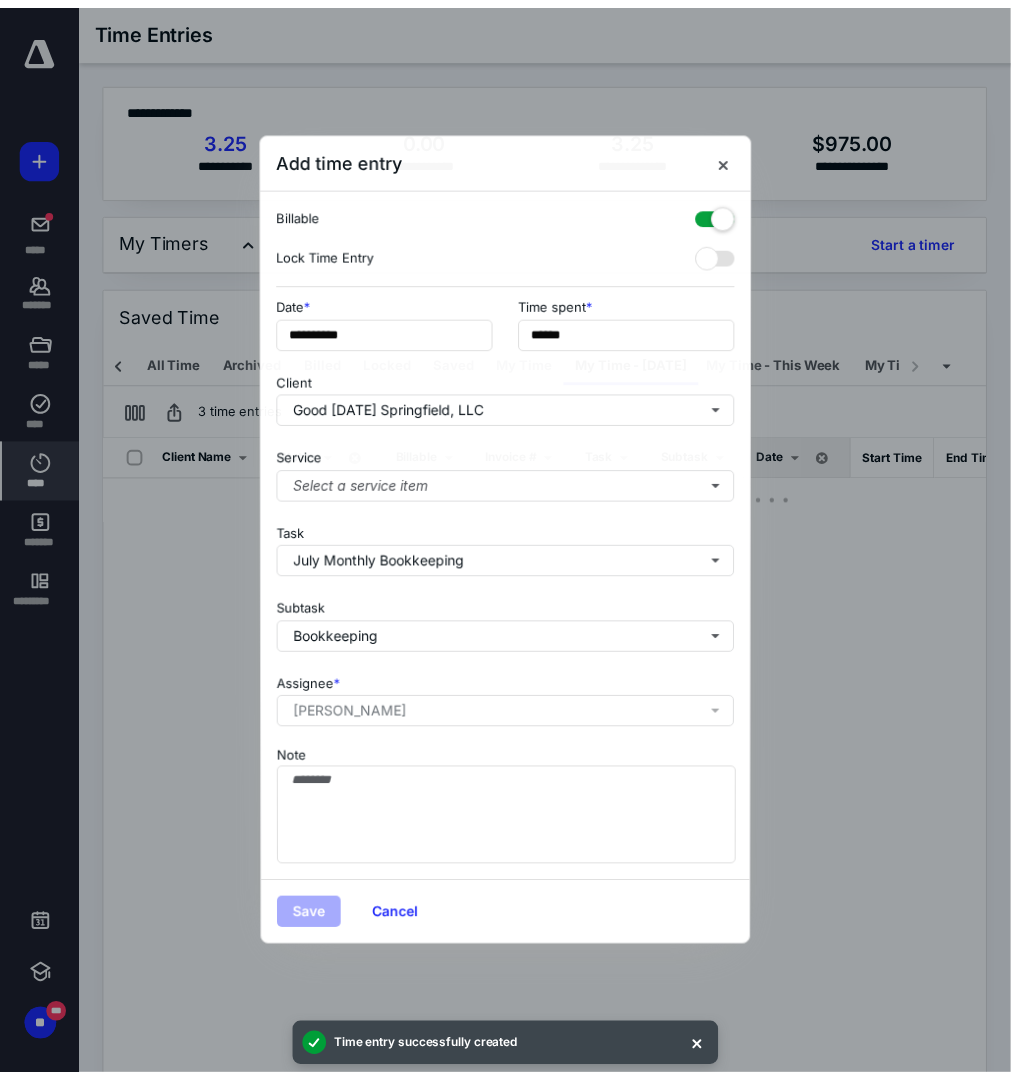 scroll, scrollTop: 0, scrollLeft: 118, axis: horizontal 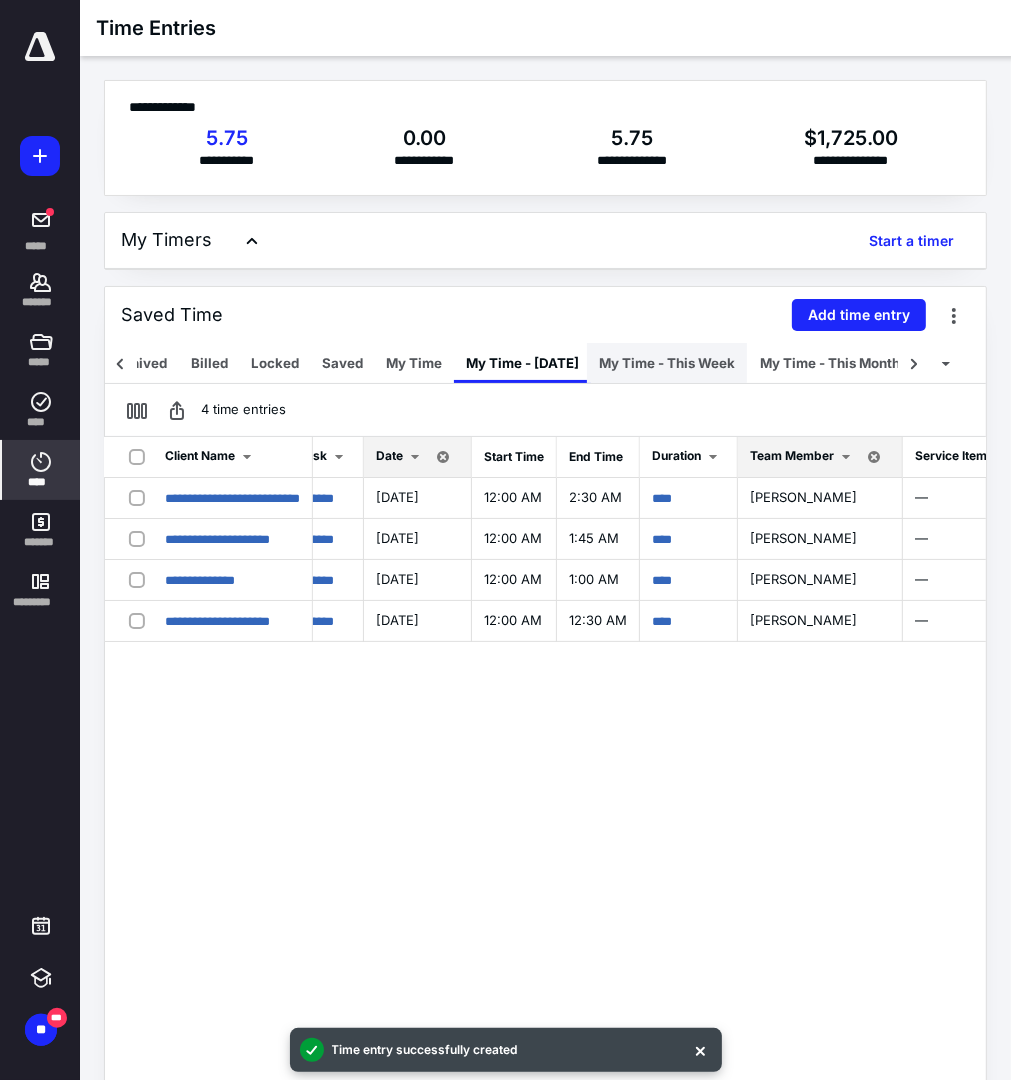 click on "My Time - This Week" at bounding box center (667, 363) 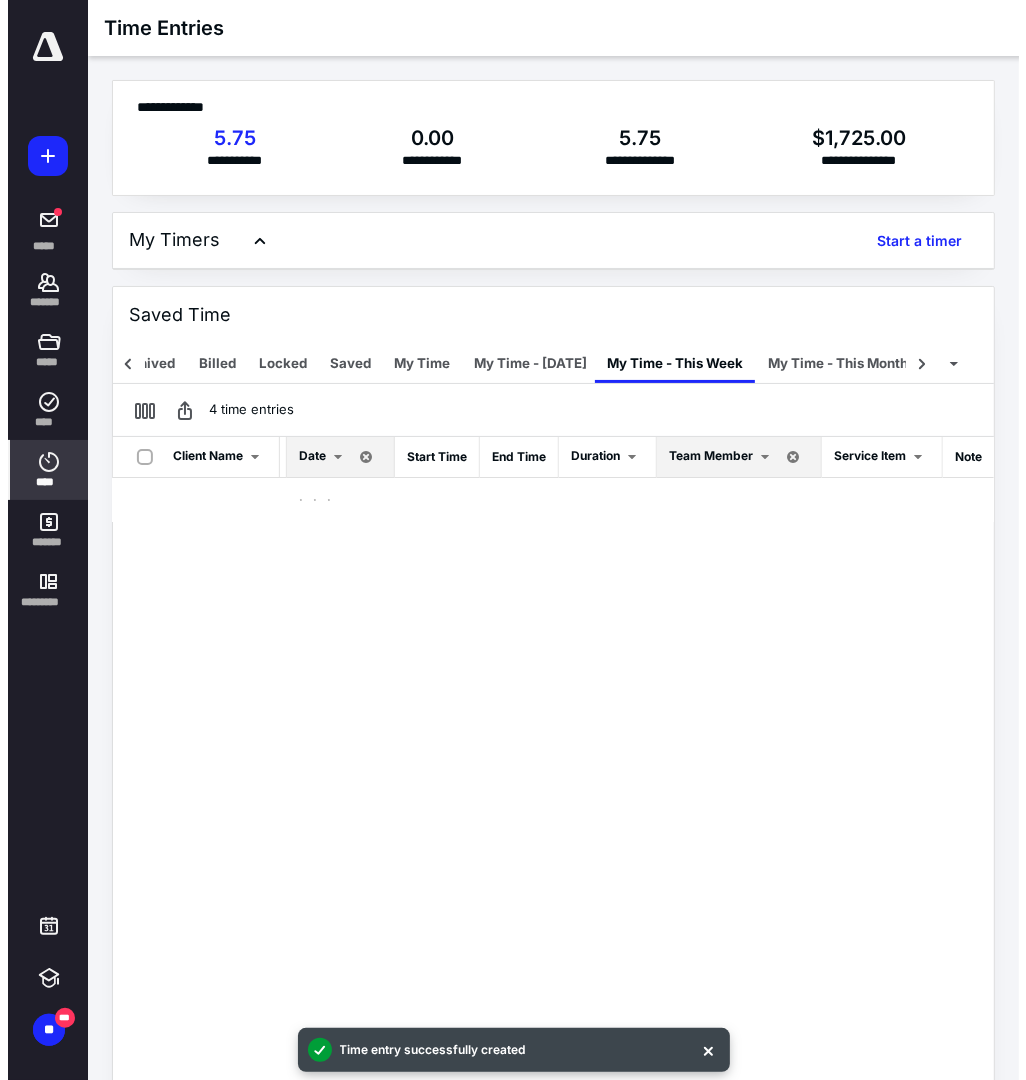 scroll, scrollTop: 0, scrollLeft: 483, axis: horizontal 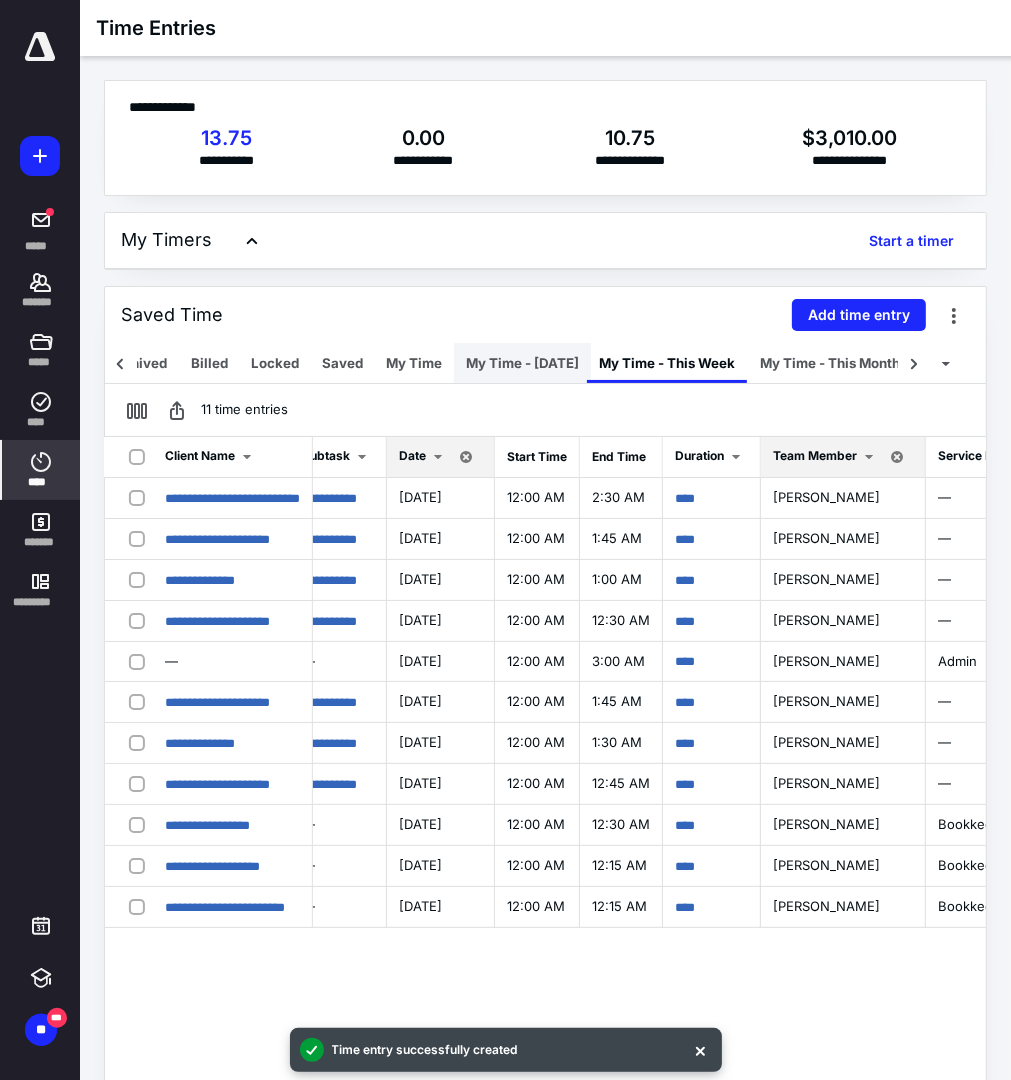 click on "My Time - Today" at bounding box center (522, 363) 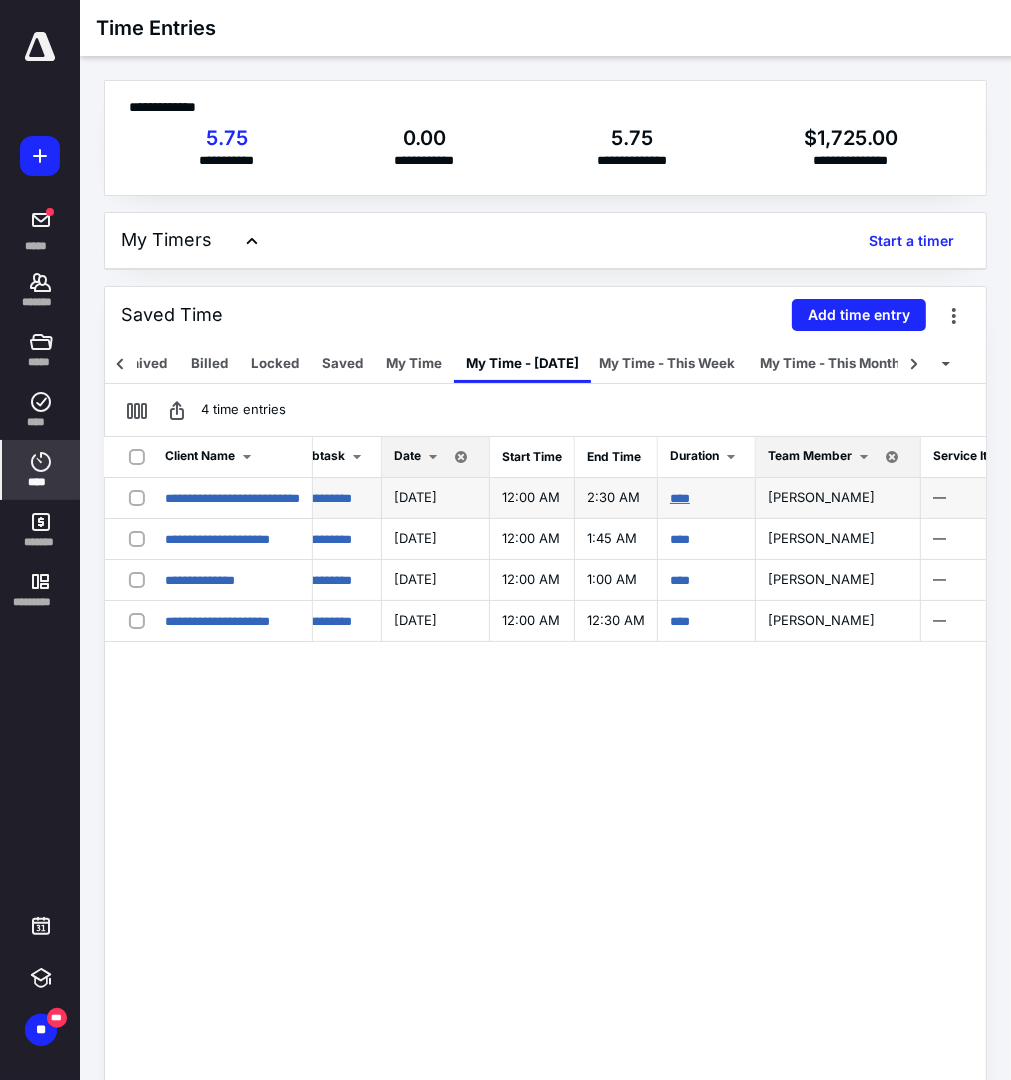 click on "****" at bounding box center [680, 498] 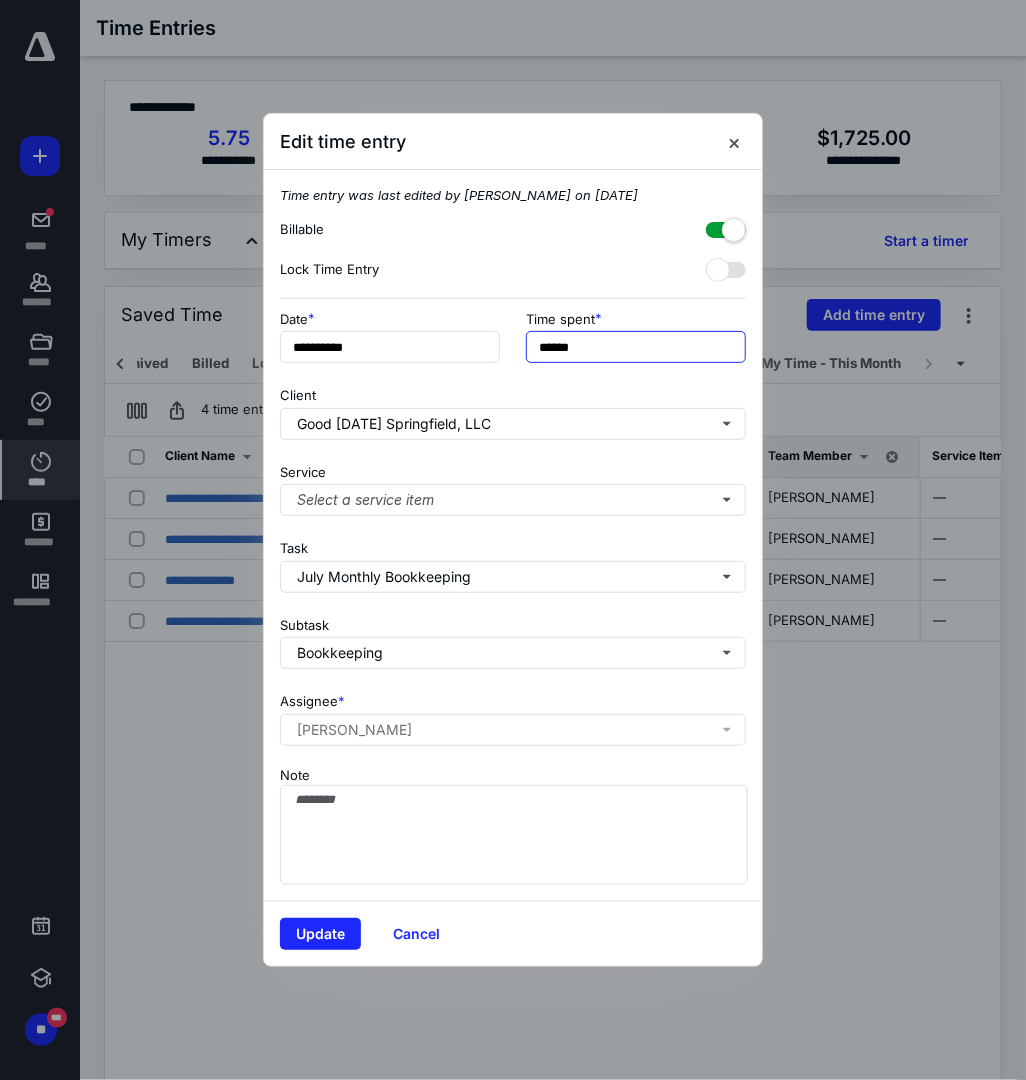 drag, startPoint x: 590, startPoint y: 351, endPoint x: 511, endPoint y: 350, distance: 79.00633 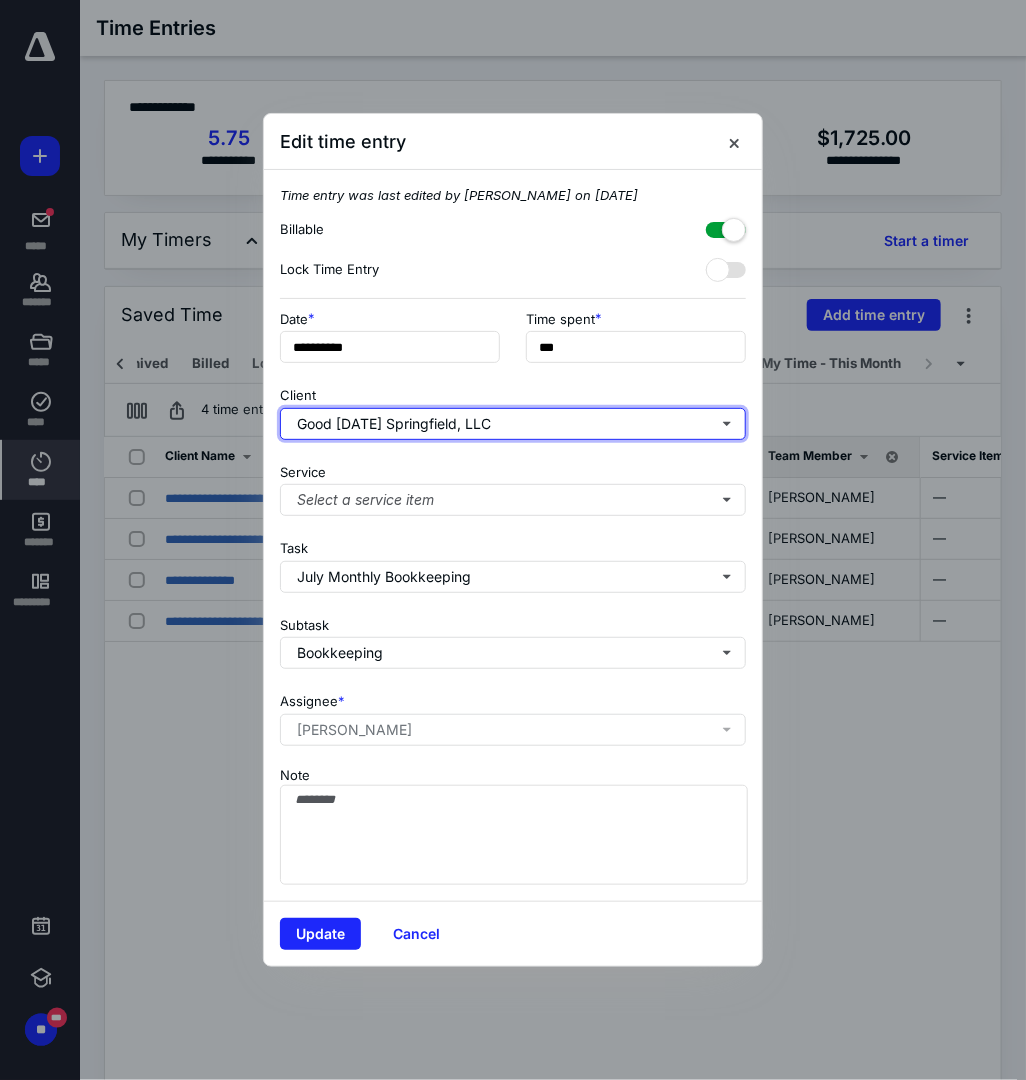 type on "**" 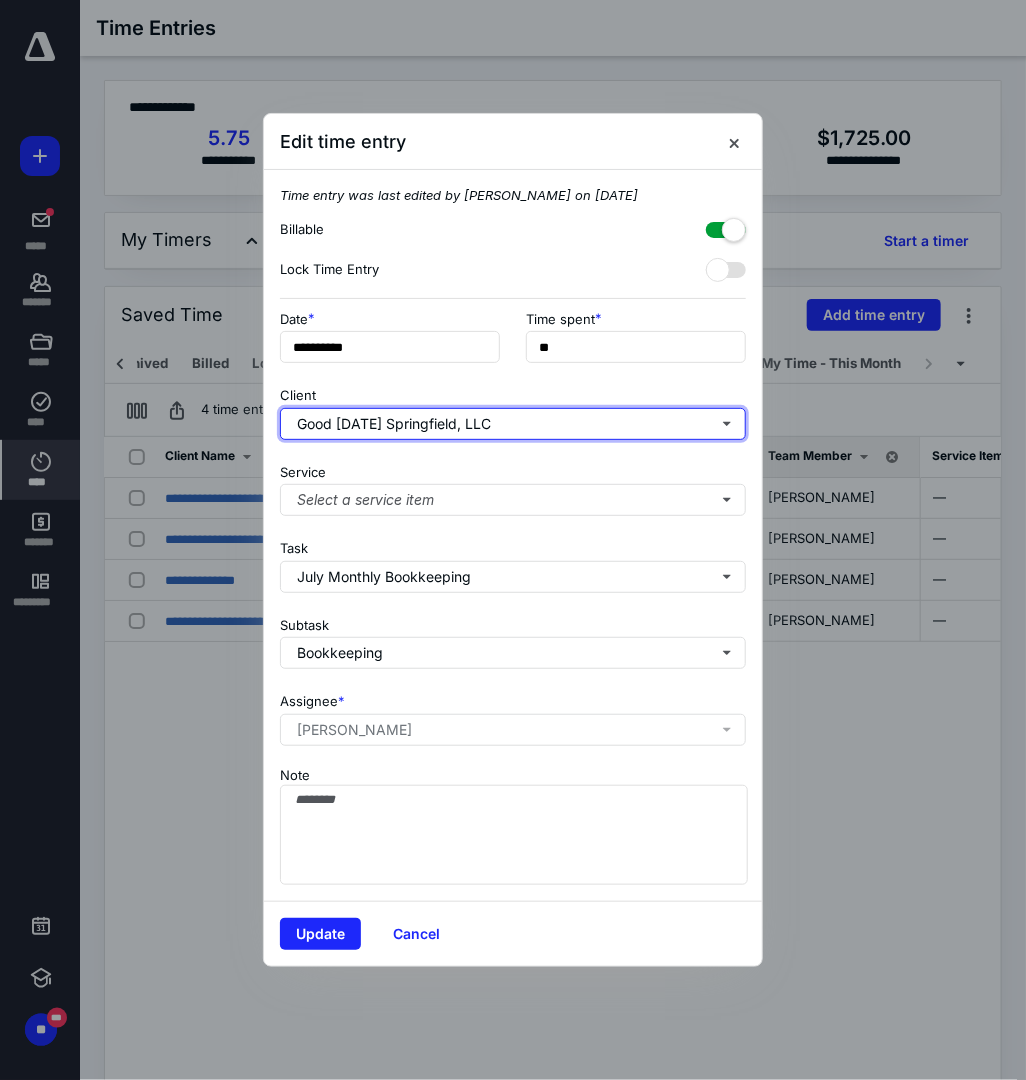 type 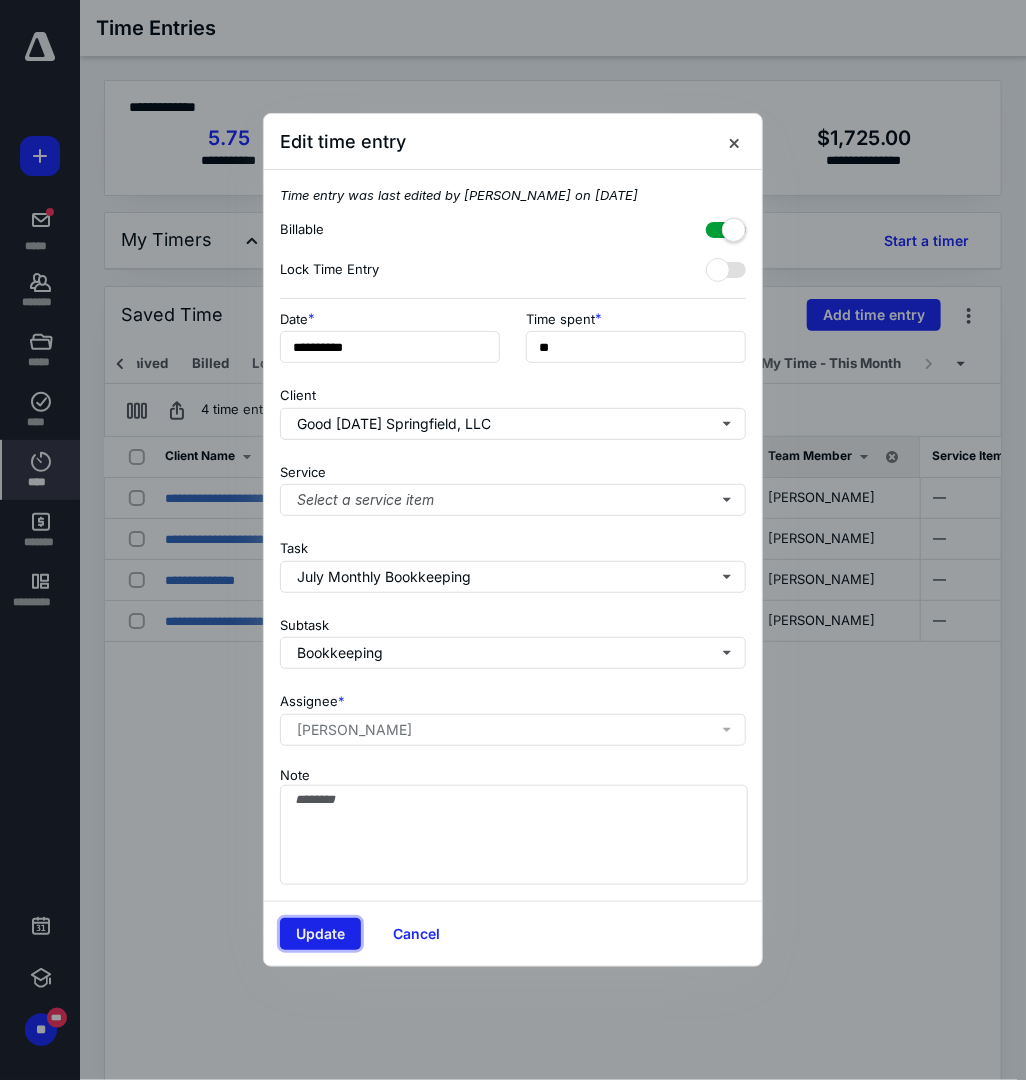 click on "Update" at bounding box center (320, 934) 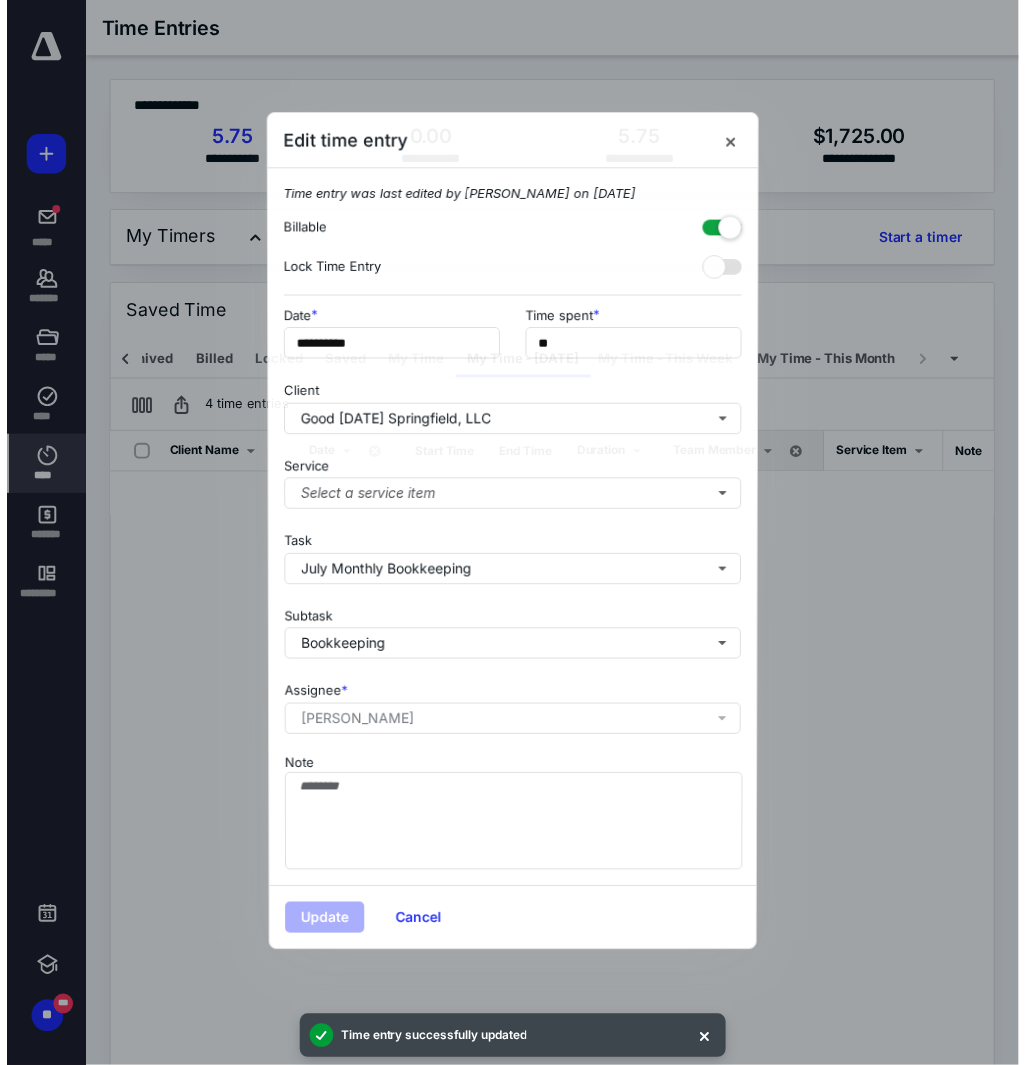 scroll, scrollTop: 0, scrollLeft: 468, axis: horizontal 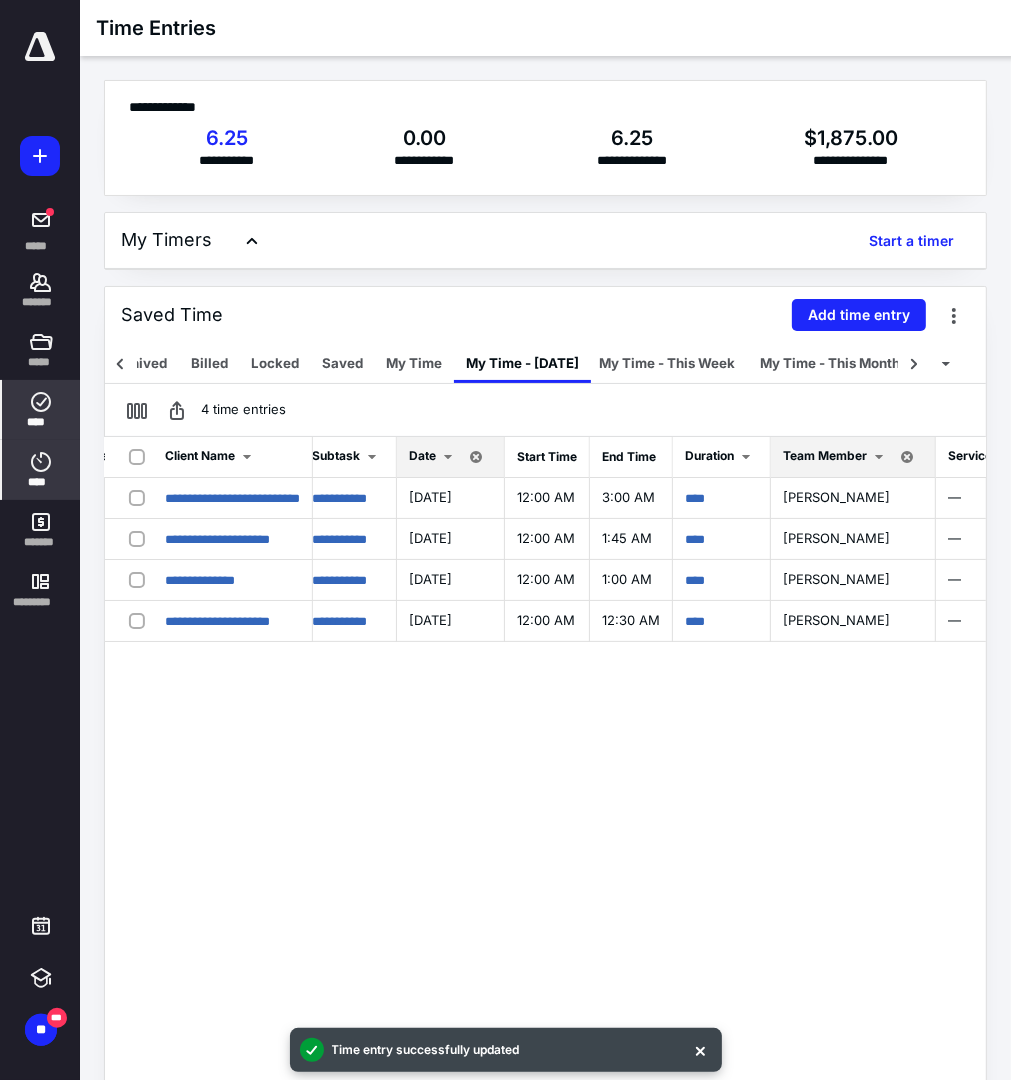 click 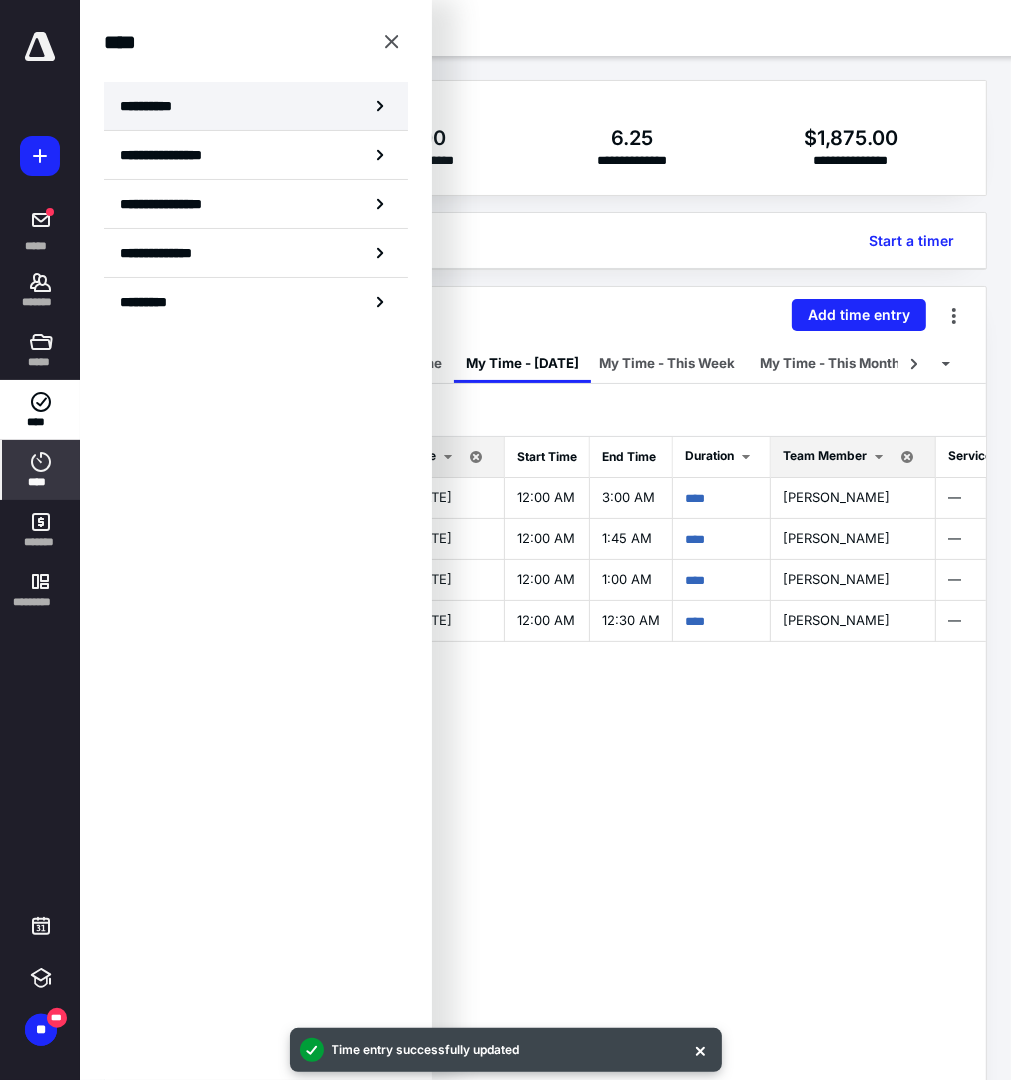 click on "**********" at bounding box center (153, 106) 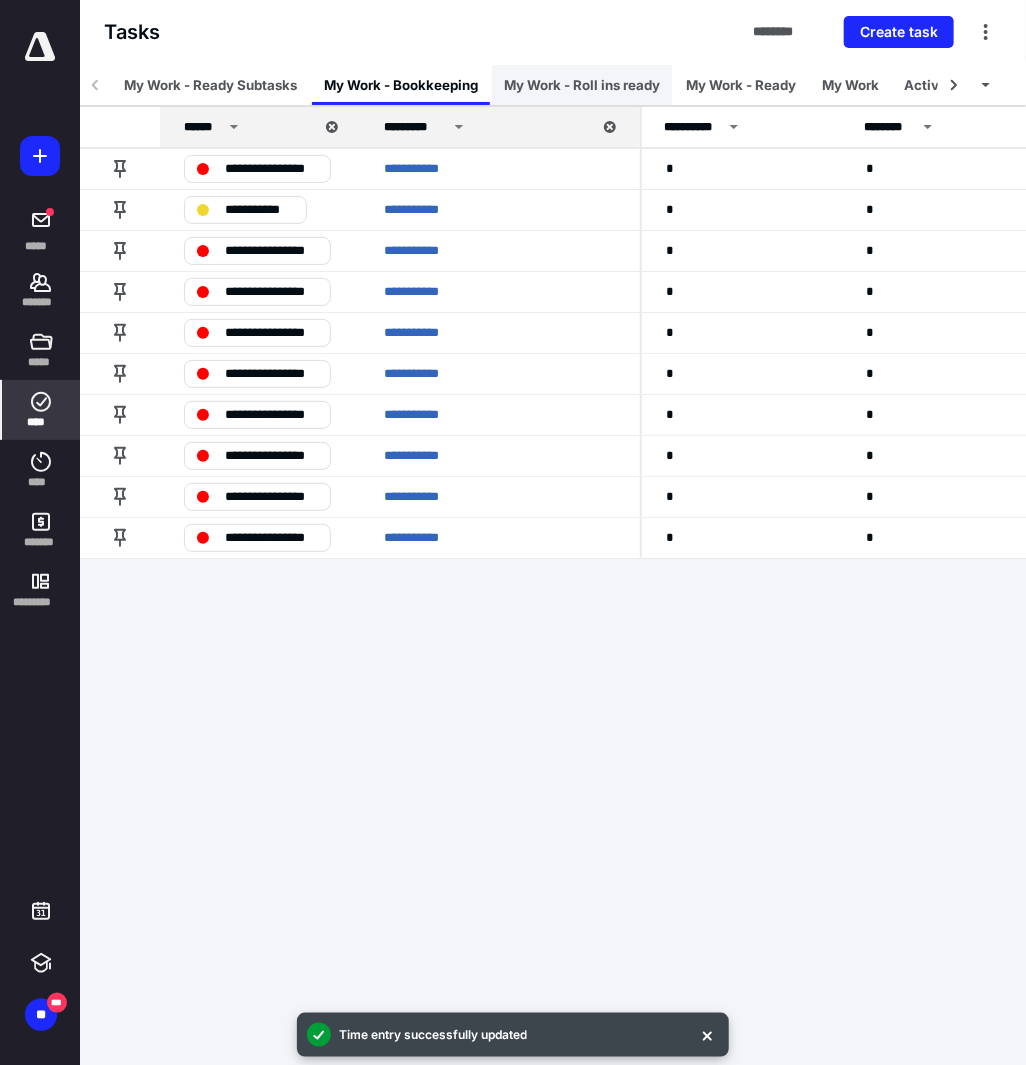 click on "My Work - Roll ins ready" at bounding box center (582, 85) 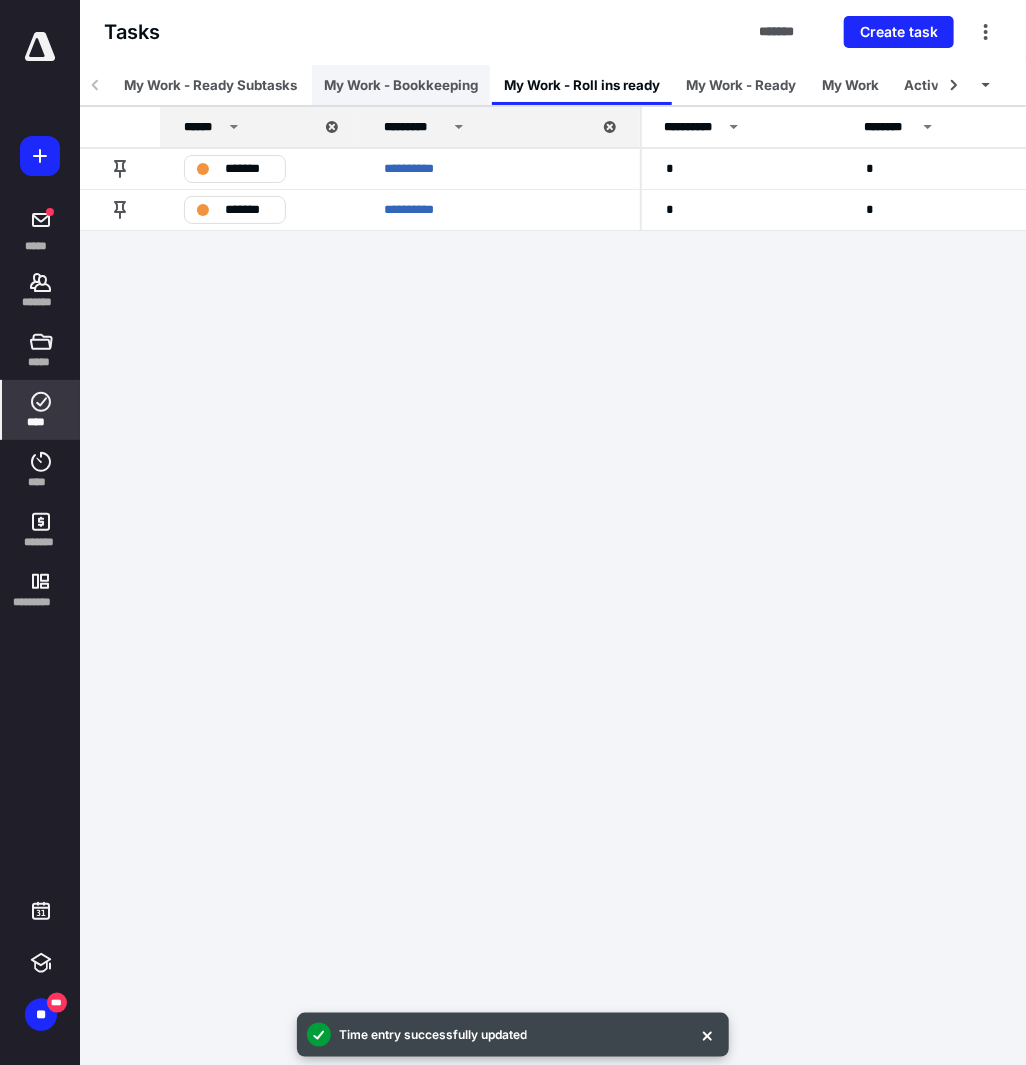 click on "My Work - Bookkeeping" at bounding box center (401, 85) 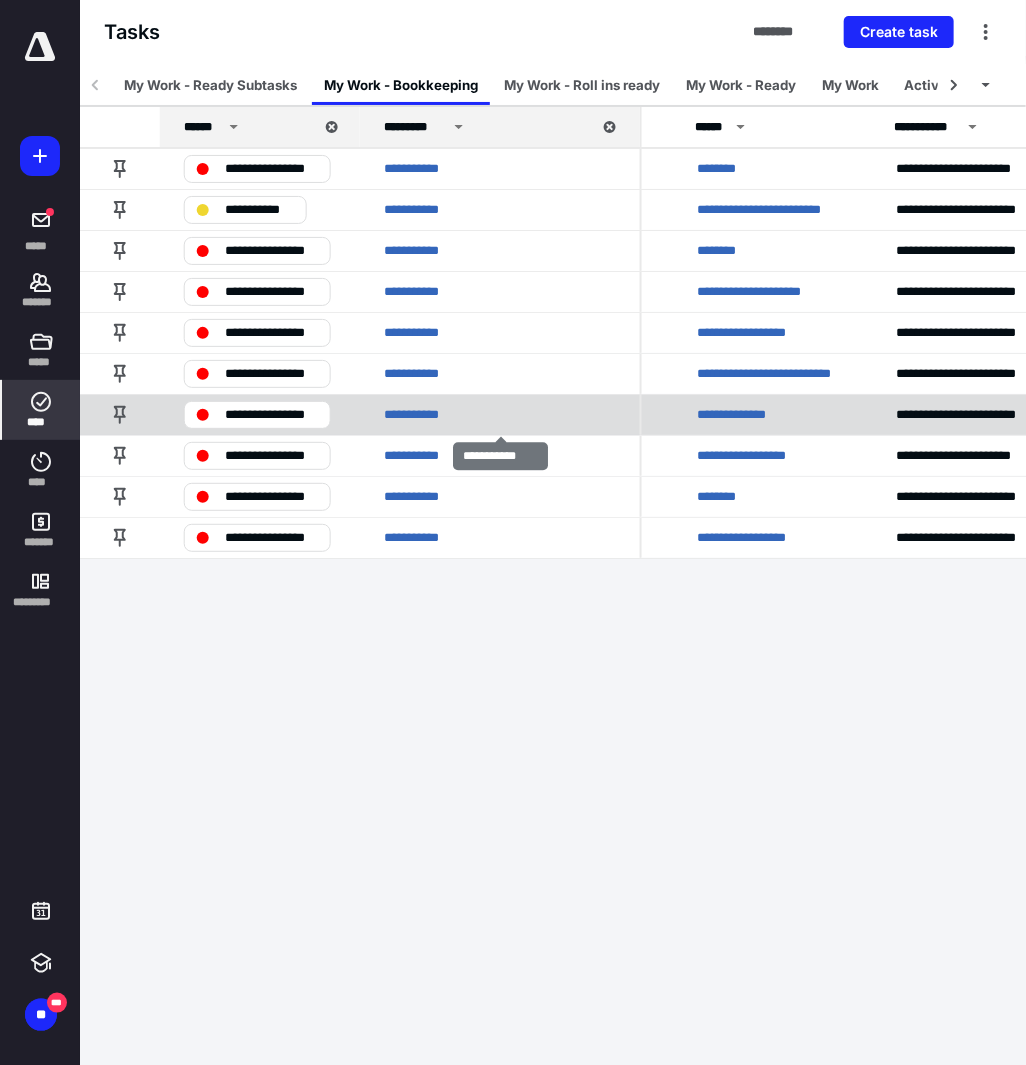 scroll, scrollTop: 0, scrollLeft: 570, axis: horizontal 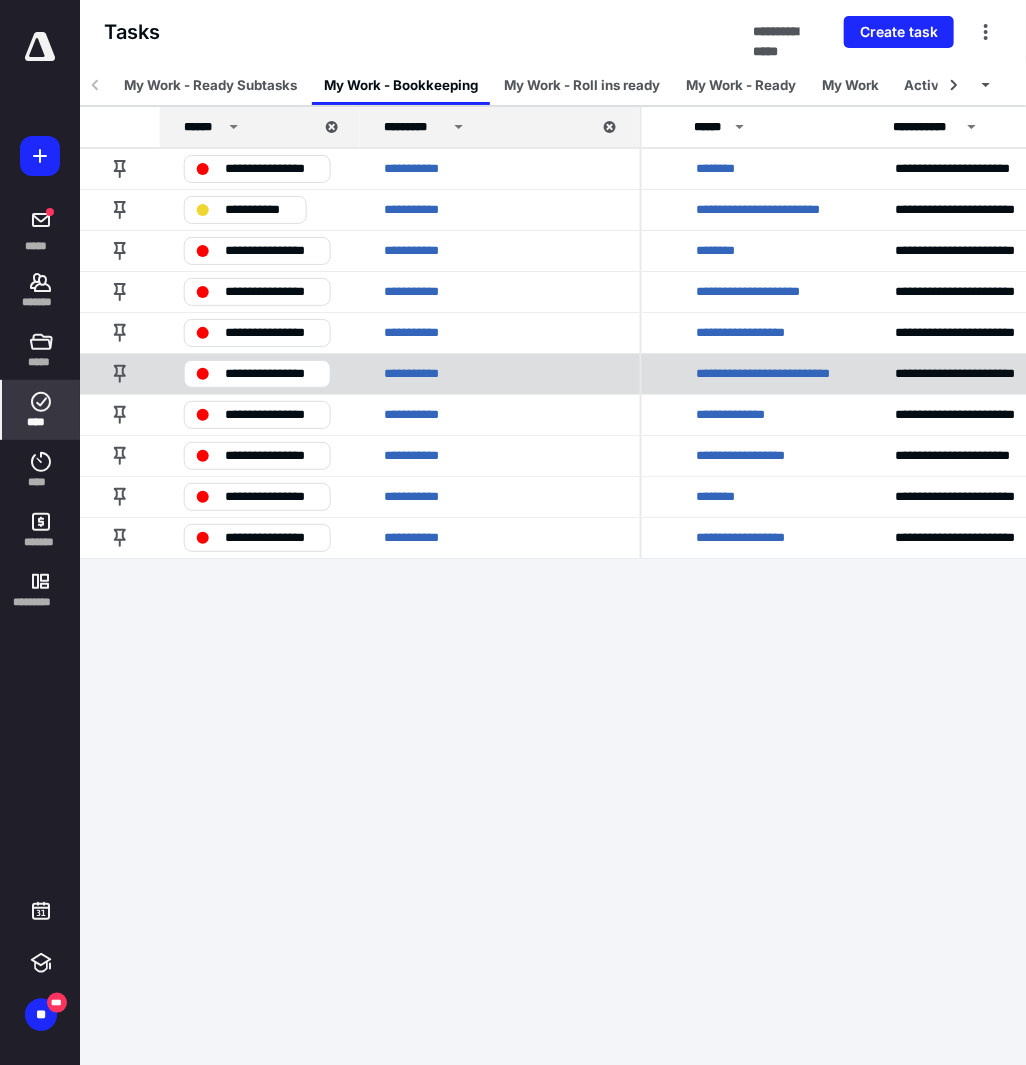 click on "**********" at bounding box center [257, 374] 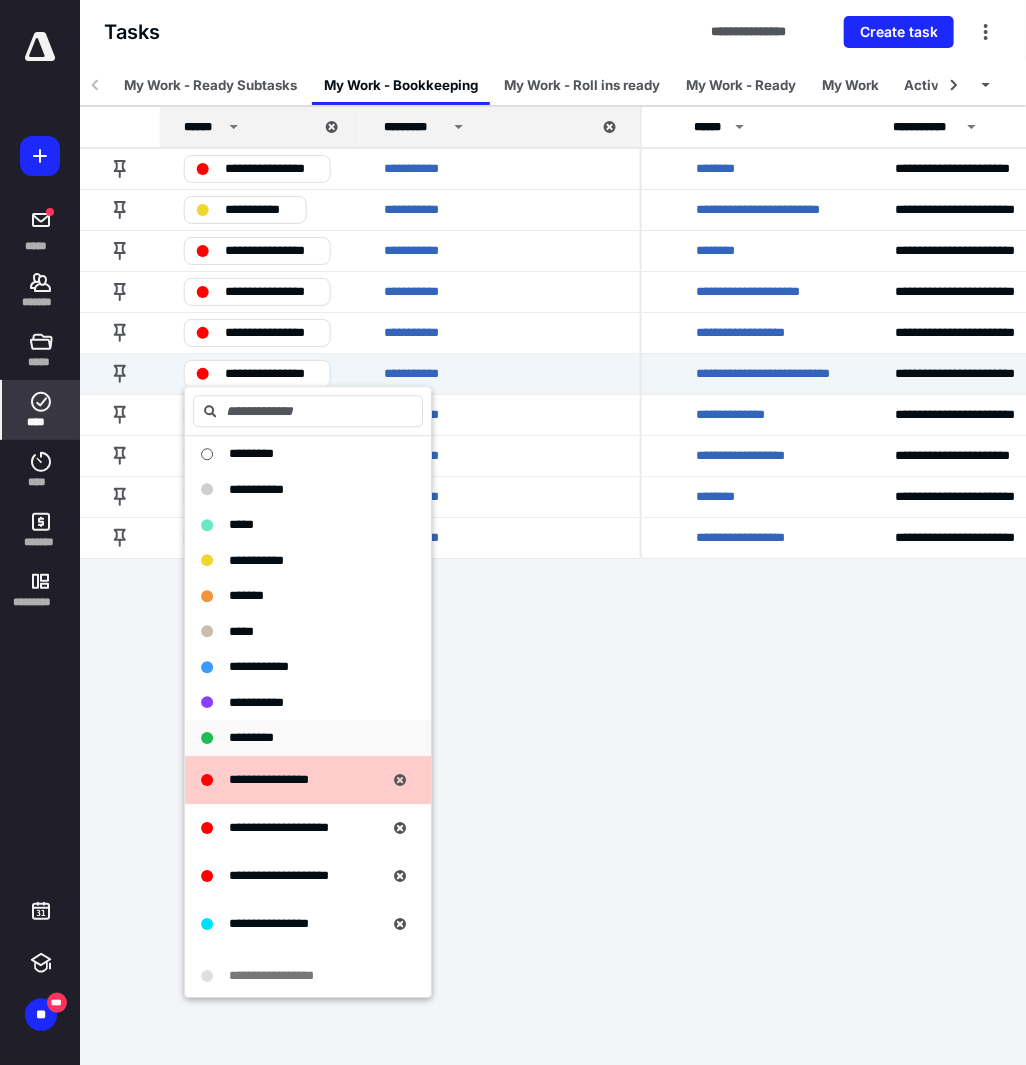 click on "*********" at bounding box center [251, 737] 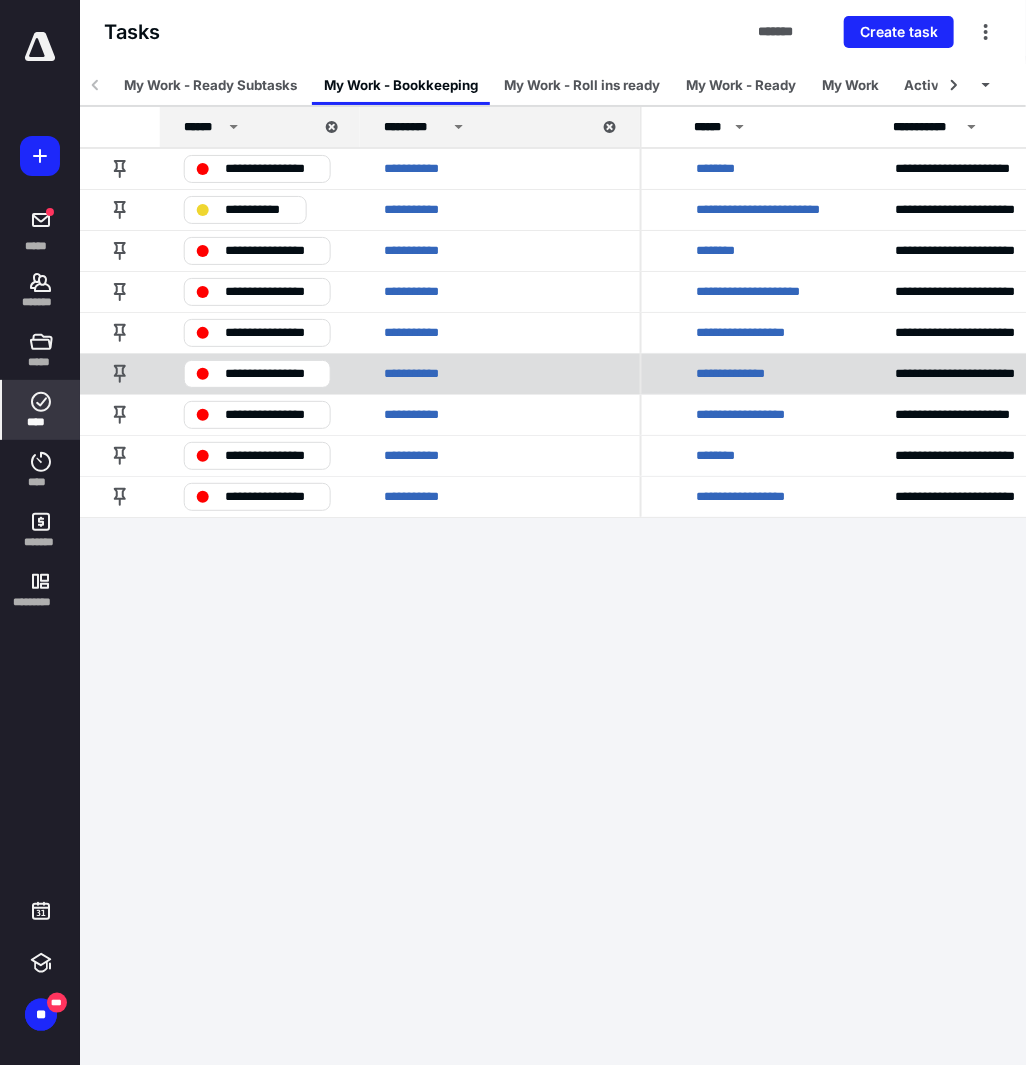 click on "**********" at bounding box center [740, 374] 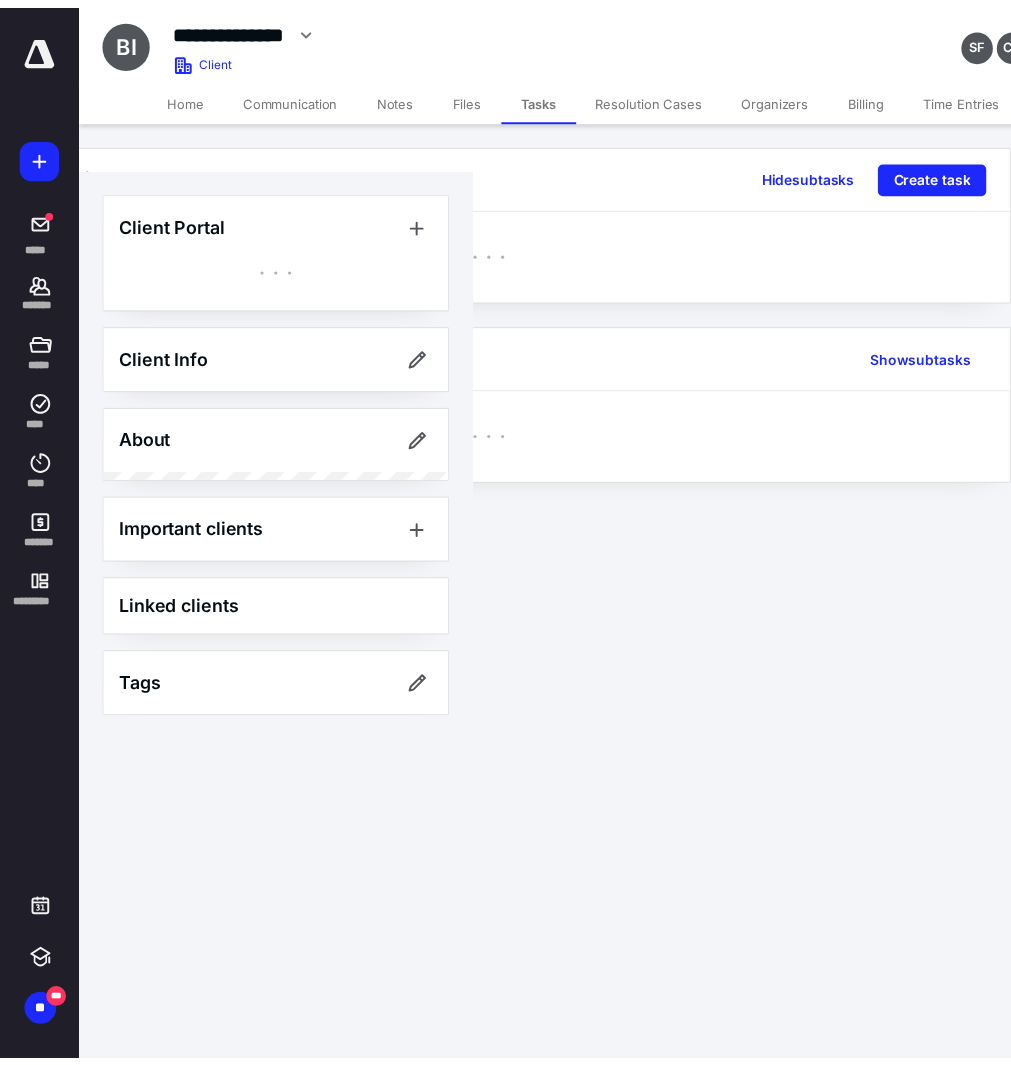 scroll, scrollTop: 0, scrollLeft: 516, axis: horizontal 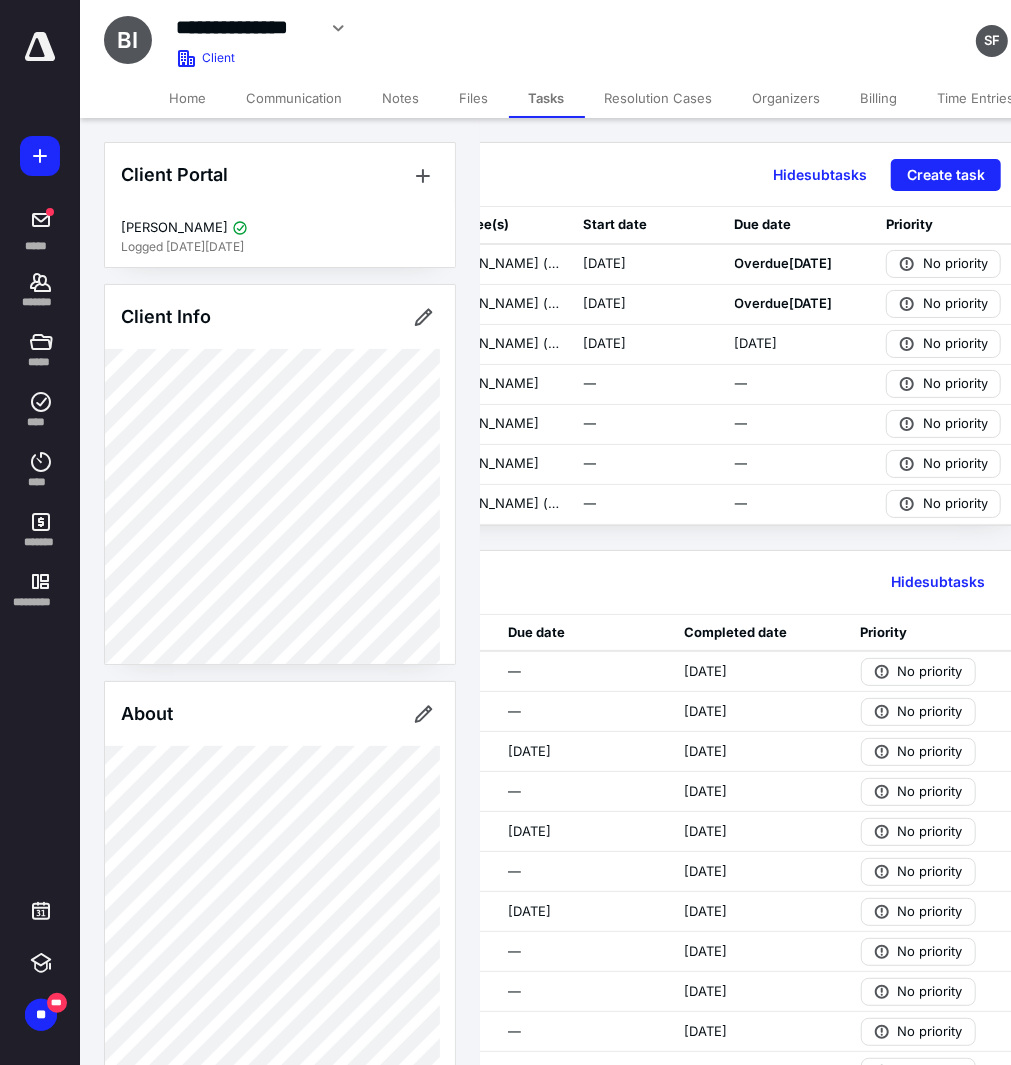 click on "Files" at bounding box center [474, 98] 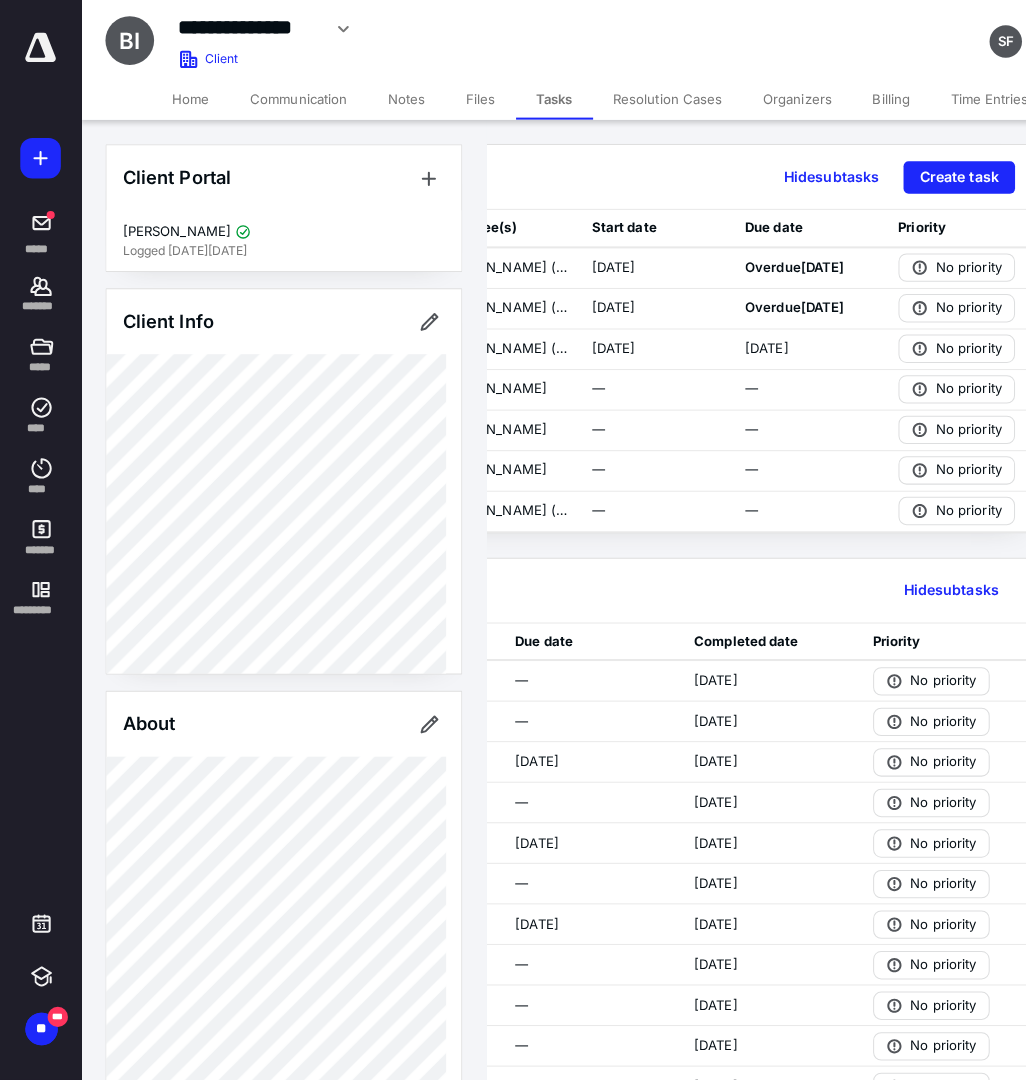 scroll, scrollTop: 0, scrollLeft: 0, axis: both 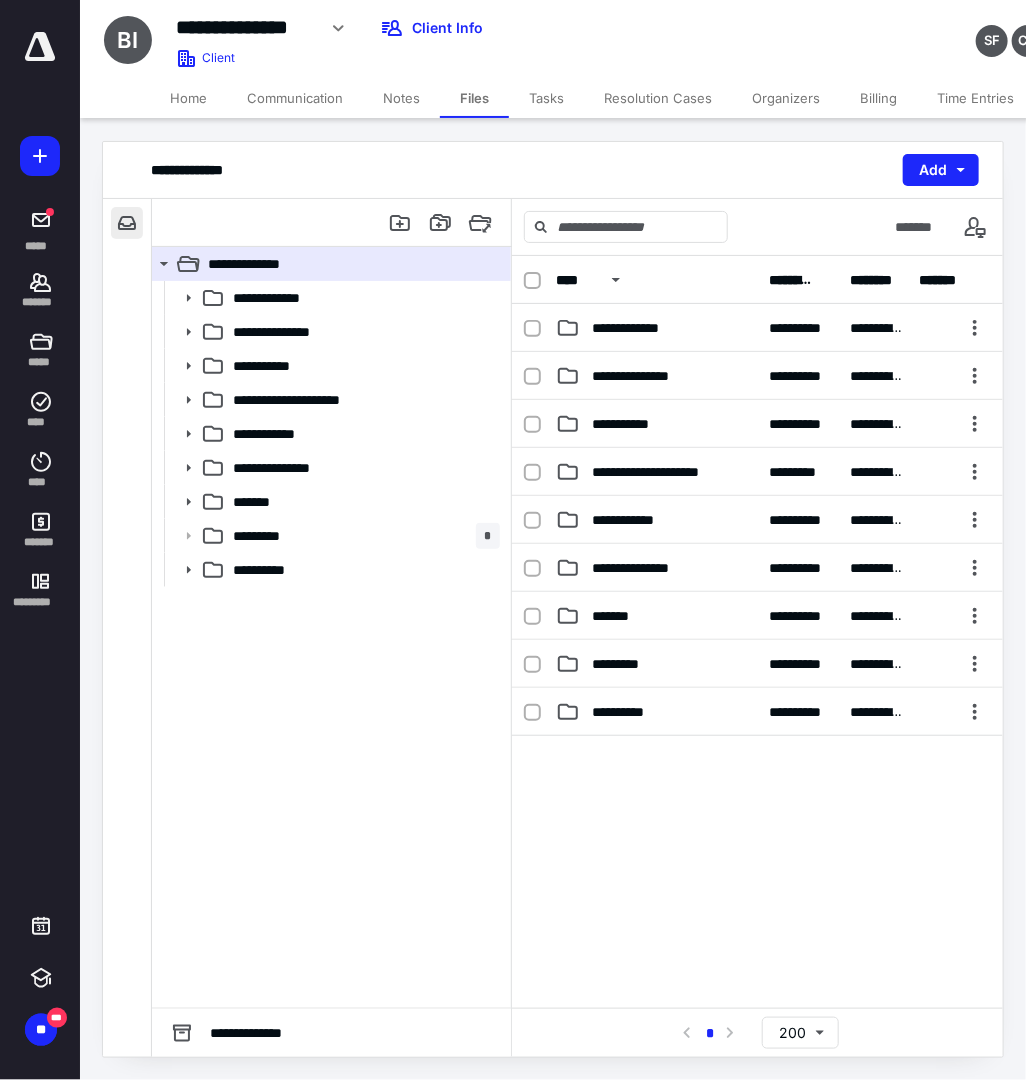 click at bounding box center (127, 223) 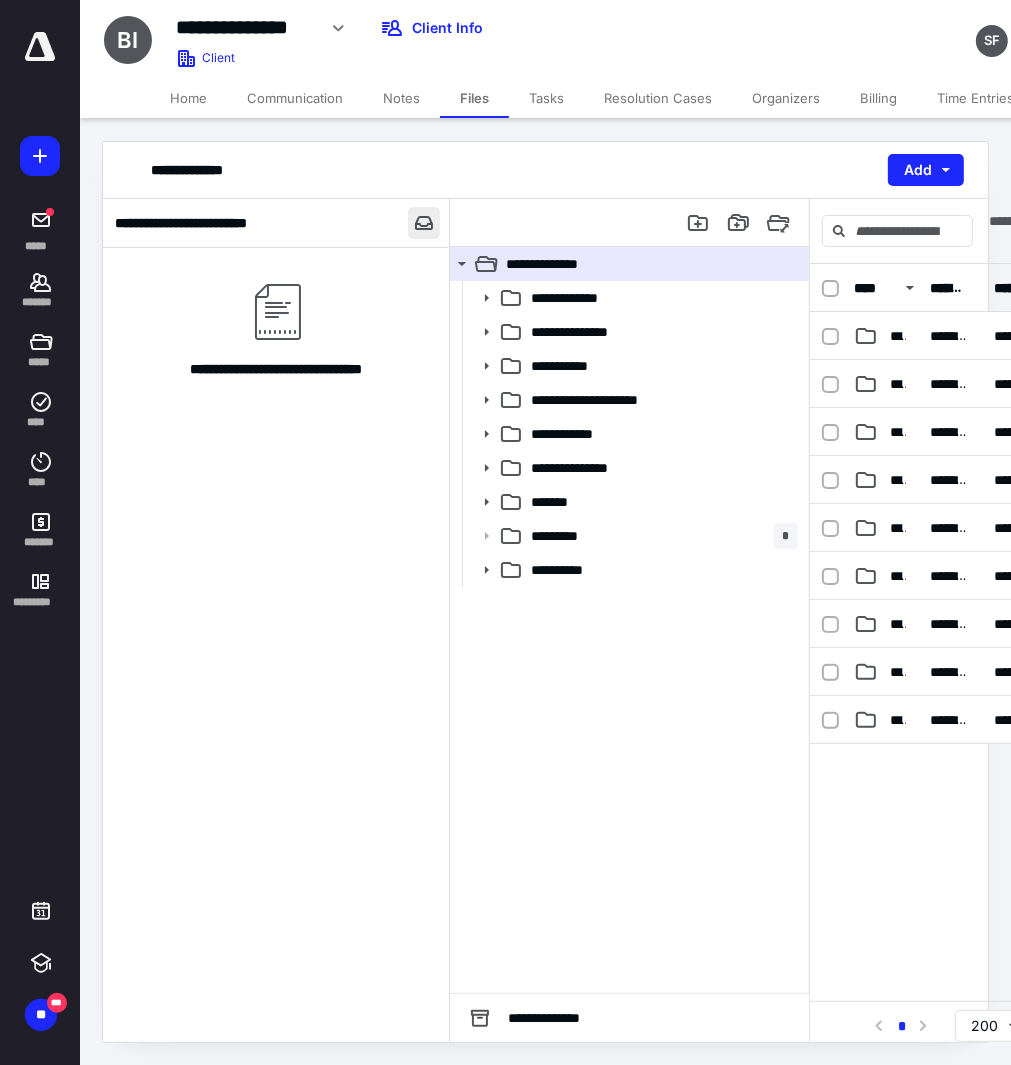 click at bounding box center (424, 223) 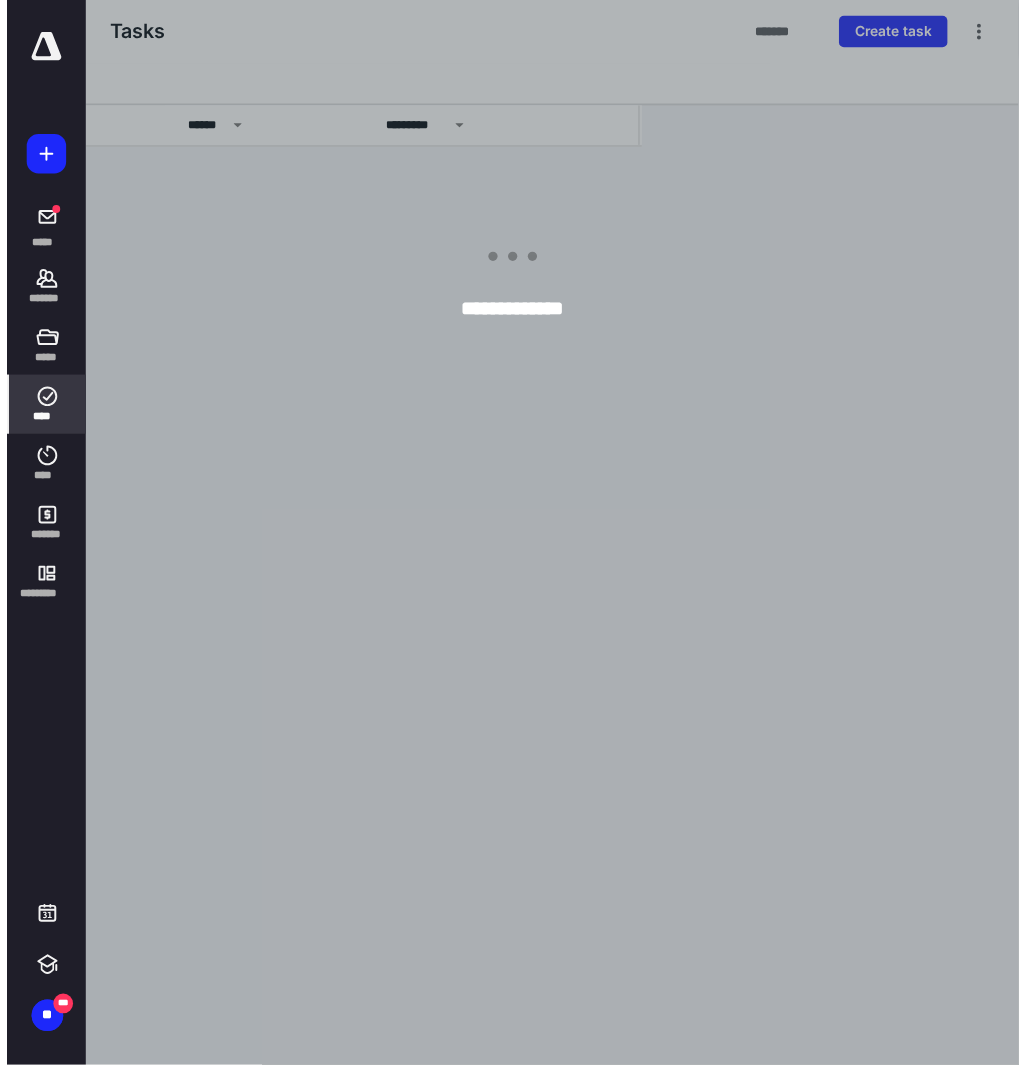 scroll, scrollTop: 0, scrollLeft: 136, axis: horizontal 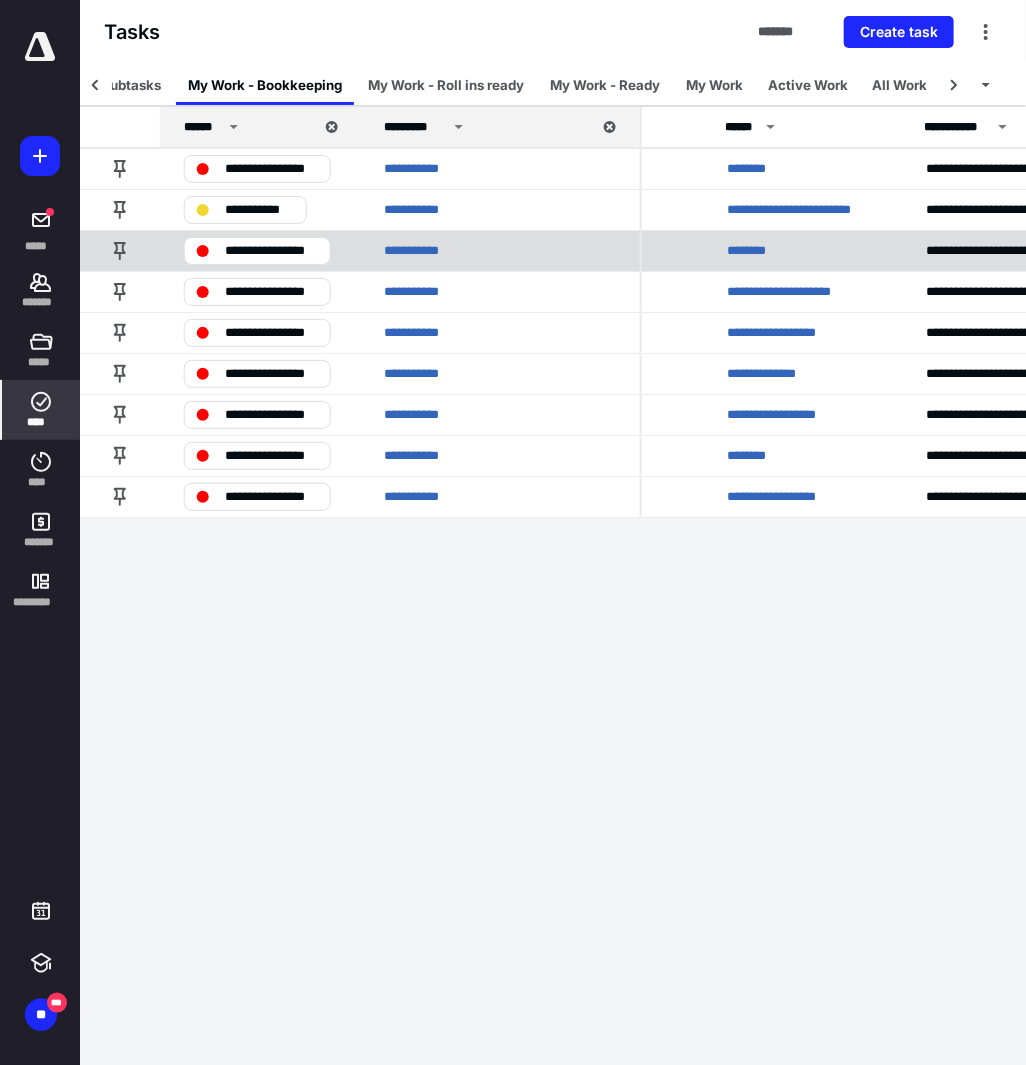 click on "********" at bounding box center [753, 251] 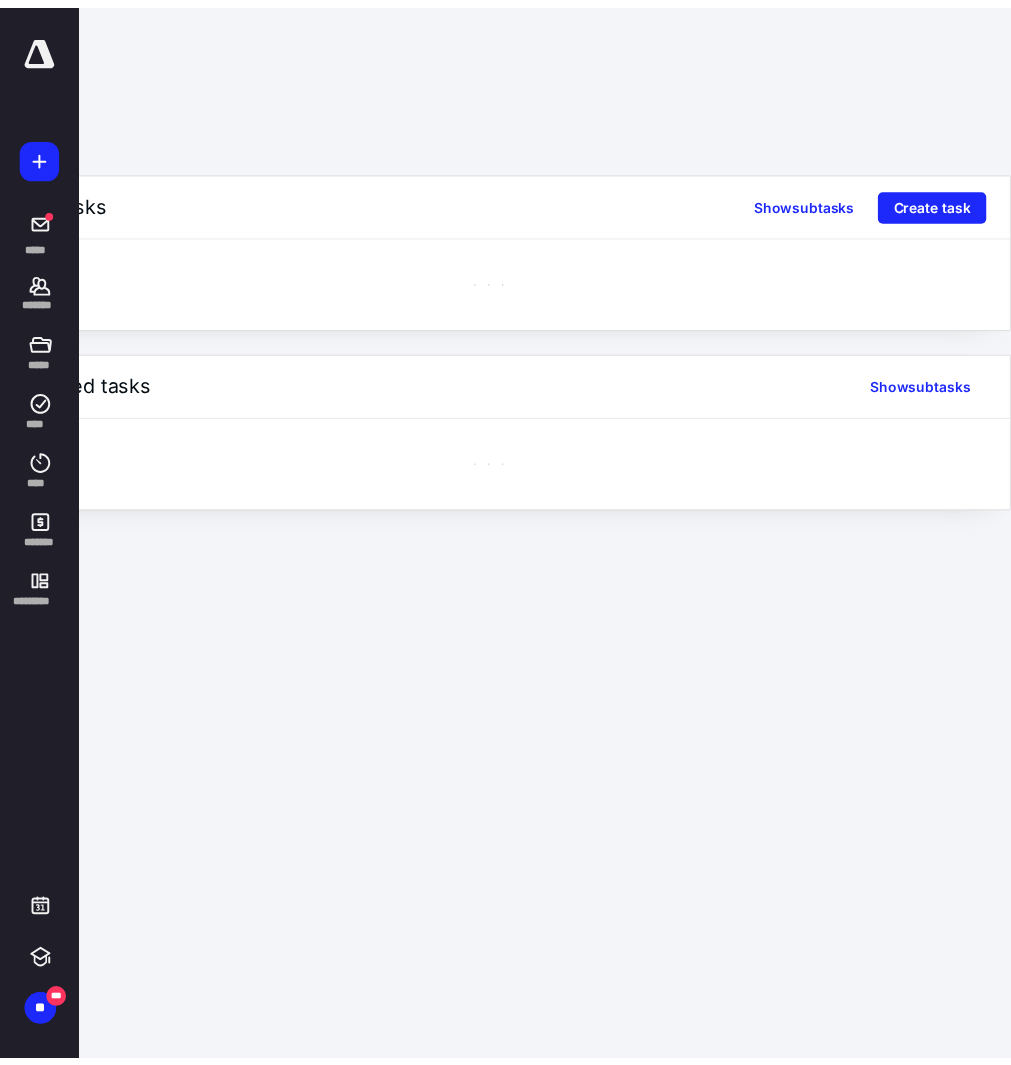 scroll, scrollTop: 0, scrollLeft: 516, axis: horizontal 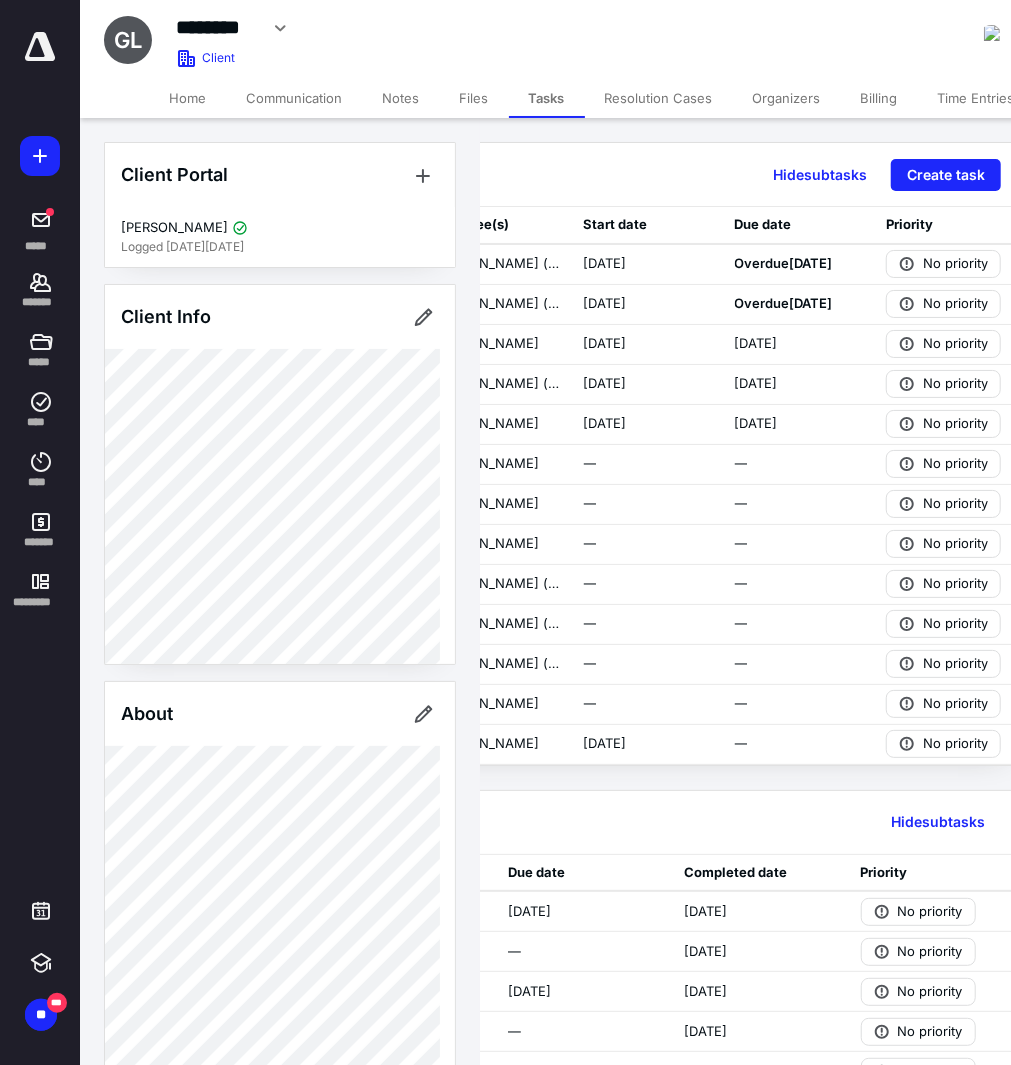 click on "Files" at bounding box center [474, 98] 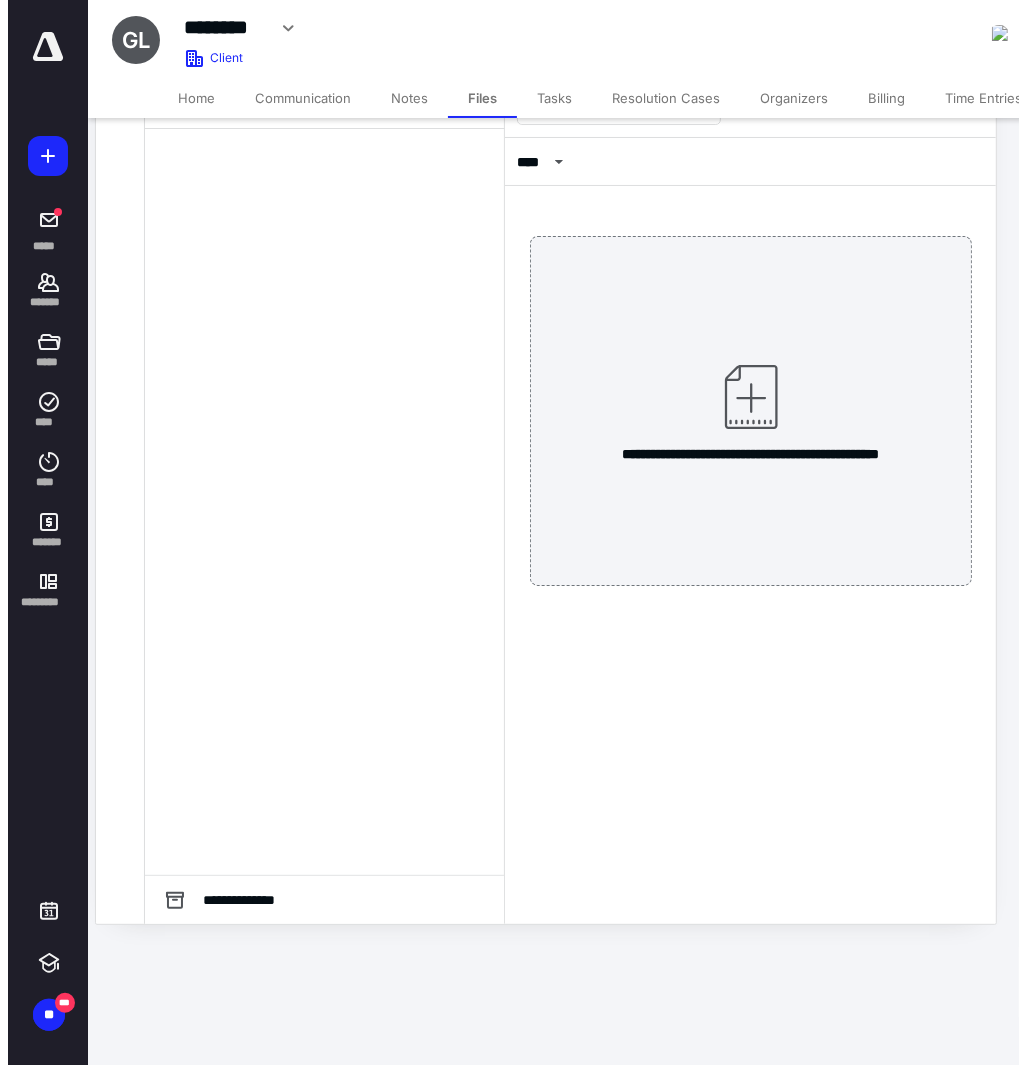 scroll, scrollTop: 0, scrollLeft: 0, axis: both 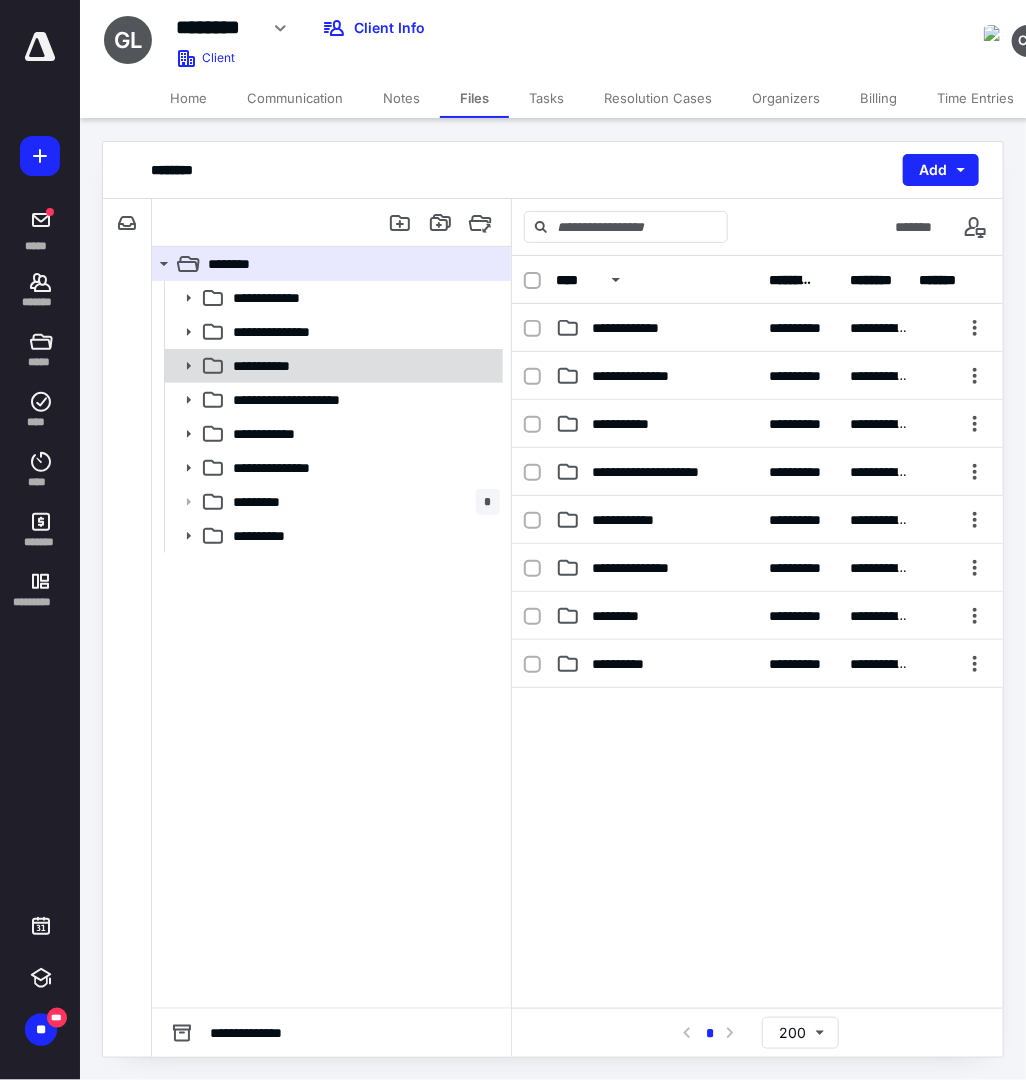 click on "**********" at bounding box center [276, 366] 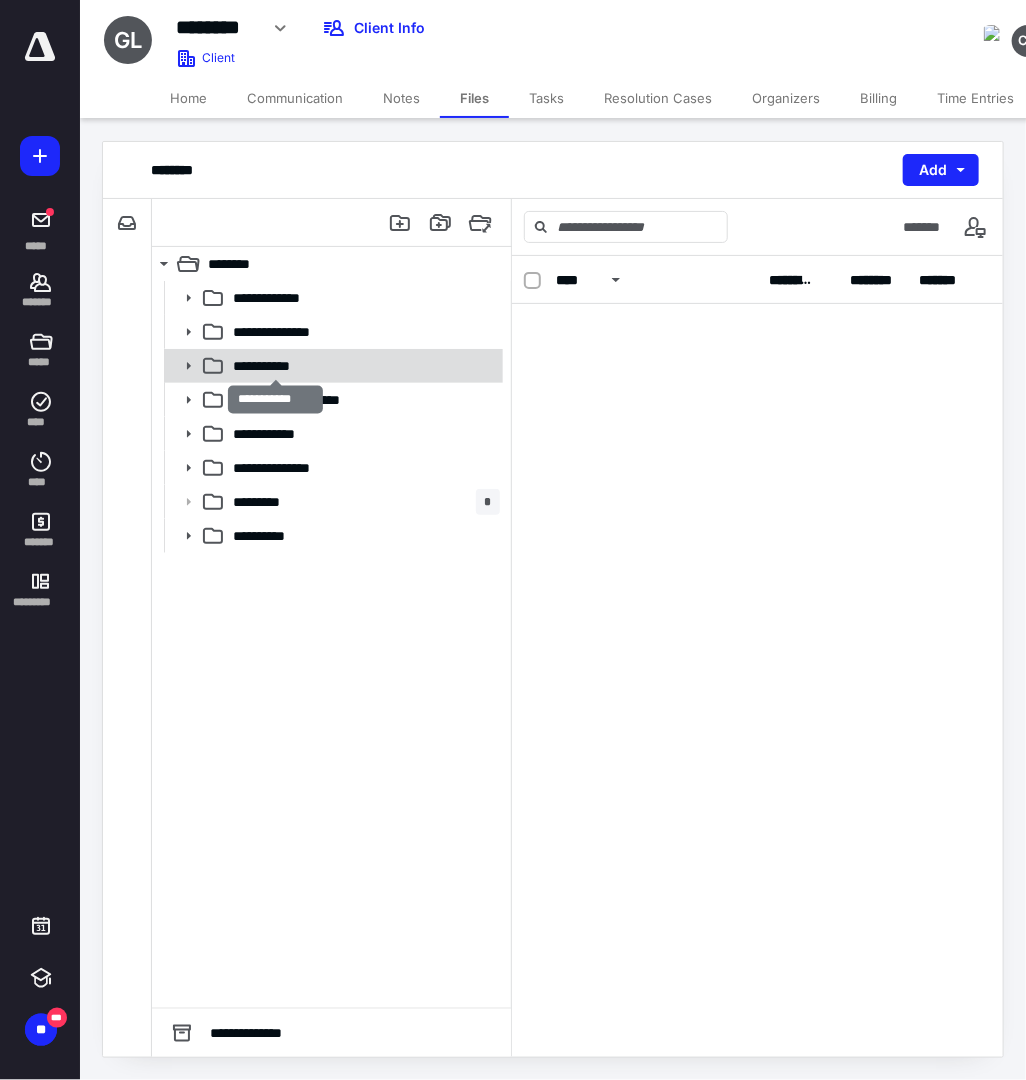 click on "**********" at bounding box center [276, 366] 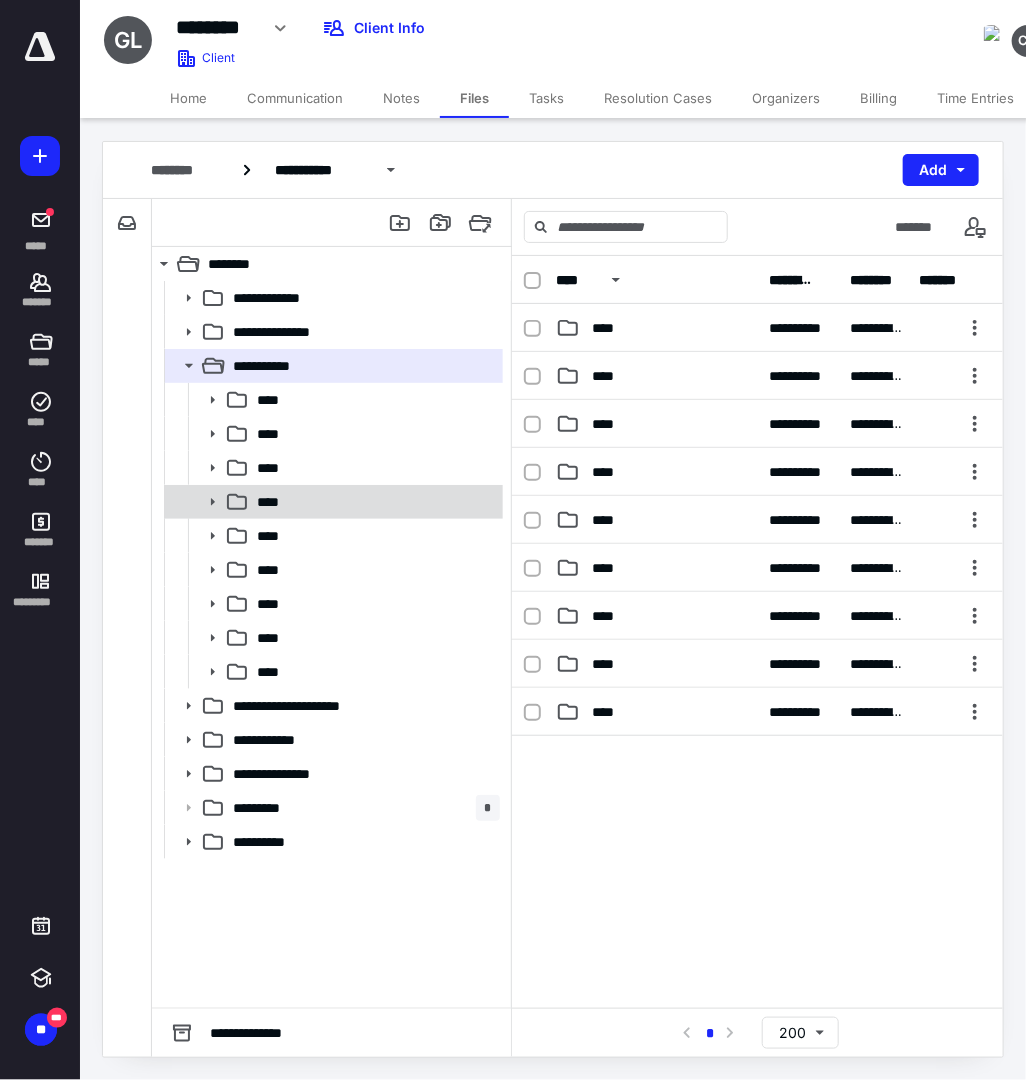 click on "****" at bounding box center [274, 502] 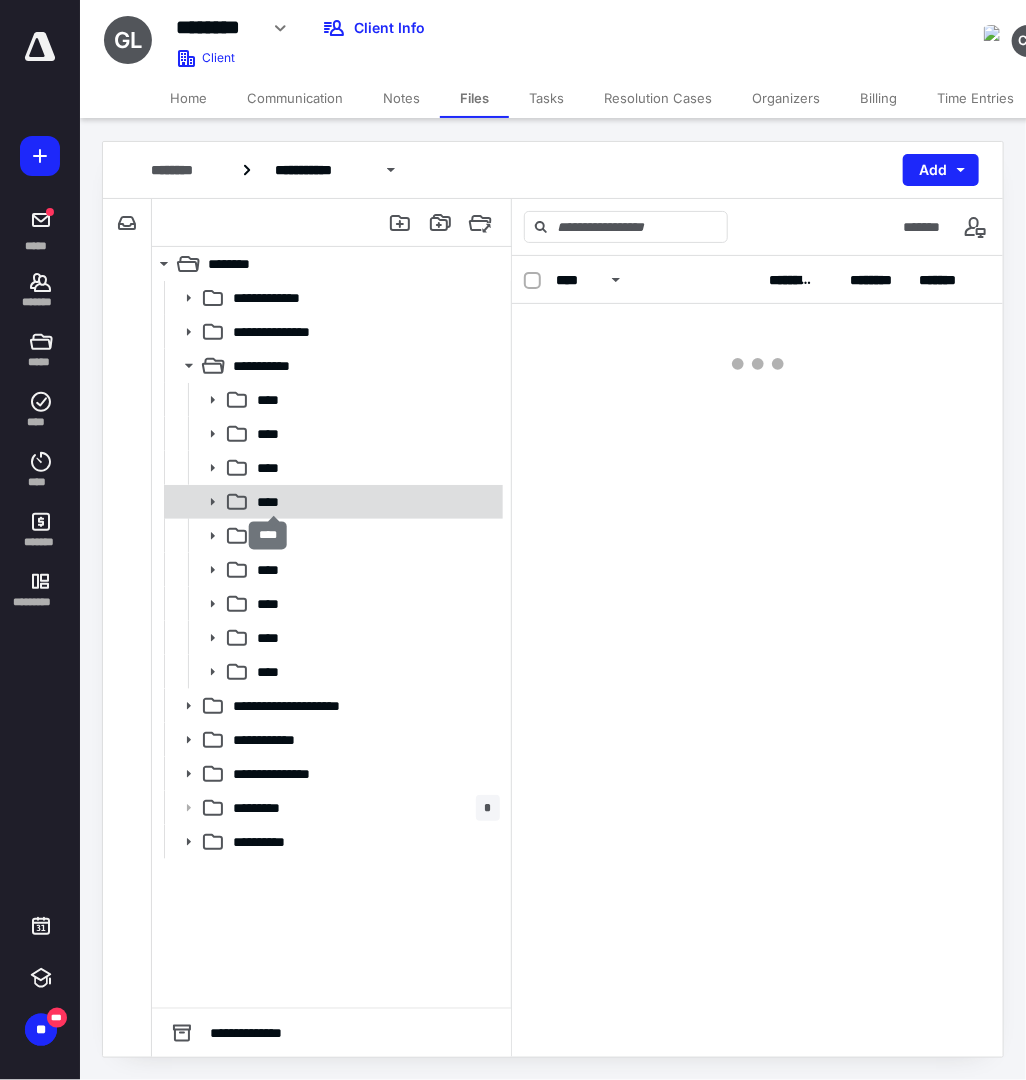 click on "****" at bounding box center [274, 502] 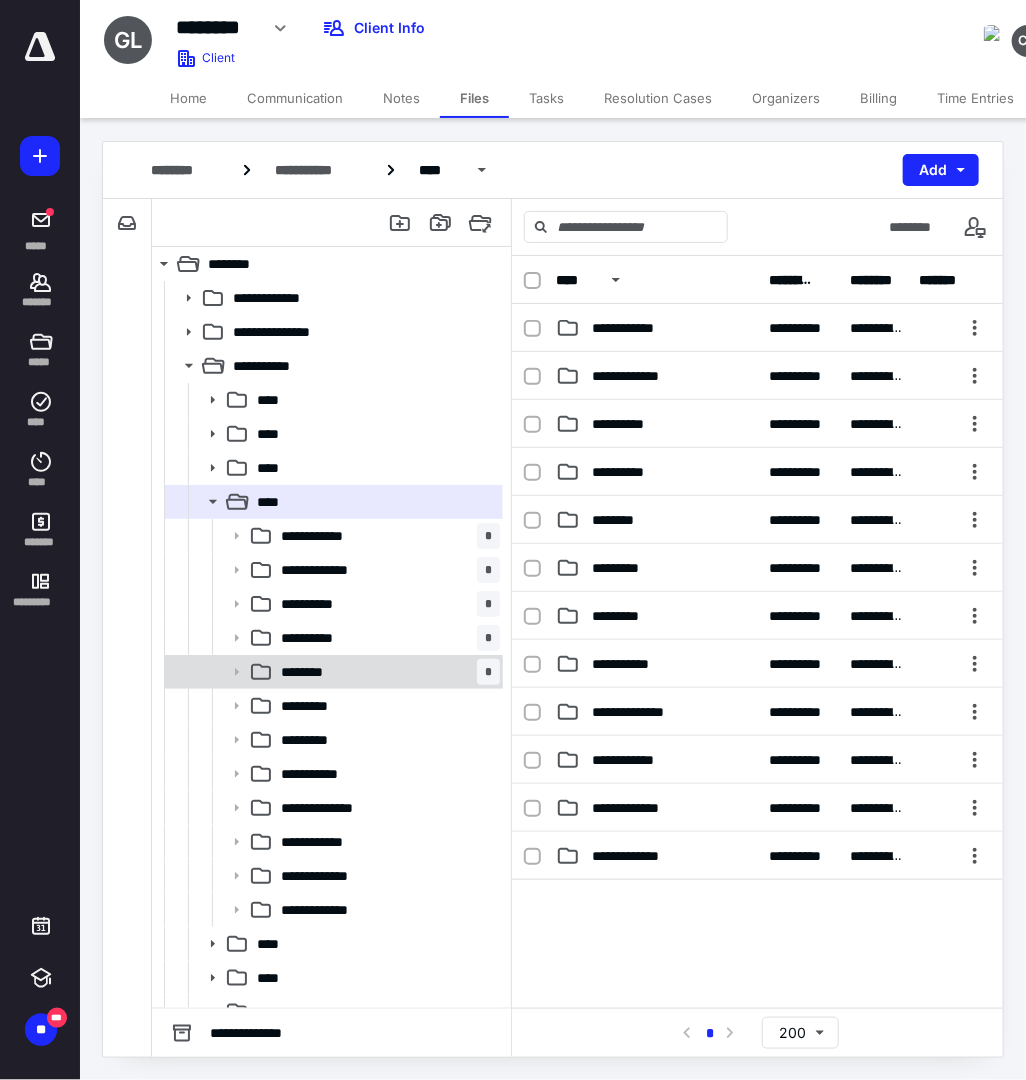 click on "********" at bounding box center (311, 672) 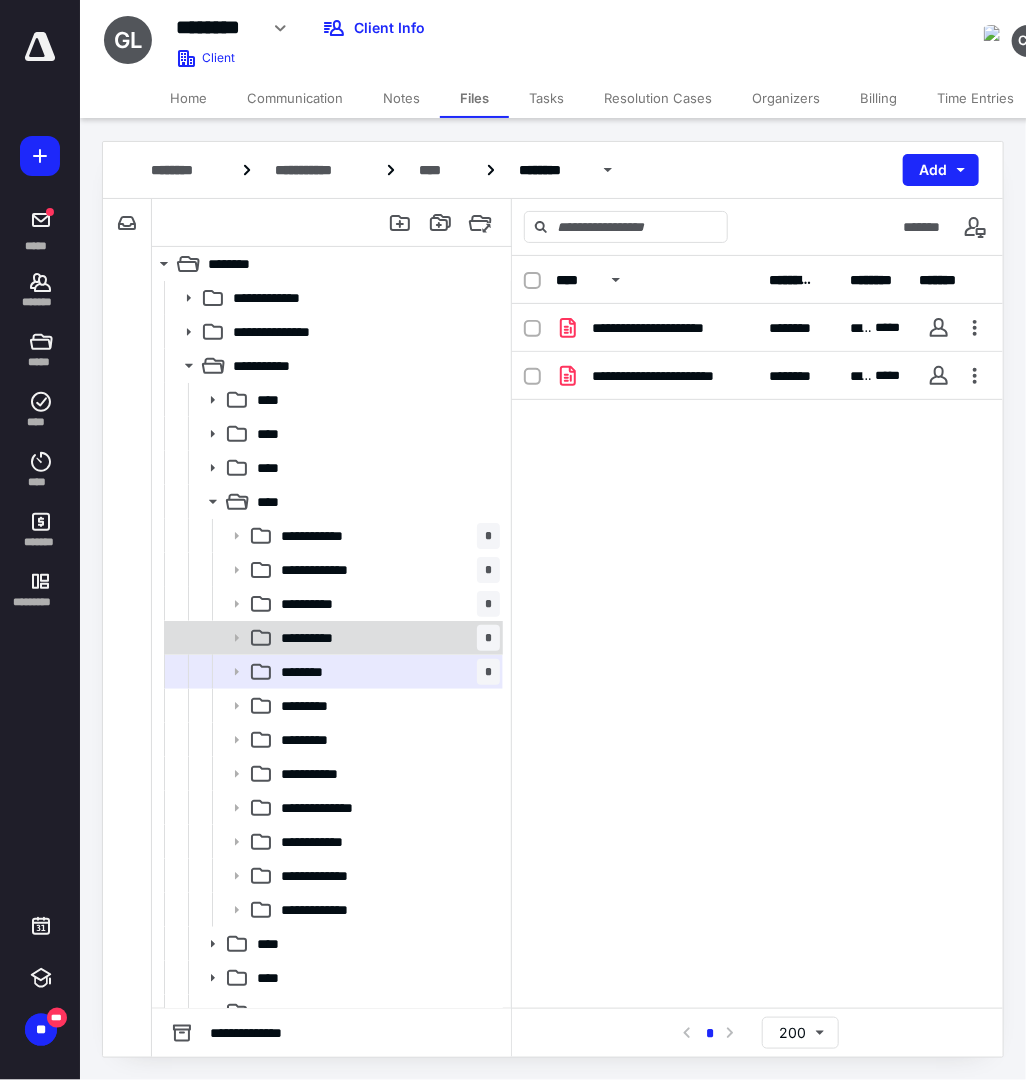 click on "**********" at bounding box center [386, 638] 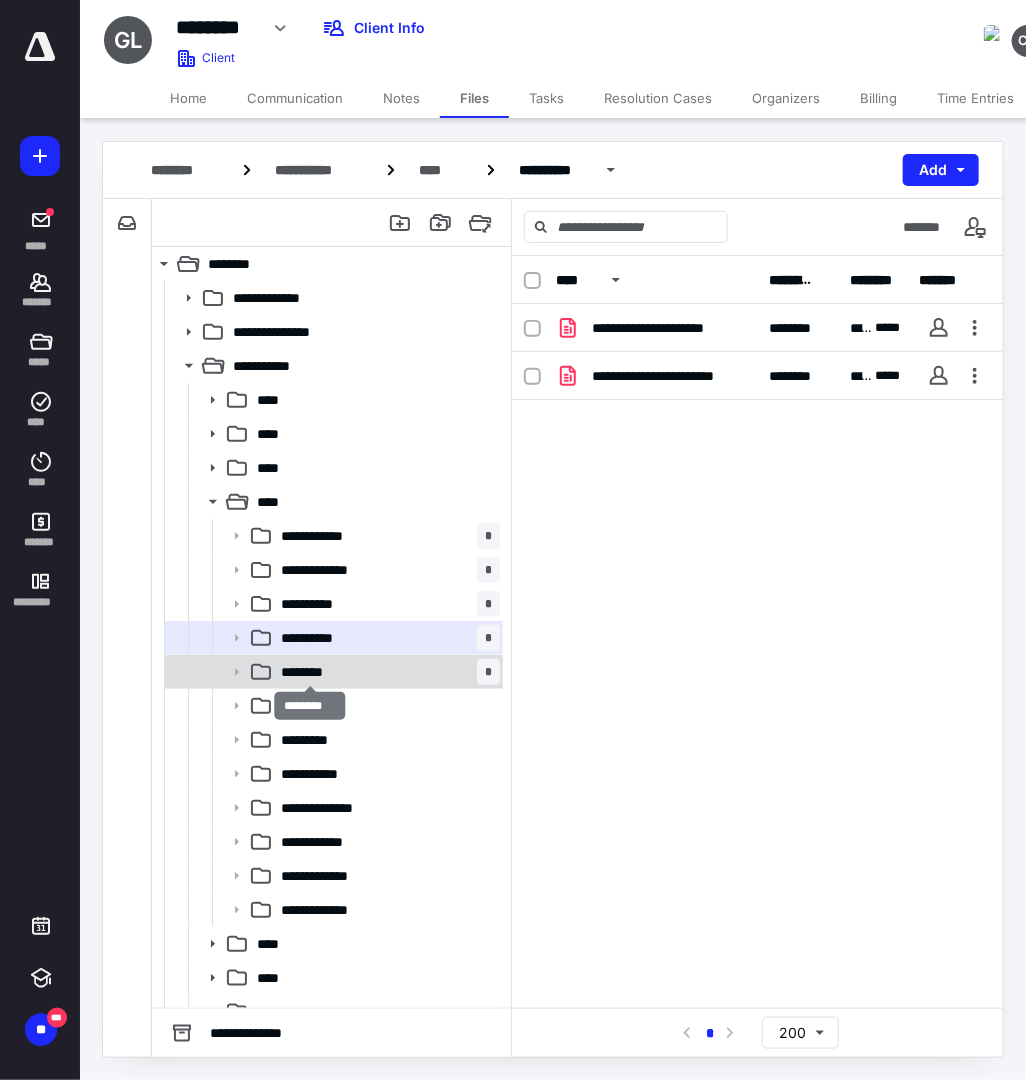 click on "********" at bounding box center (311, 672) 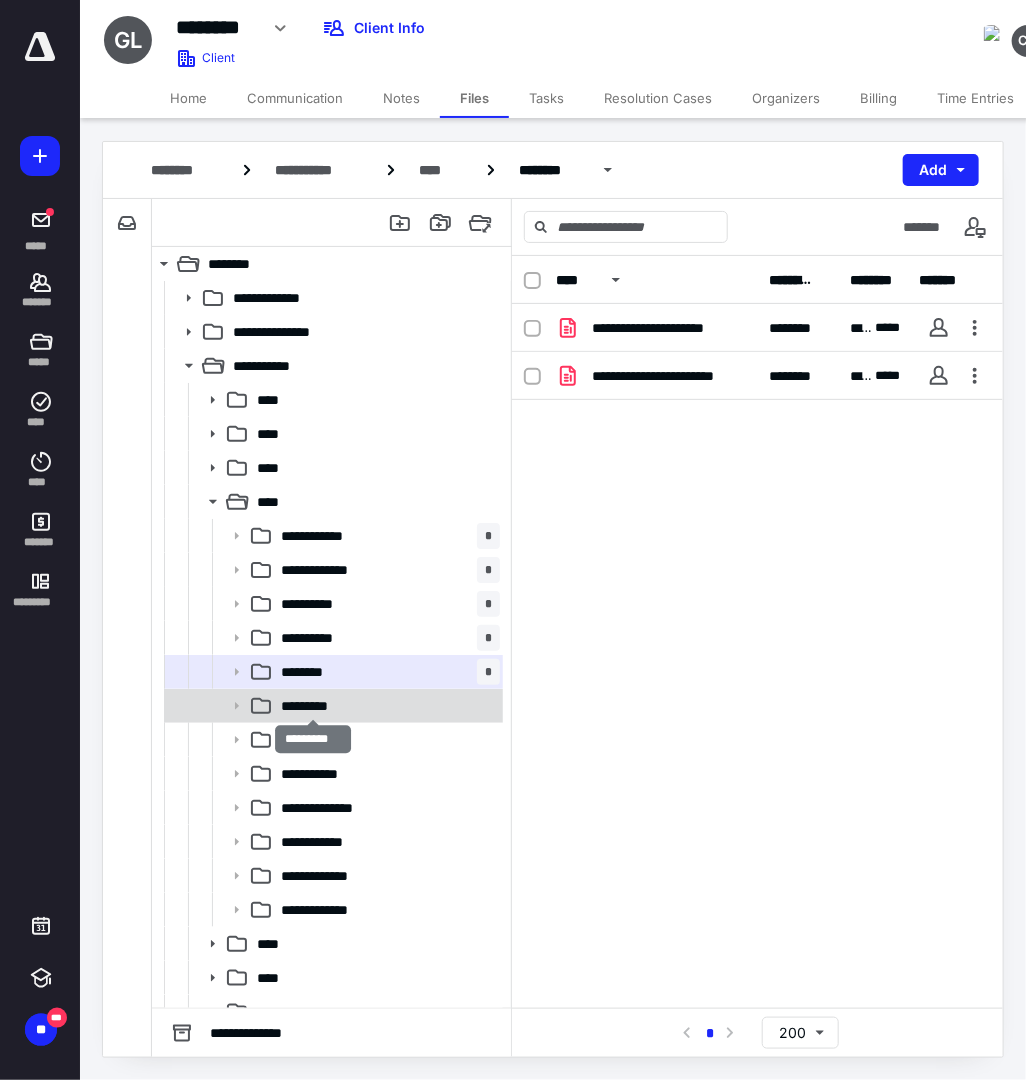 click on "*********" at bounding box center (313, 706) 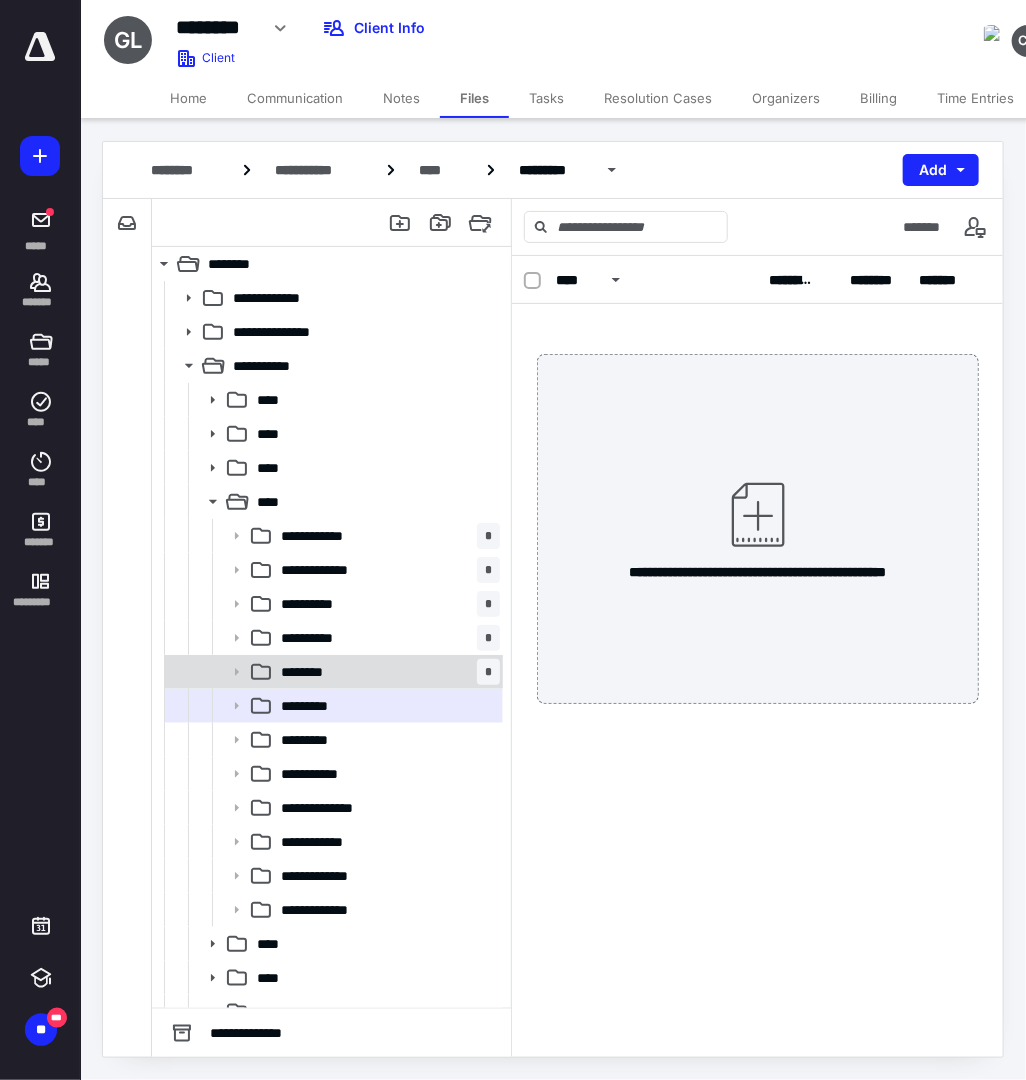 click on "******** *" at bounding box center (386, 672) 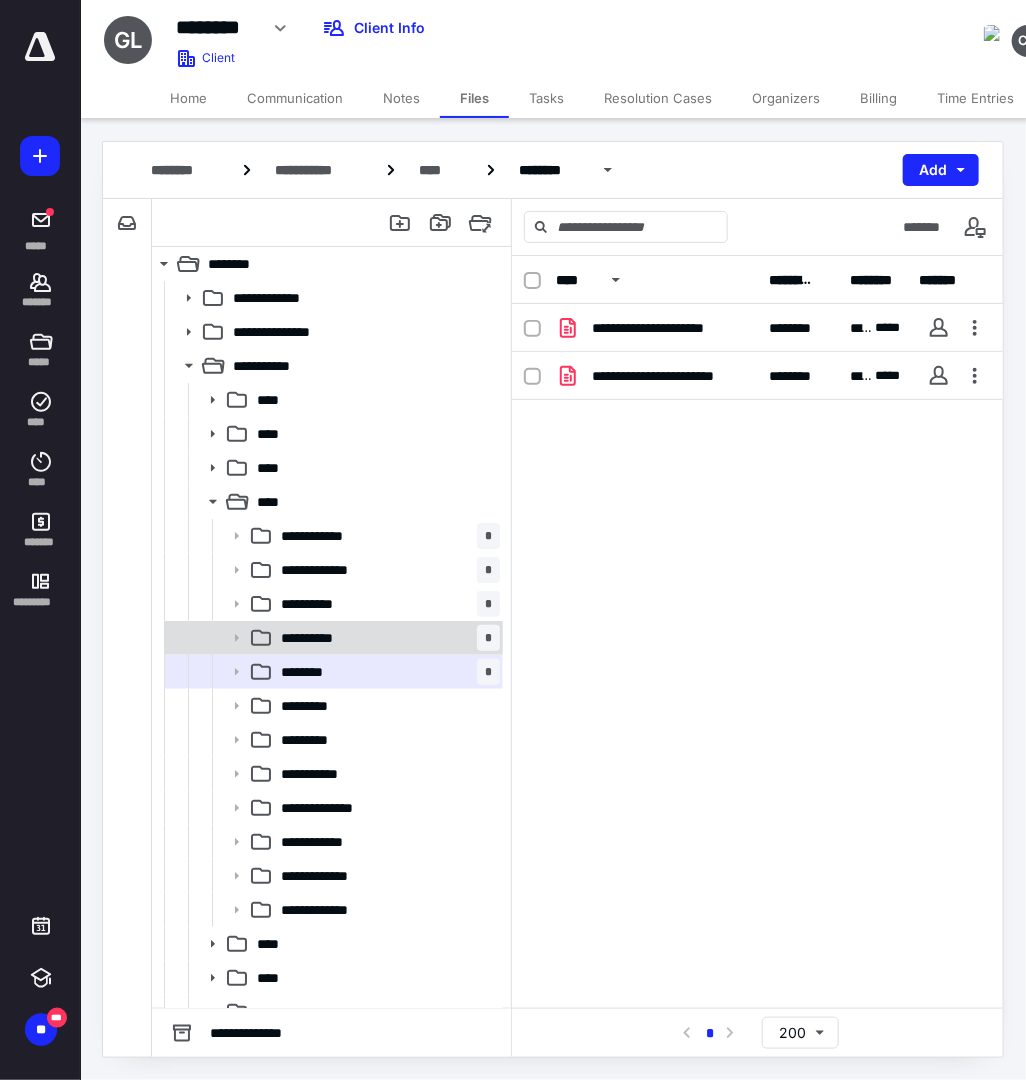 click on "**********" at bounding box center [312, 638] 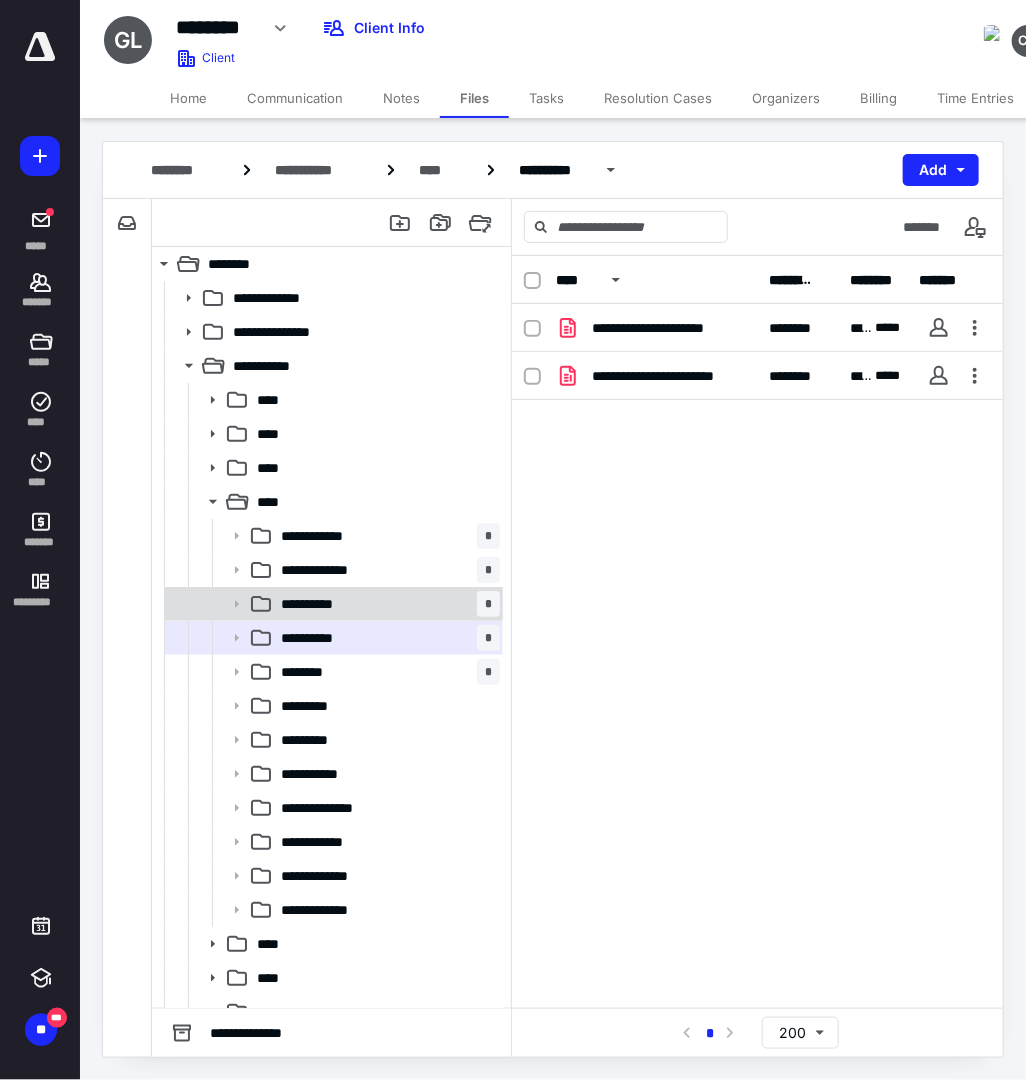click on "**********" at bounding box center (318, 604) 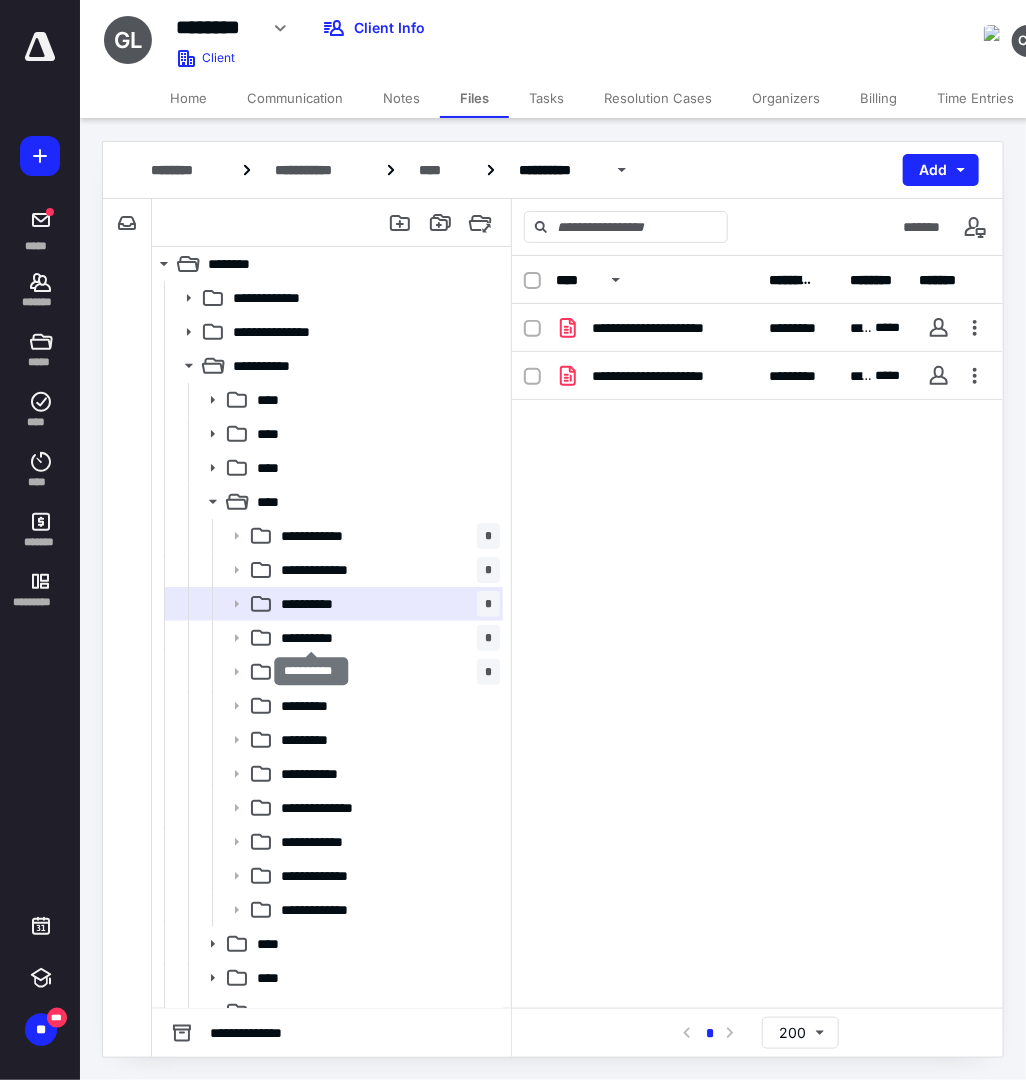 click on "**********" at bounding box center (312, 638) 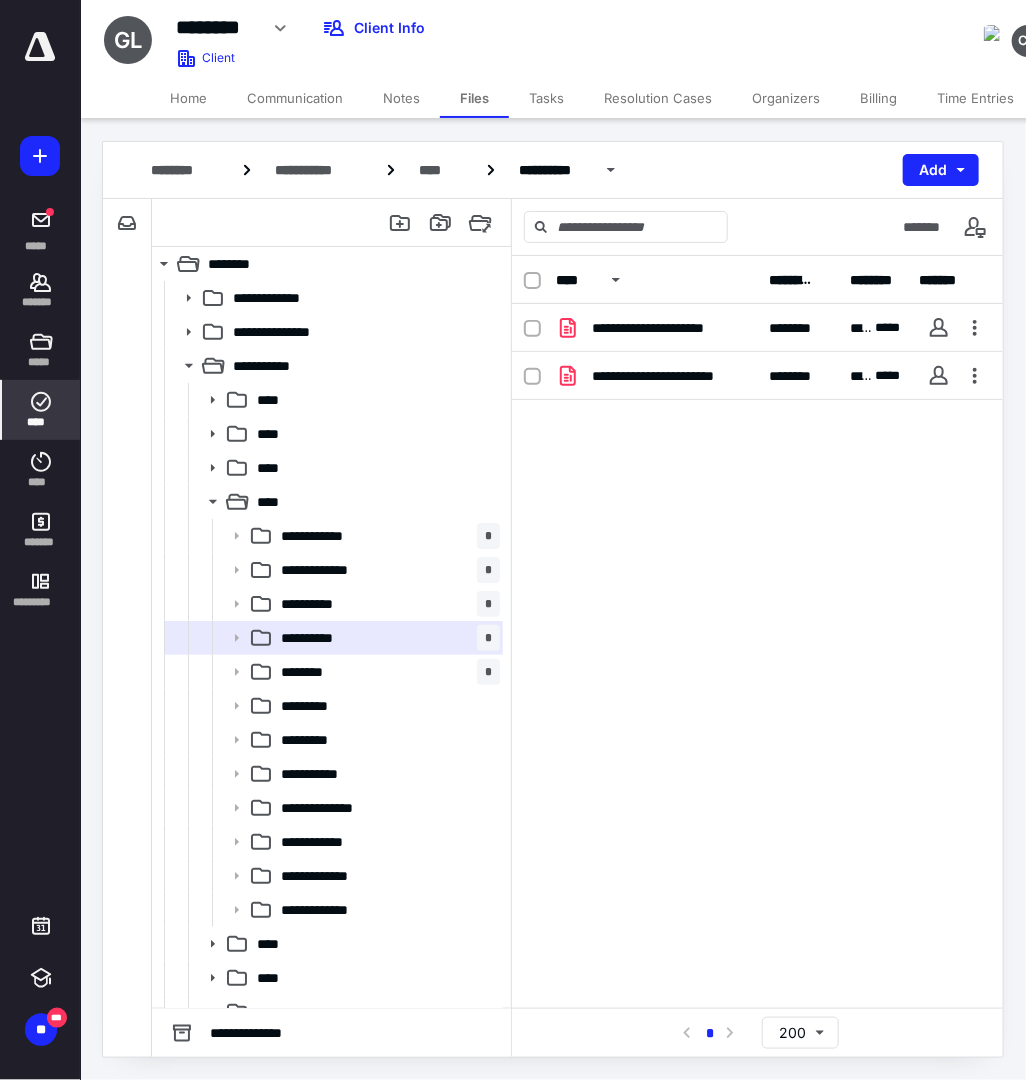 click on "****" at bounding box center (41, 410) 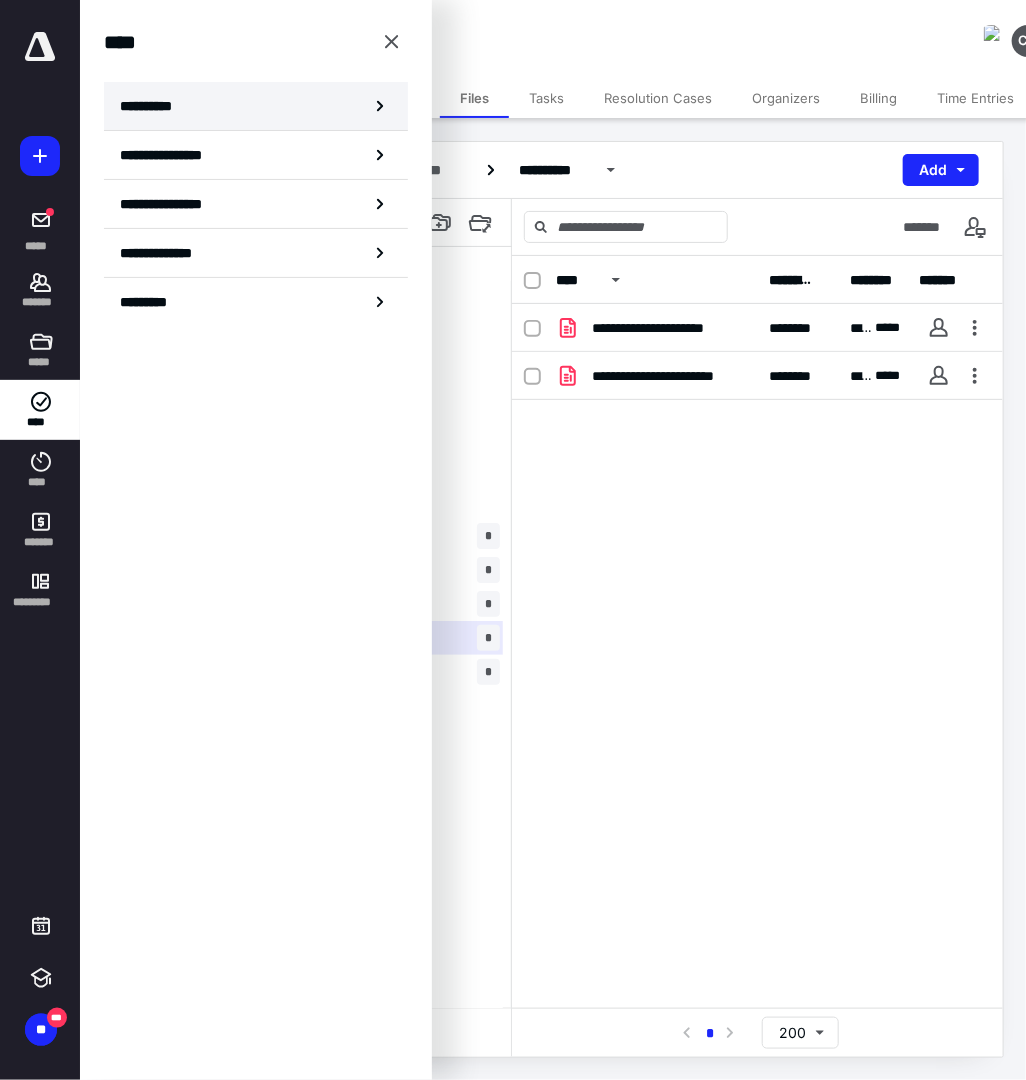 click on "**********" at bounding box center [256, 106] 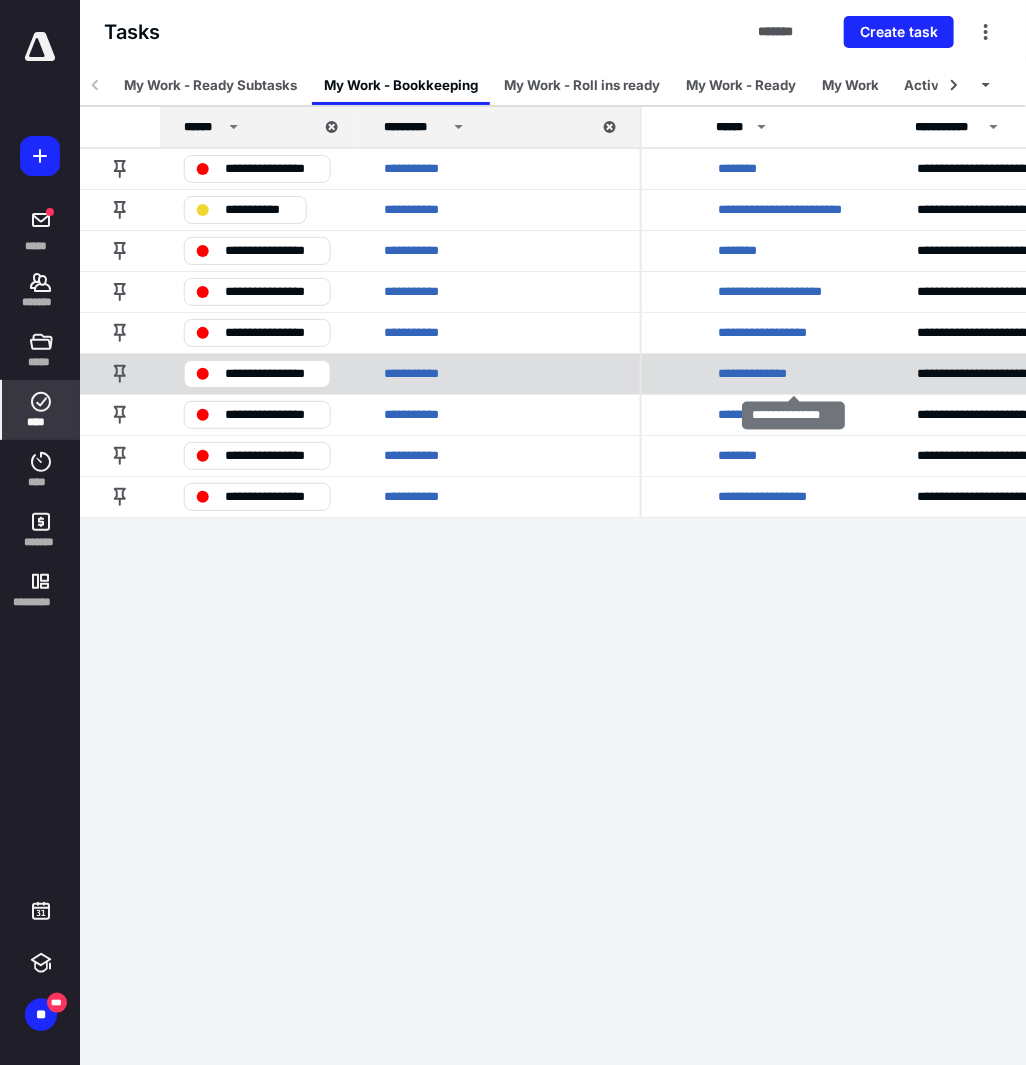 scroll, scrollTop: 0, scrollLeft: 548, axis: horizontal 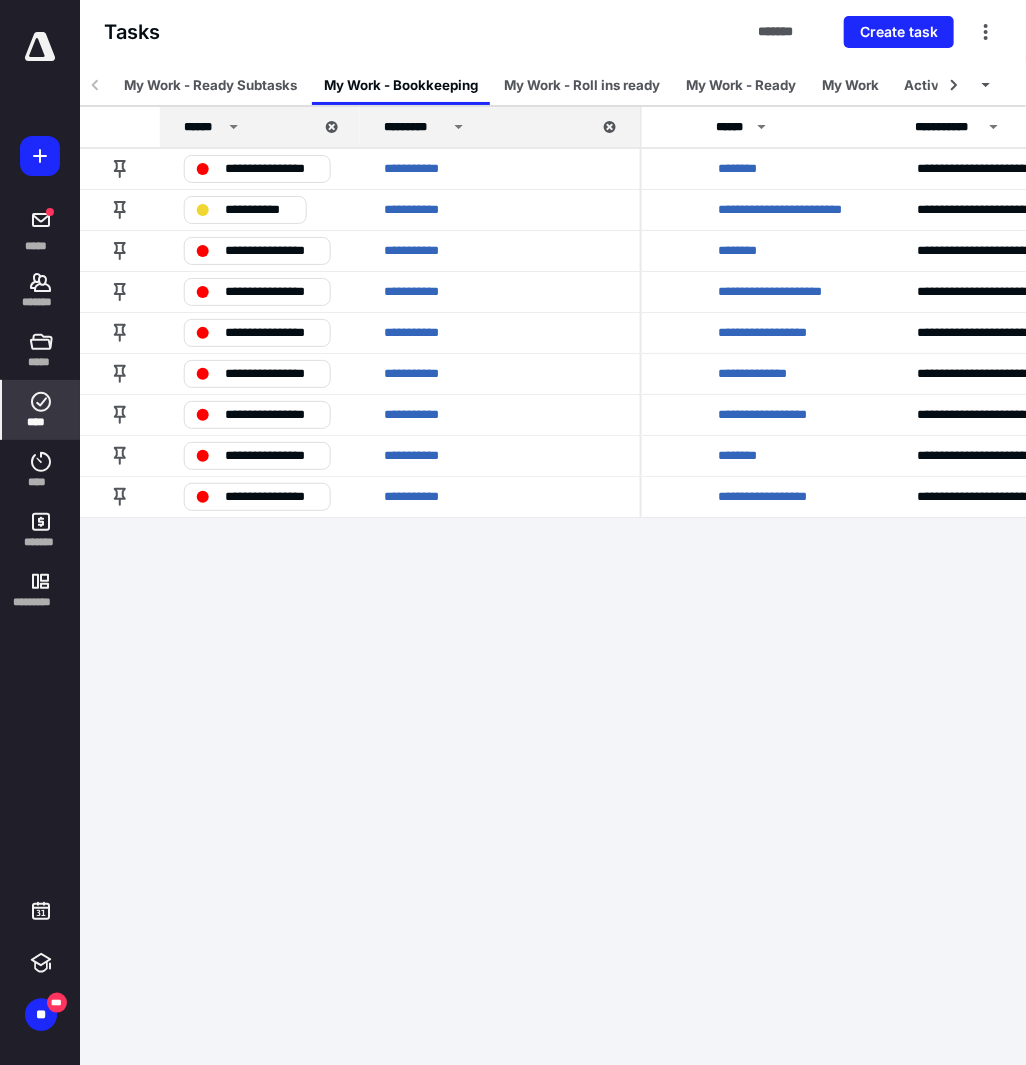 click on "**********" at bounding box center (-35, 532) 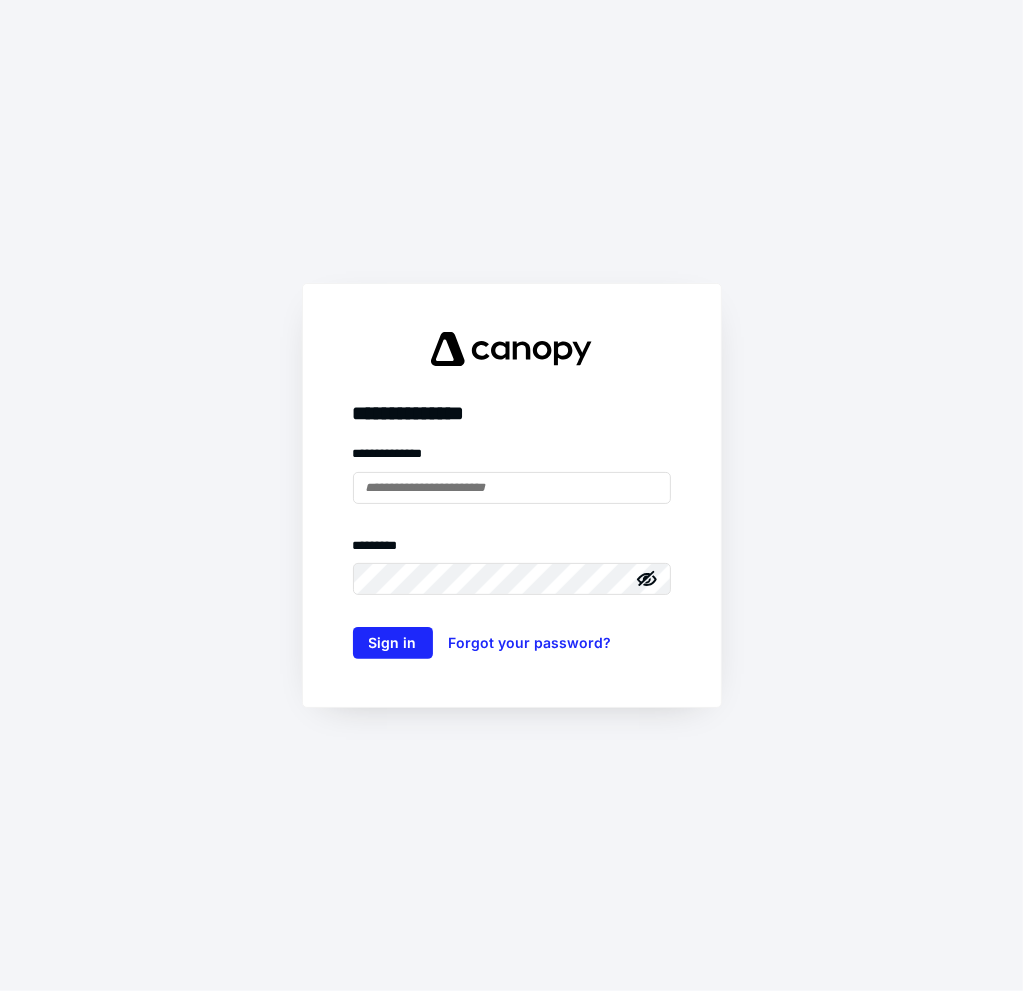 scroll, scrollTop: 0, scrollLeft: 0, axis: both 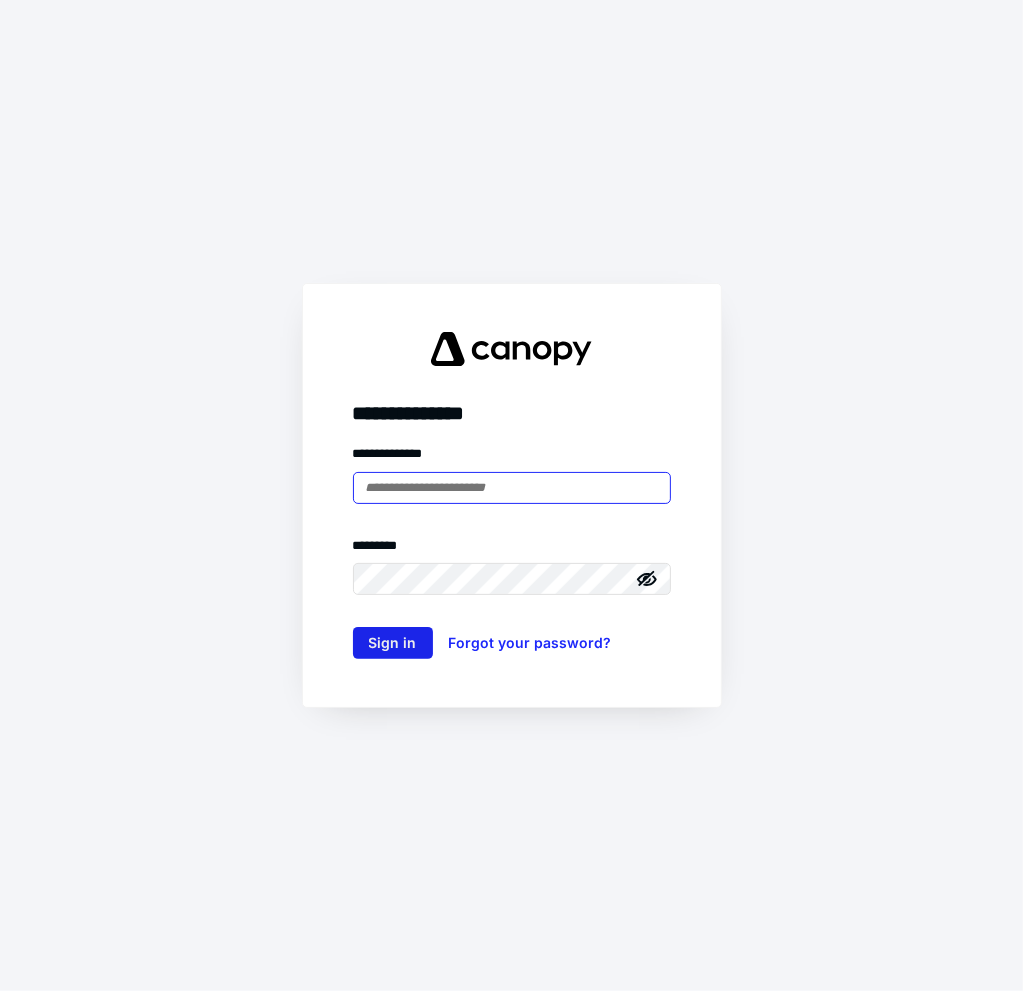 type on "**********" 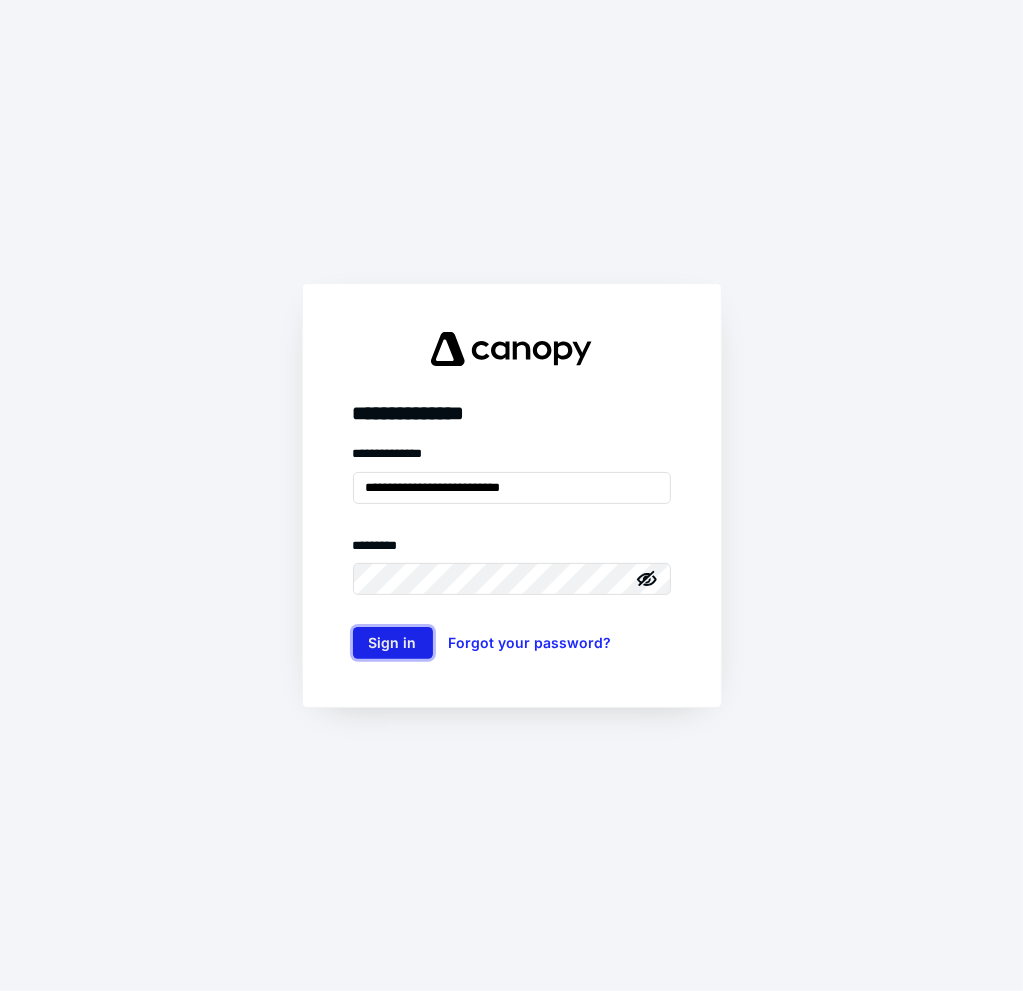 click on "Sign in" at bounding box center [393, 643] 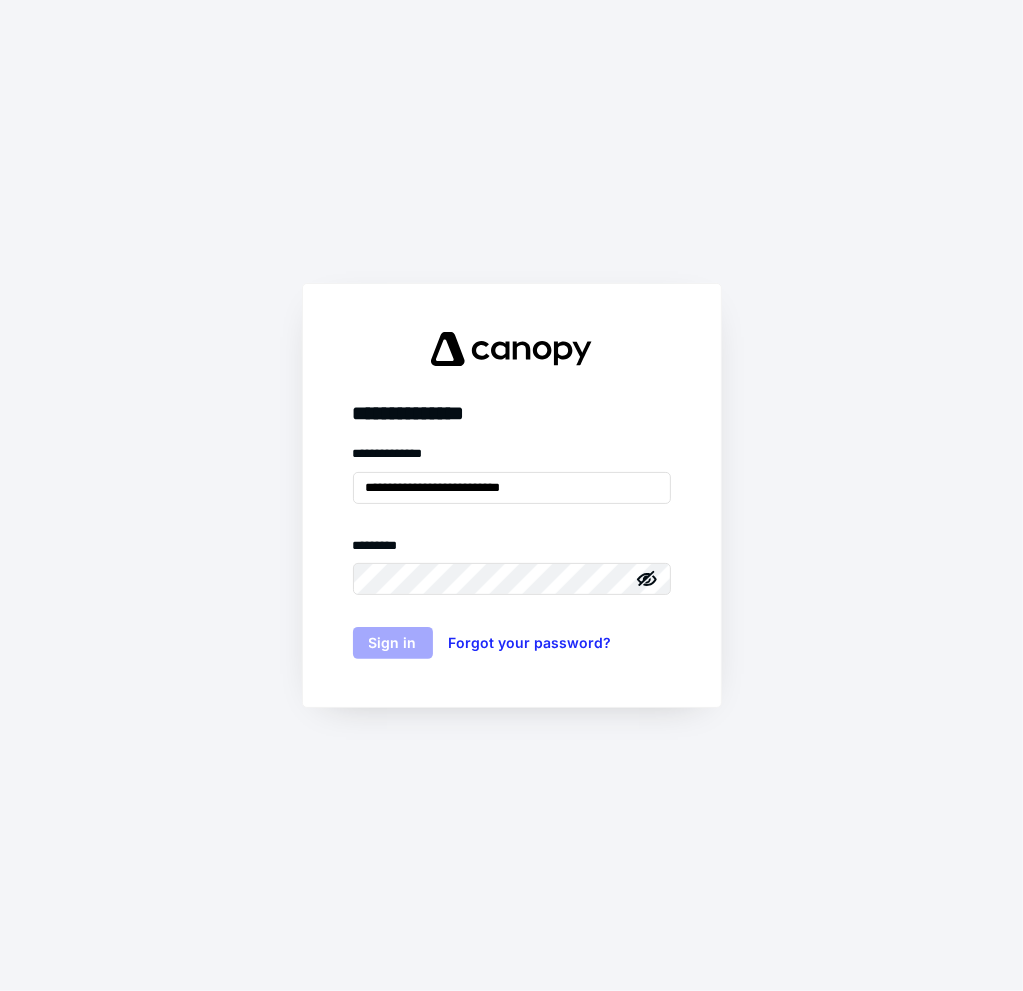 click on "Sign in" at bounding box center [393, 643] 